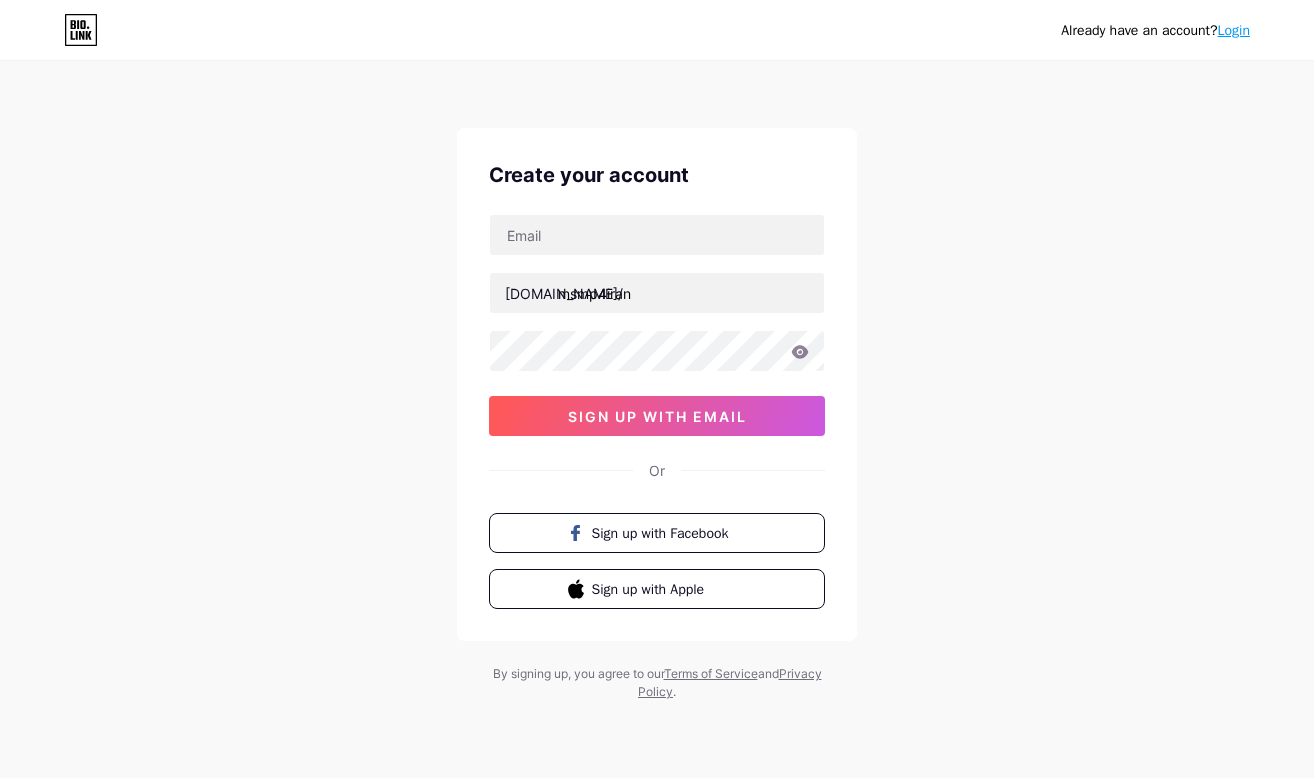 scroll, scrollTop: 0, scrollLeft: 0, axis: both 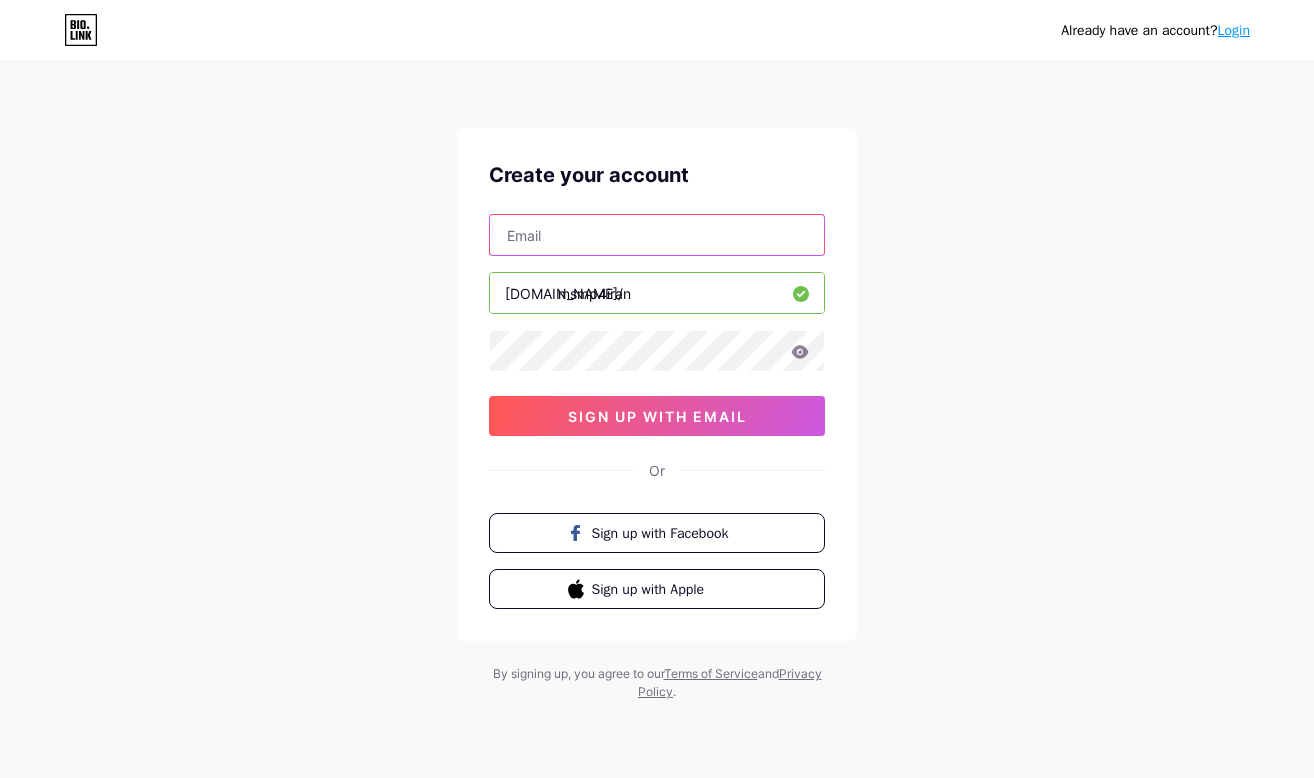 click at bounding box center (657, 235) 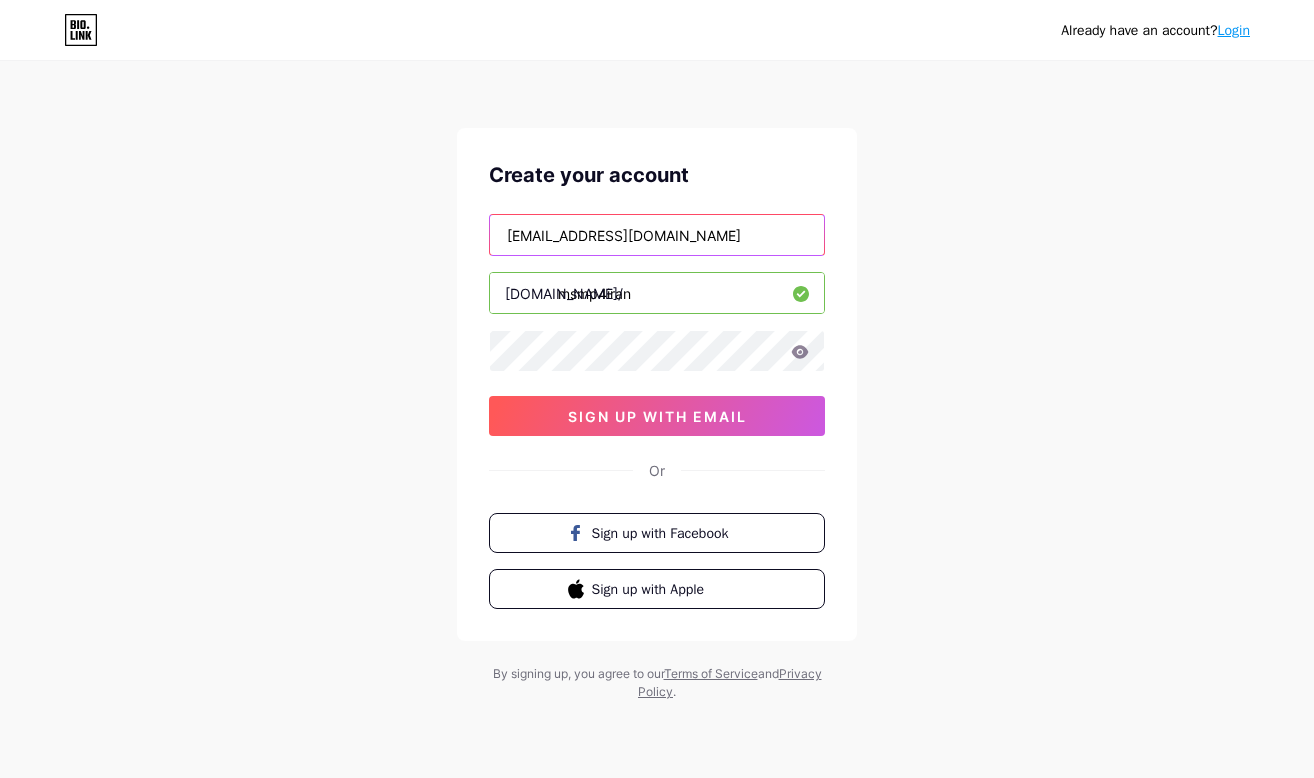 type on "[EMAIL_ADDRESS][DOMAIN_NAME]" 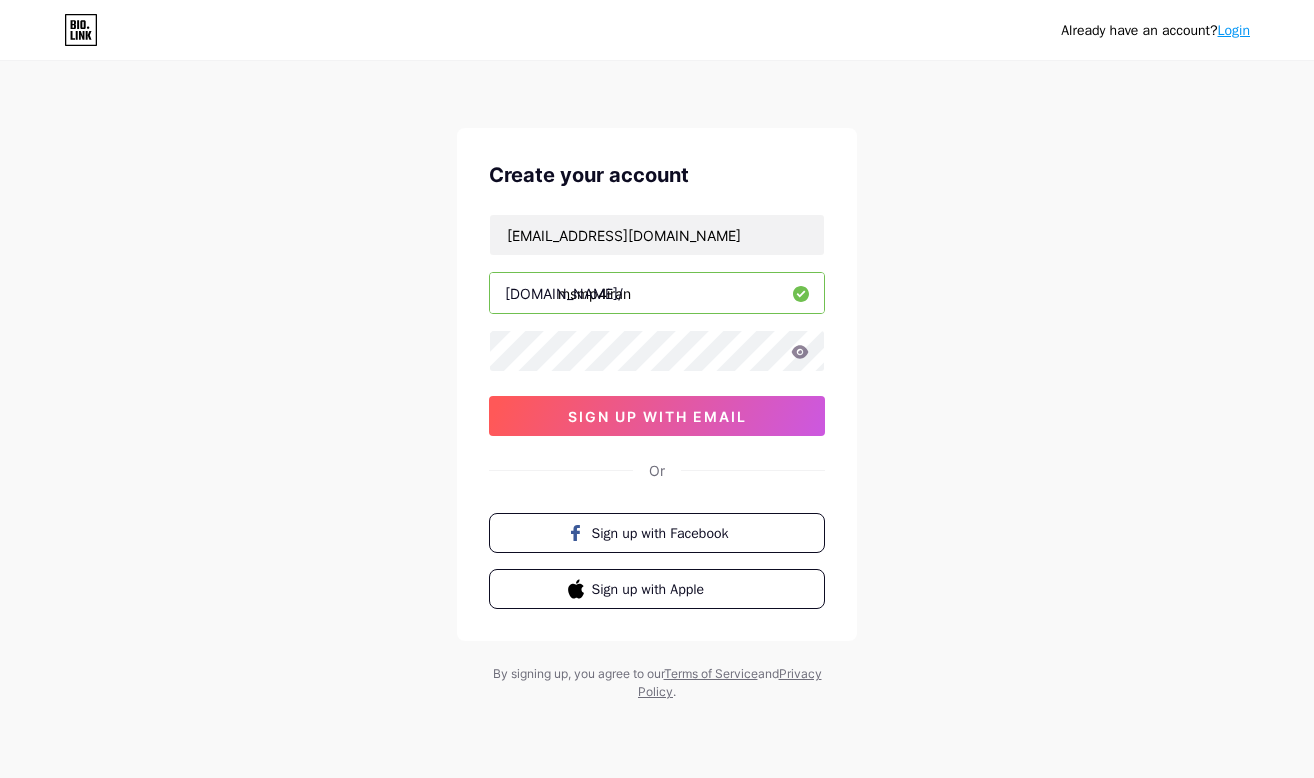 click on "Create your account     [EMAIL_ADDRESS][DOMAIN_NAME]     [DOMAIN_NAME]/   msmp4iran                 03AFcWeA78kSN2dU8EaaUVbaTTkJ-qpt6lyDPQ3oJ7evYGBZUnIx4DaCjFNNNHXni2UgA4NBLEgKn2r1n6j6aJ4qTDP0XQRFOms1wq1xsQJCH7LWaowhW34-v9rihTEXtg3xgFItVcNV9Wok8KzL6SnfftFNTj1c4yTWyodQaVk3gojw4hVSO2nJrhOqBfqLDxIb-qHupKELs6HHLXvW3Kjdz-w_raYtDl2eI91LstkeXrdTSNF_mSFOHGlAjuat0ZqLMCVy7D3fLTD_inxqblZYjh2vRCvBbsEe3ZOy5pGFx06ll3LJKvOhdEH3Ctx5Q3kOmloV8BiXIY9MZZEBvP_hbgnZdN08WZdEdpy5372Zkh3u_5QerWXp_JFFG0RIAvwr3nPX_NWDZZuhVFfRdMS4vzu-IAzmv17X3q0MkMhlAZ-LEStEDAwSSLn1ljWAqoJmApOIxfw1uLpPdxLEcnI2VETqfMQBy0zuOs0AS-oxuKUc2GgmAS61gAZaNC4tEEWMhHdPidXeFBmA7RTuVU3Gkq1jnhz4O9W0LVuCQ5UMJCSyArnLopDemJv7yWnfgXyHNdJ1KFXtqasoSXb3qXDUNAkokqvCpPiVcyKVC9W_wENw86knguoEDFxUAw2fHDoLn-vu8woxAhRMlqVkUU6mQDBNVyFXN046gz4O4ki8HSBrUNgF7IsD5l24SgDeTQJezyLE3fe4ldHhsLQEQD0izbStZo60MgdUBp4qcigi2mM1wYOPVPXN4p6sYm1IEWynyKIr9ud24eVR4Ct7YMhj-kejj_3SsQ3M0DMudZwgIIL_AgAGFL4qKWin22WD2F5qi6FqesXqqvycN208HmxXKrQgj5ls9A9qSSDZyHL1P3q4gdTsgHv3VU9Jxe_rmSoyaVHuILNhwp     sign up with email" at bounding box center [657, 384] 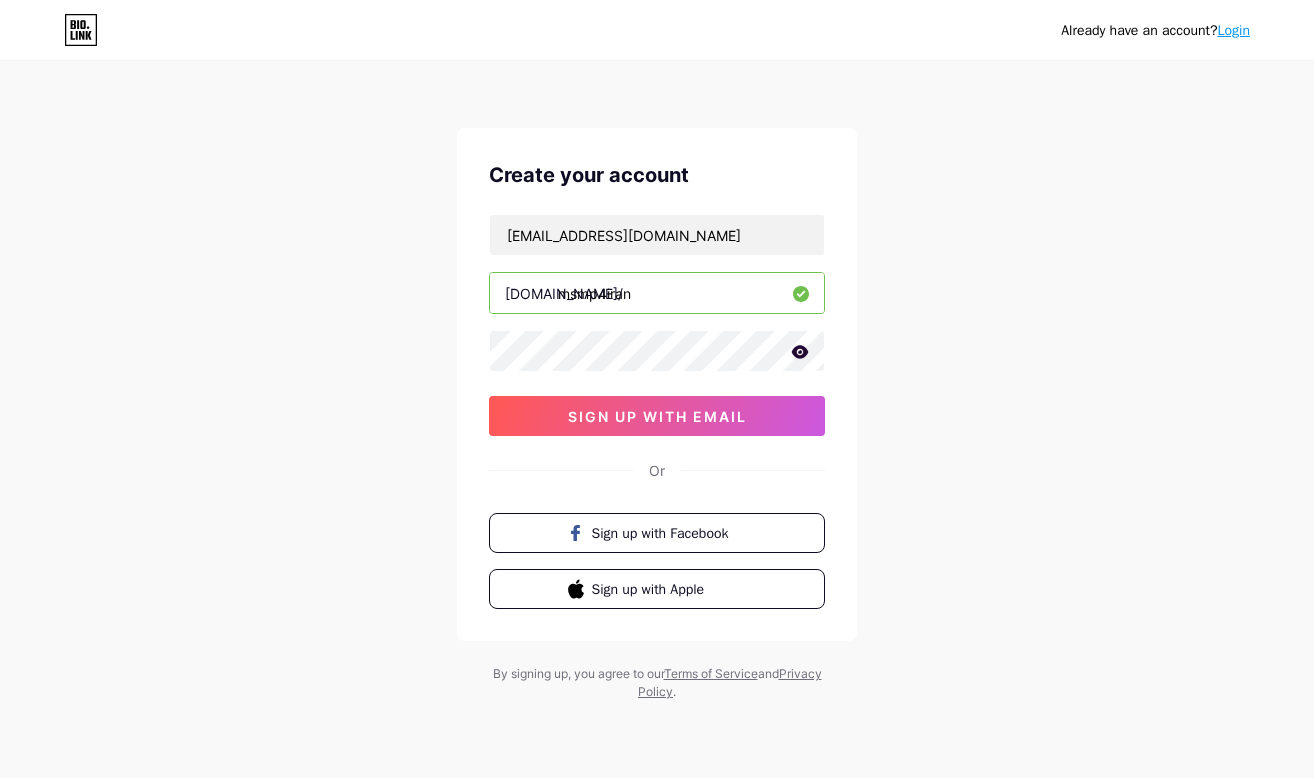 click on "Already have an account?  Login   Create your account     [EMAIL_ADDRESS][DOMAIN_NAME]     [DOMAIN_NAME]/   msmp4iran                     sign up with email         Or       Sign up with Facebook
Sign up with Apple
By signing up, you agree to our  Terms of Service  and  Privacy Policy ." at bounding box center [657, 382] 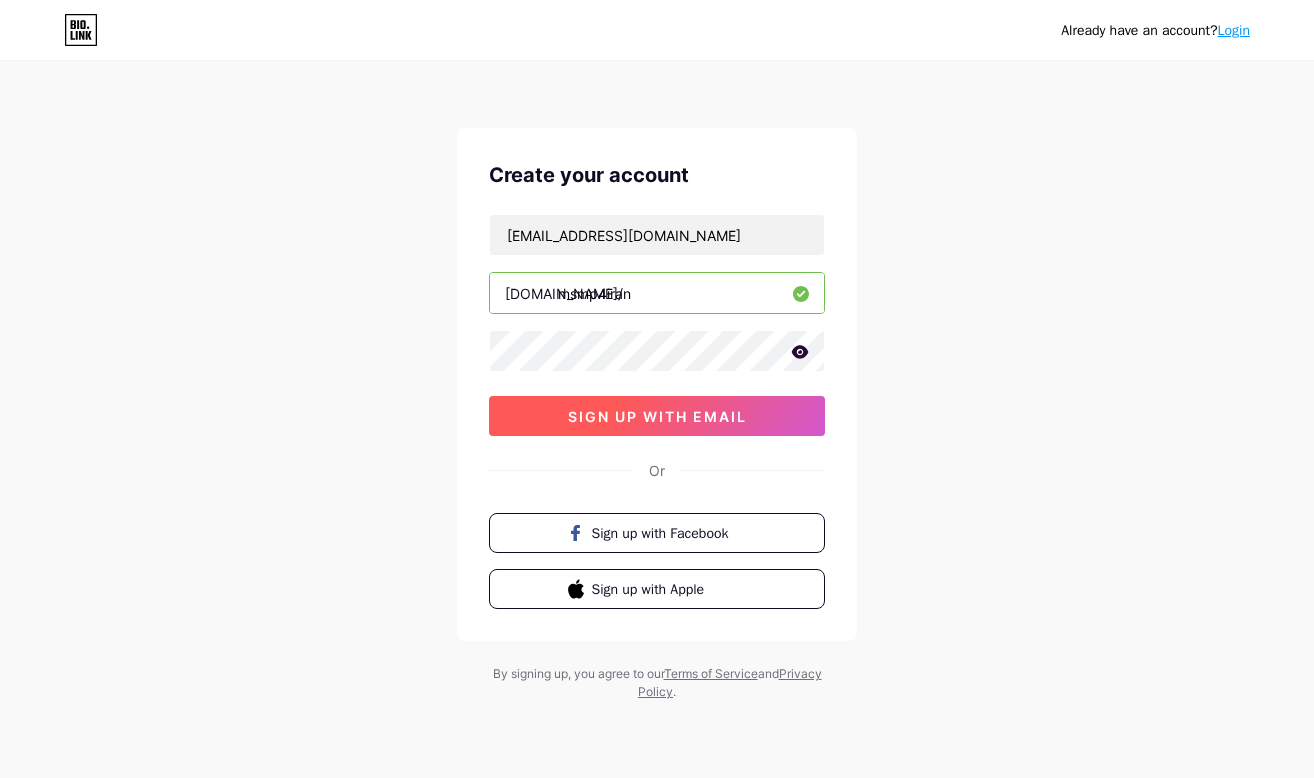 click on "sign up with email" at bounding box center (657, 416) 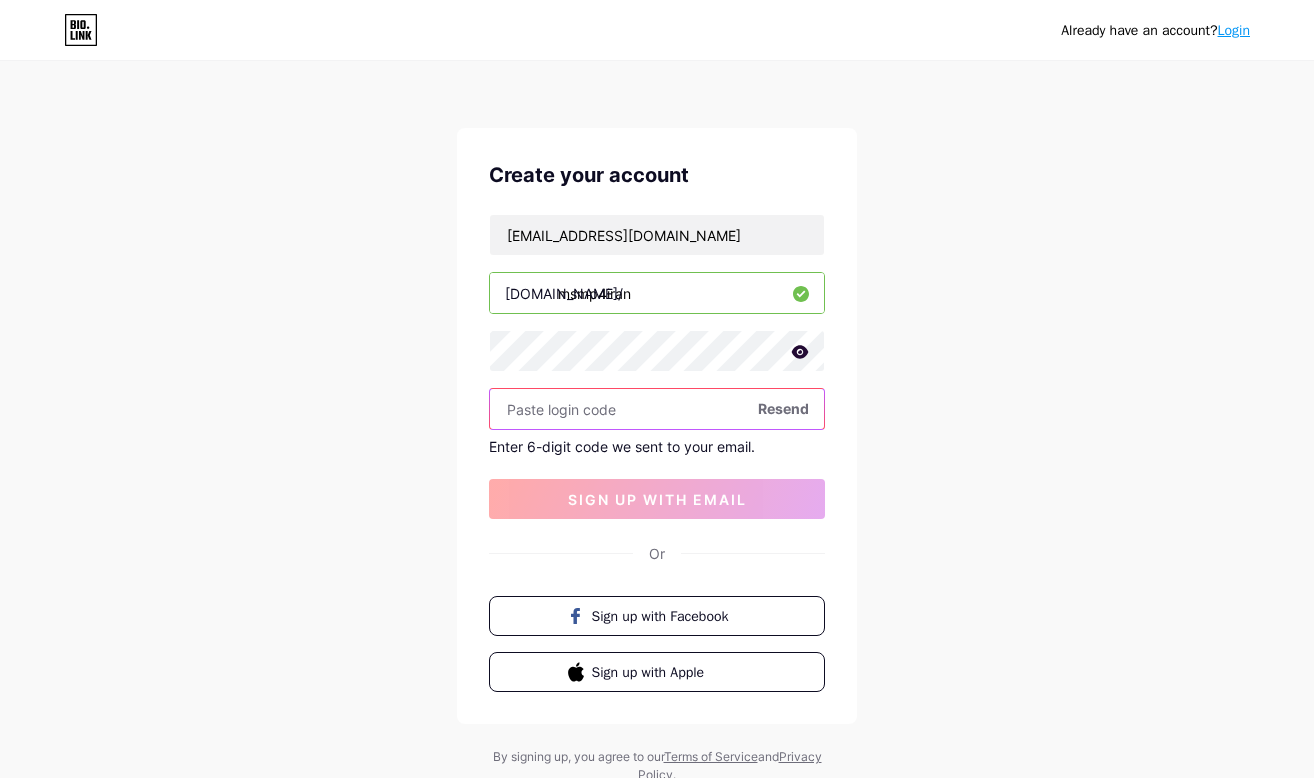 click at bounding box center [657, 409] 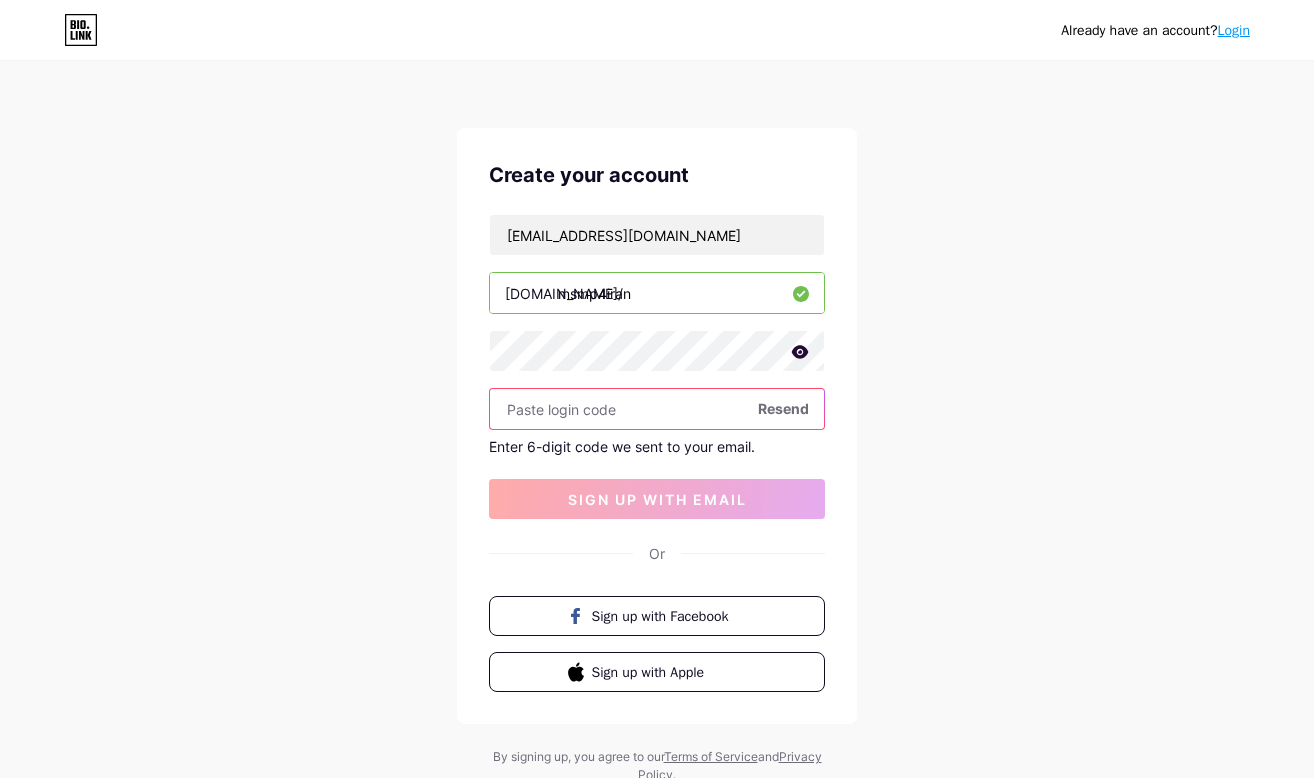 click at bounding box center [657, 409] 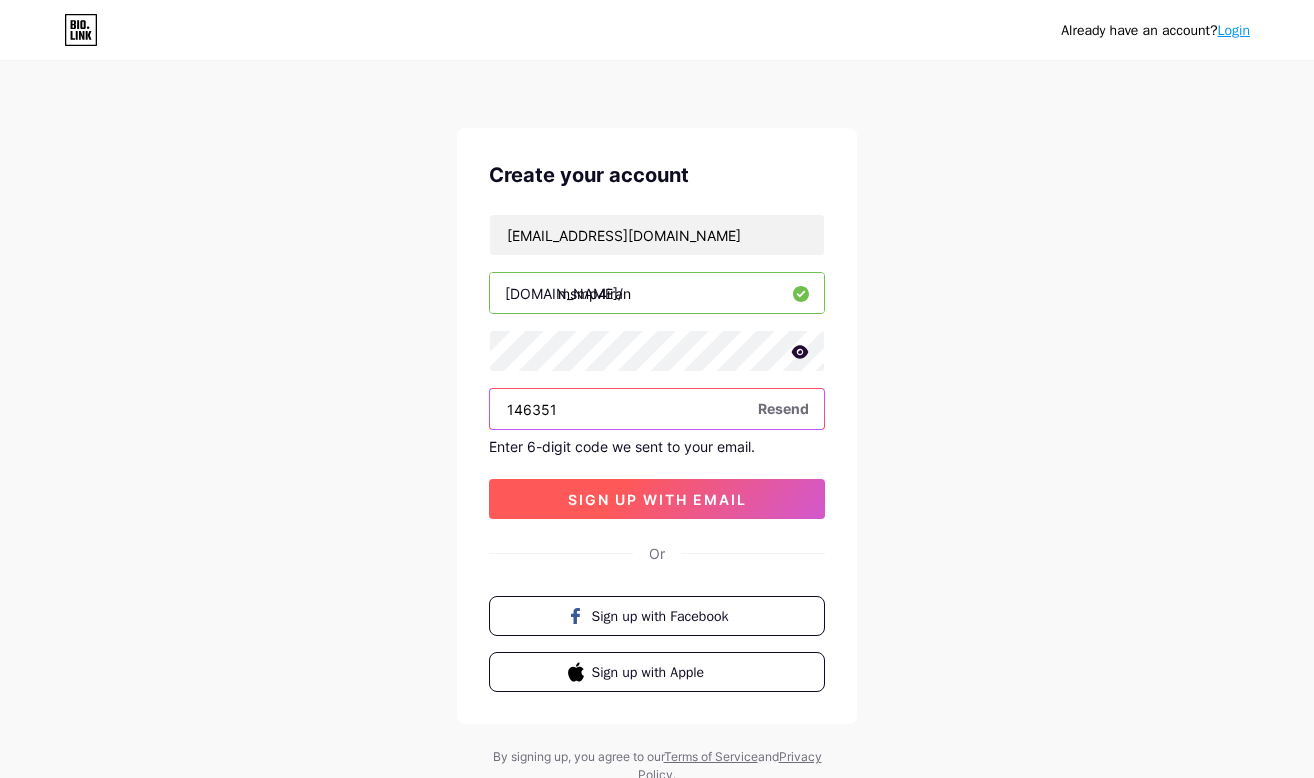type on "146351" 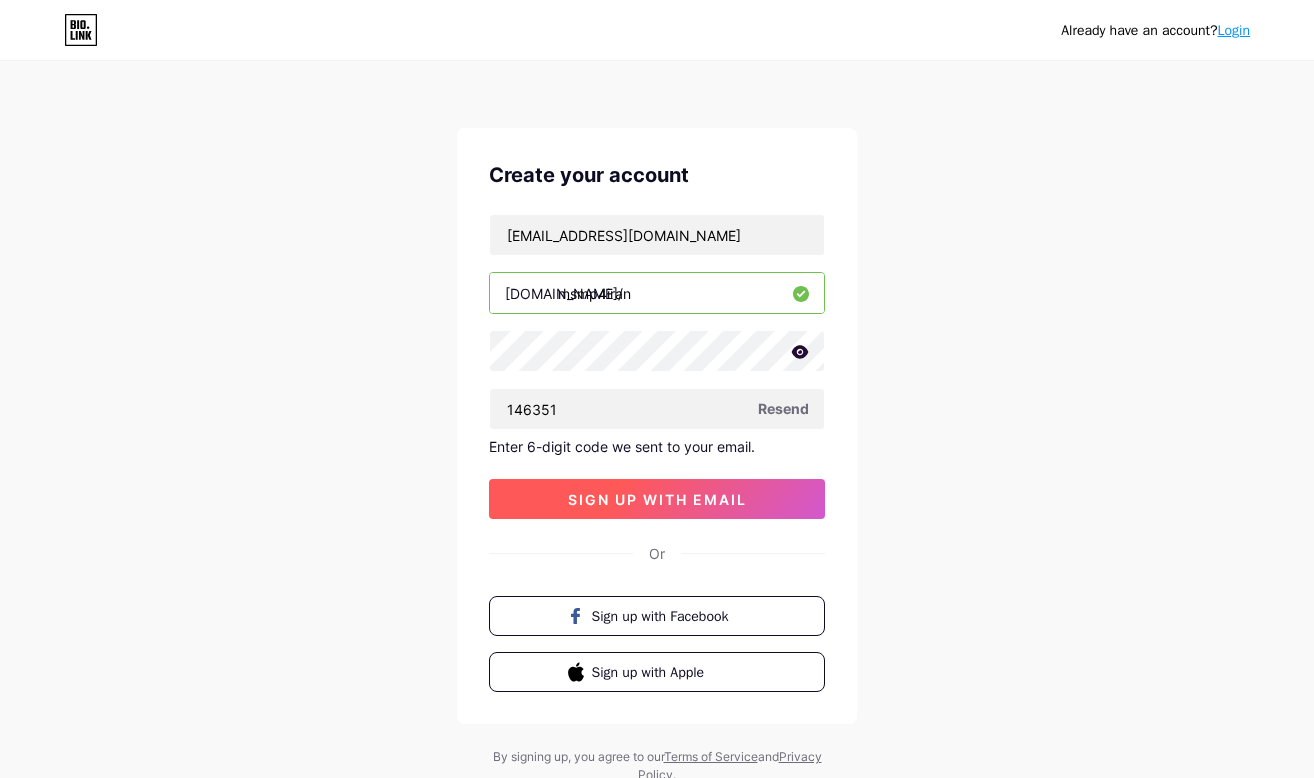 click on "sign up with email" at bounding box center [657, 499] 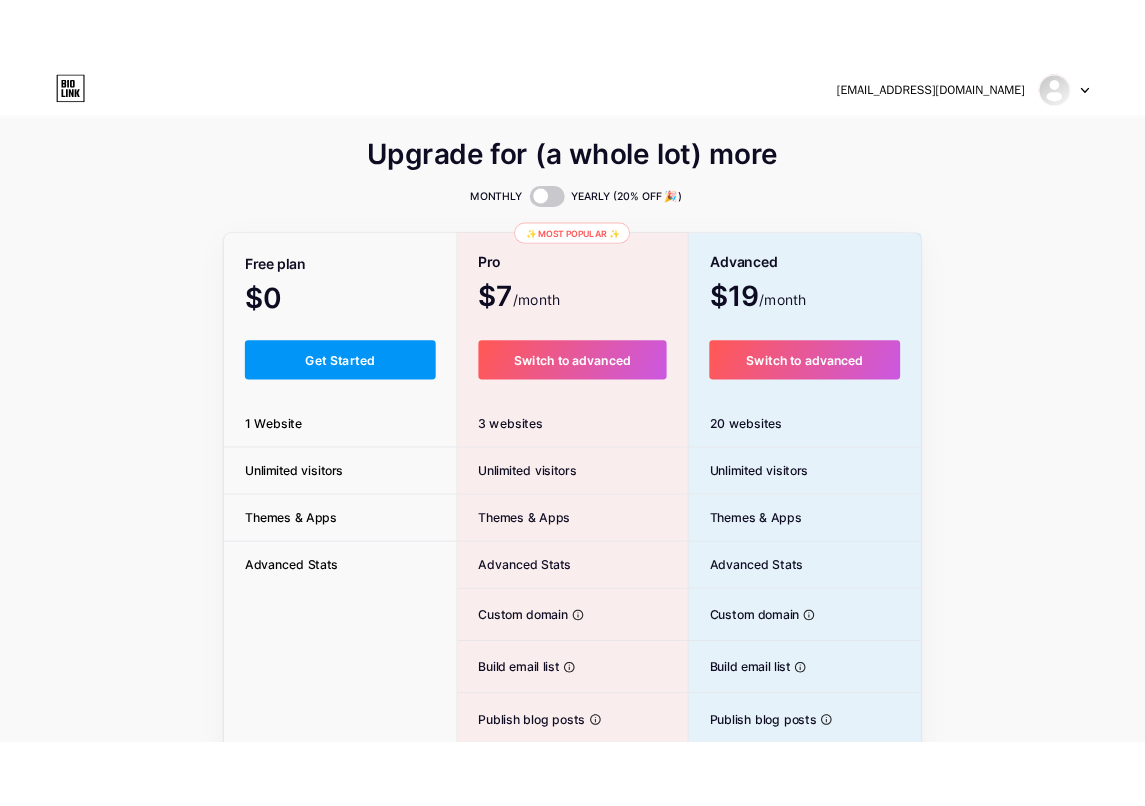 scroll, scrollTop: 0, scrollLeft: 0, axis: both 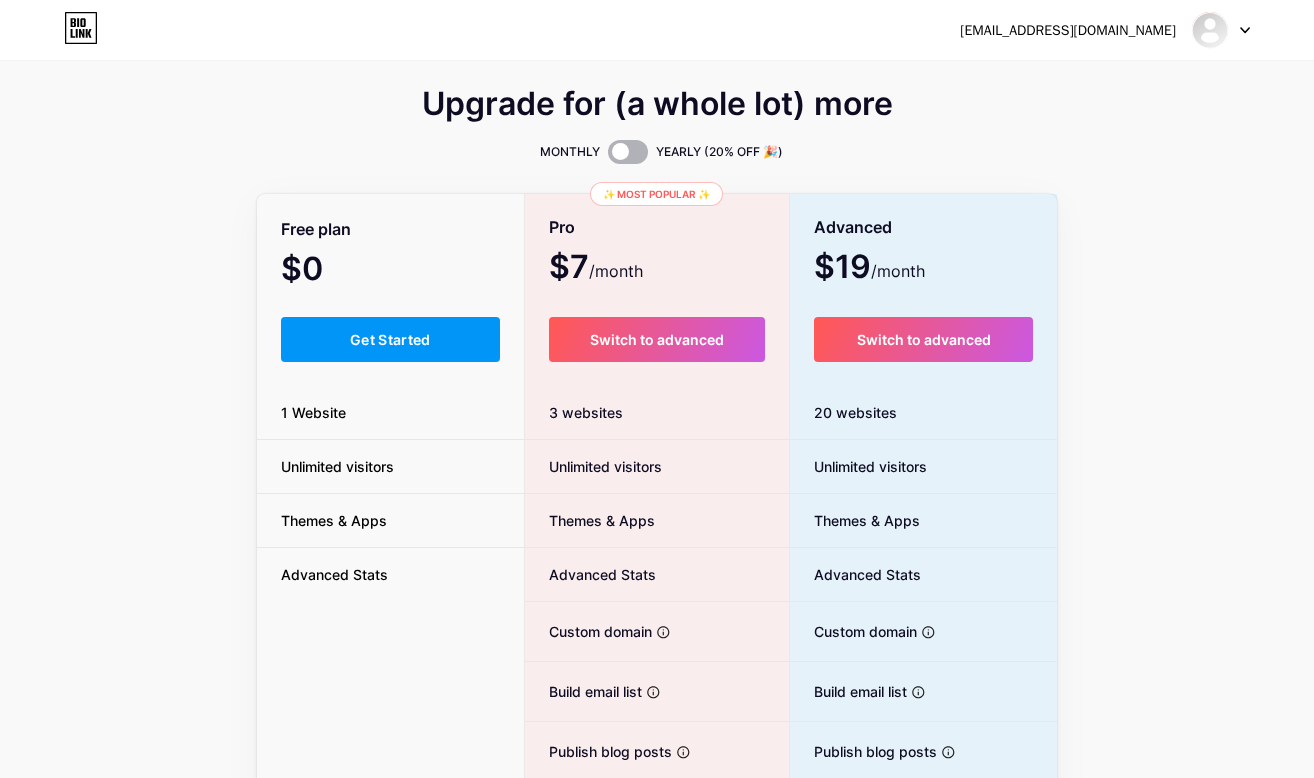 click at bounding box center [628, 152] 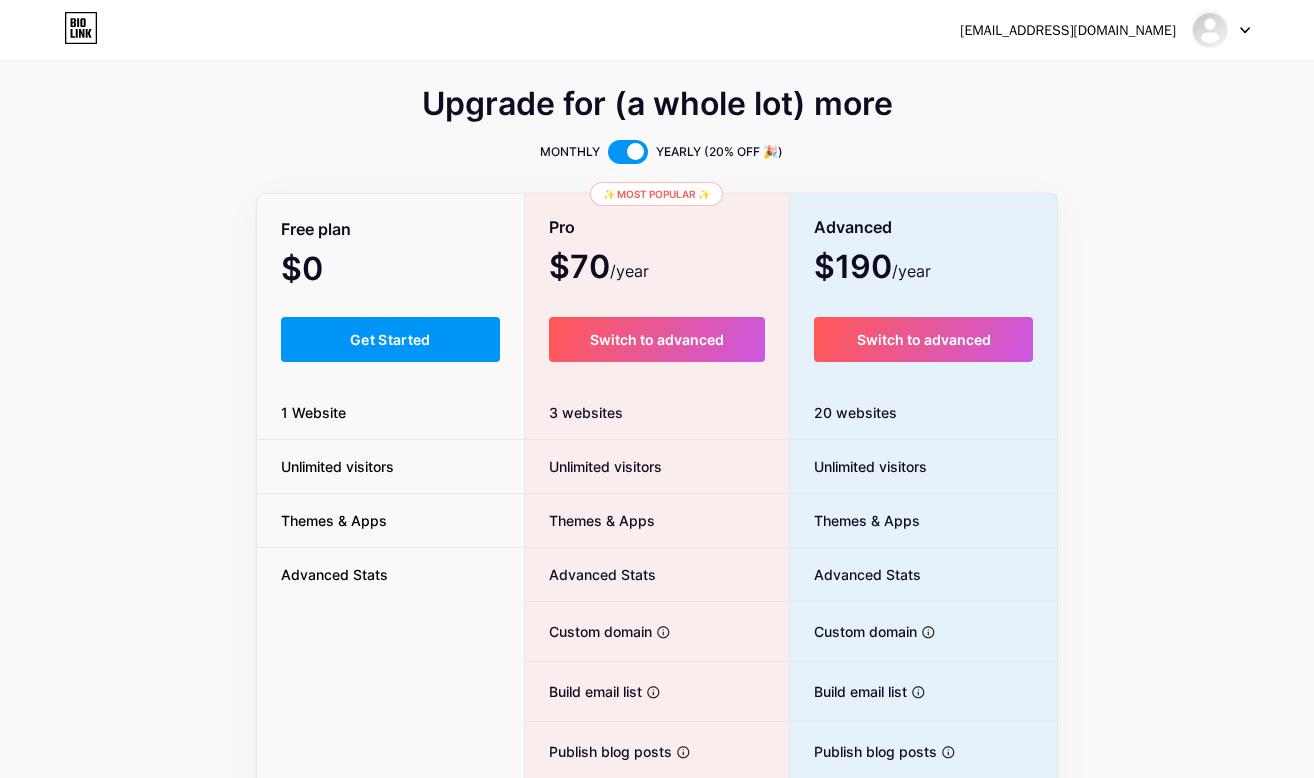 click at bounding box center [628, 152] 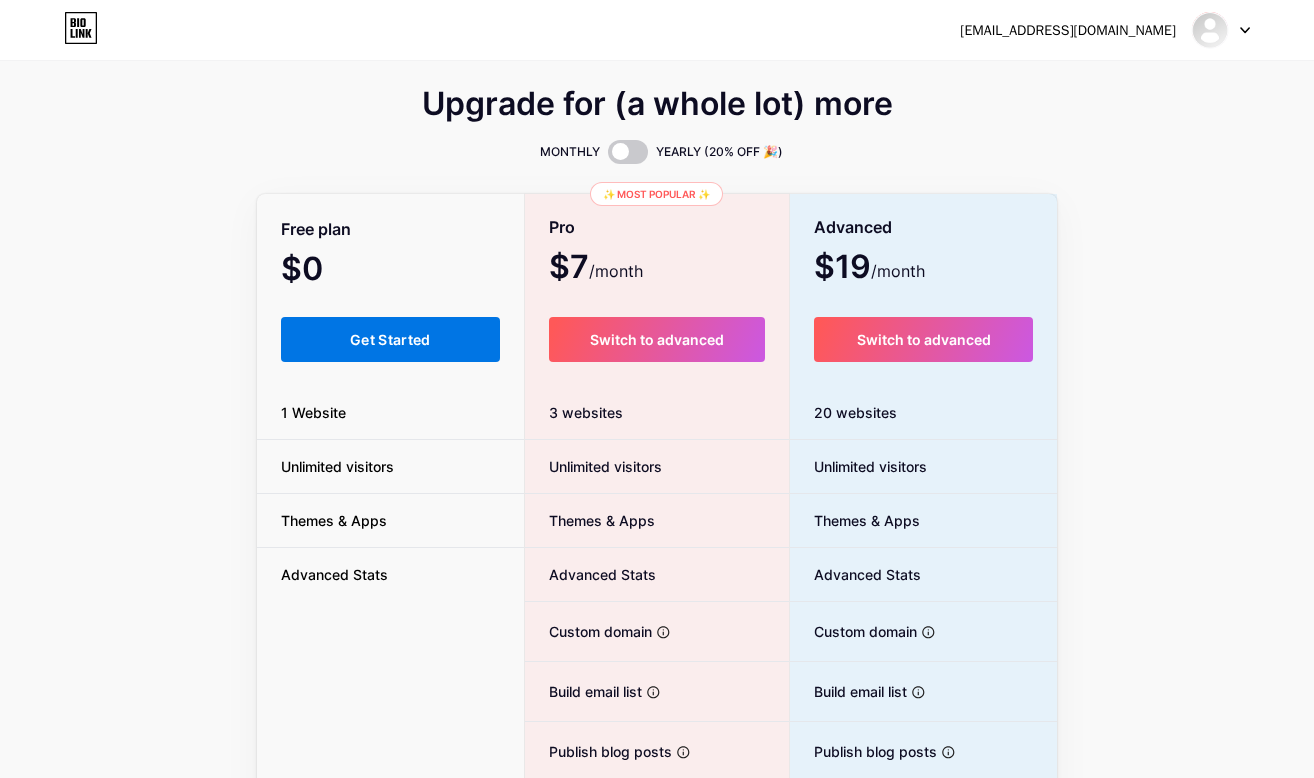 click on "Get Started" at bounding box center (390, 339) 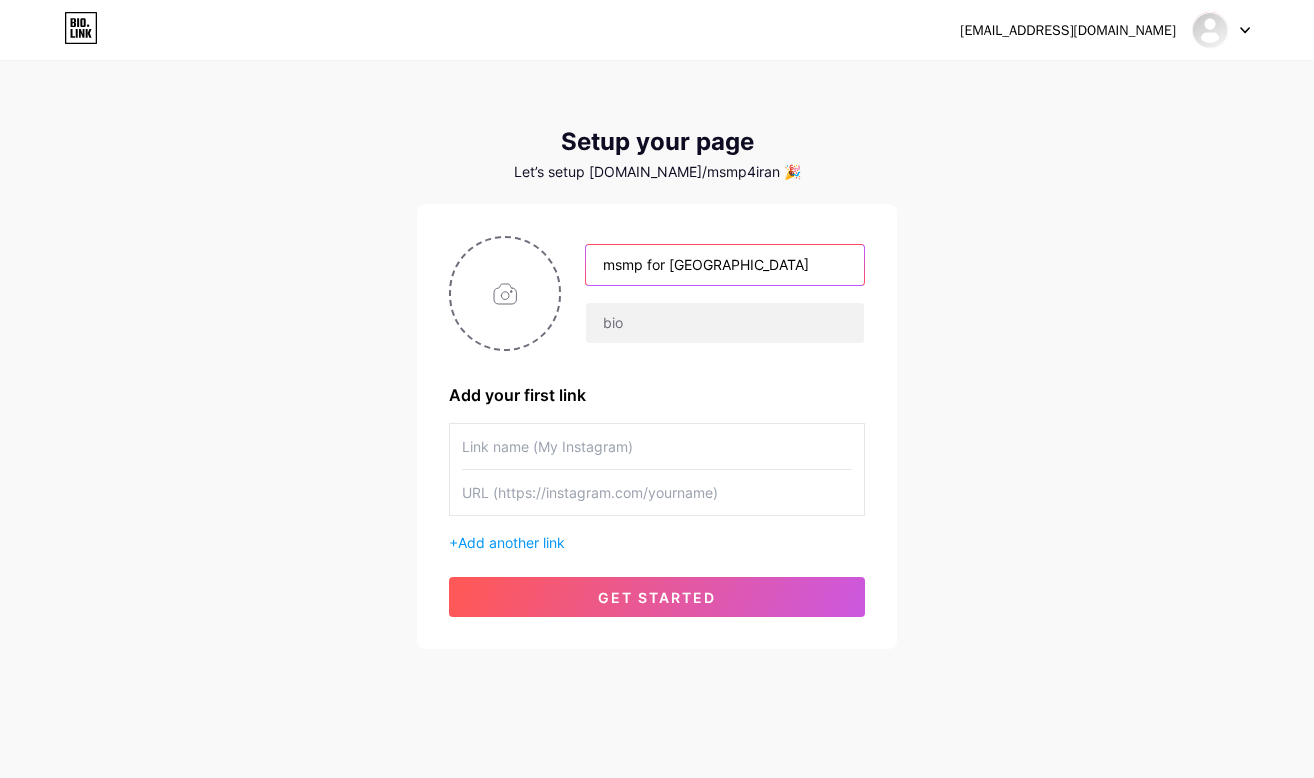 drag, startPoint x: 643, startPoint y: 267, endPoint x: 601, endPoint y: 267, distance: 42 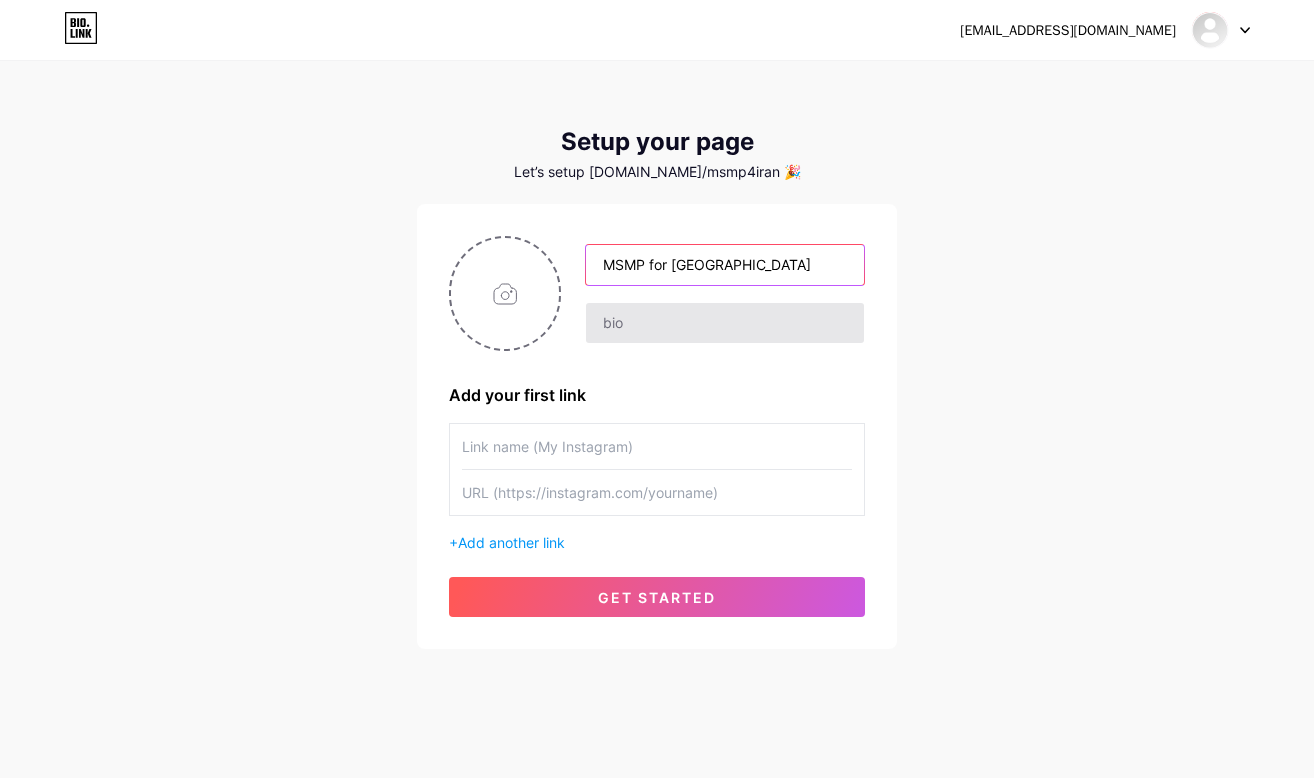 type on "MSMP for [GEOGRAPHIC_DATA]" 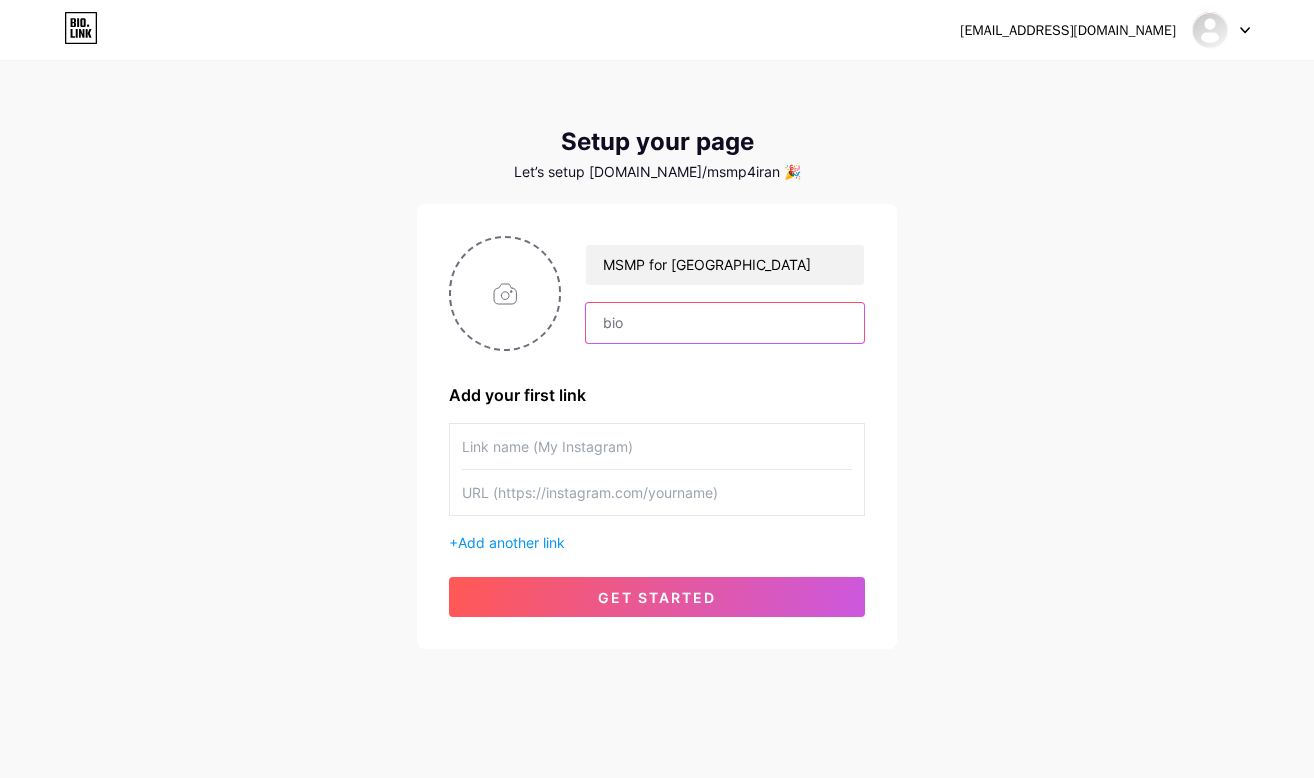 click at bounding box center [725, 323] 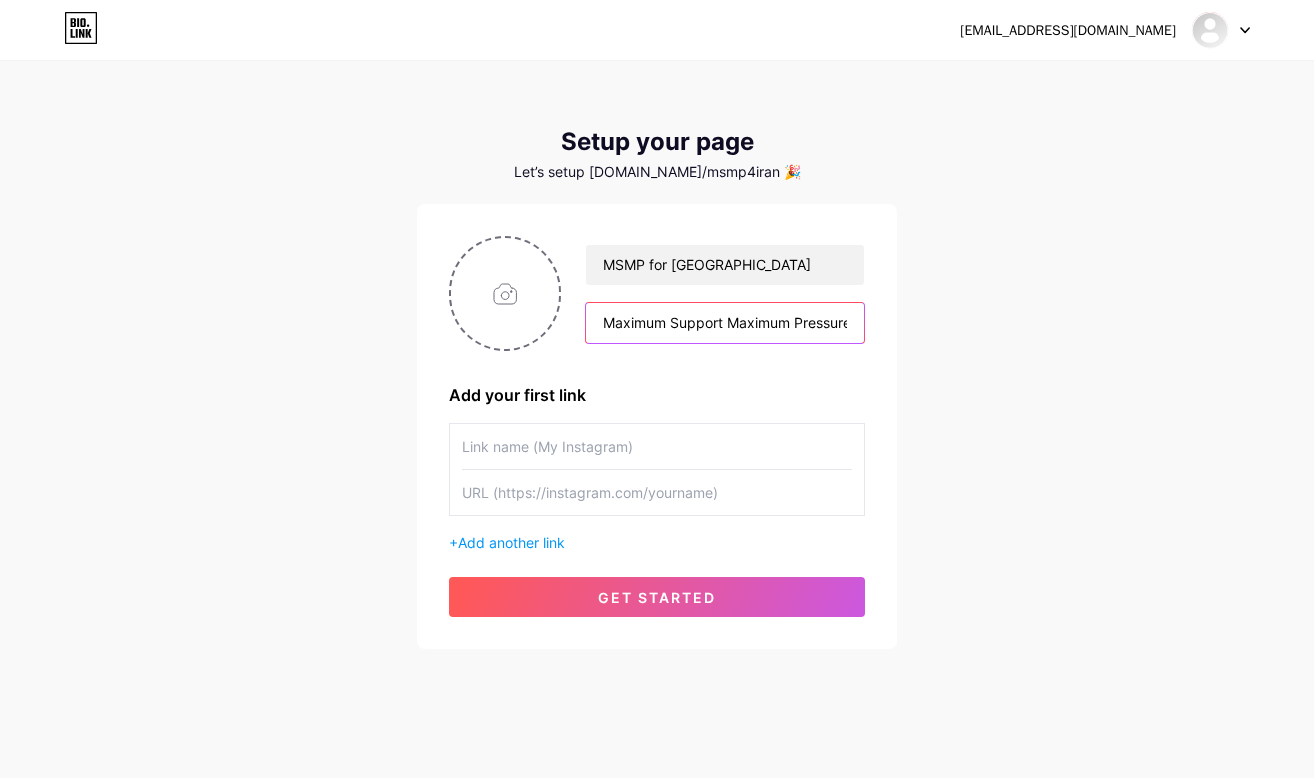 type on "Maximum Support Maximum Pressure for [GEOGRAPHIC_DATA]" 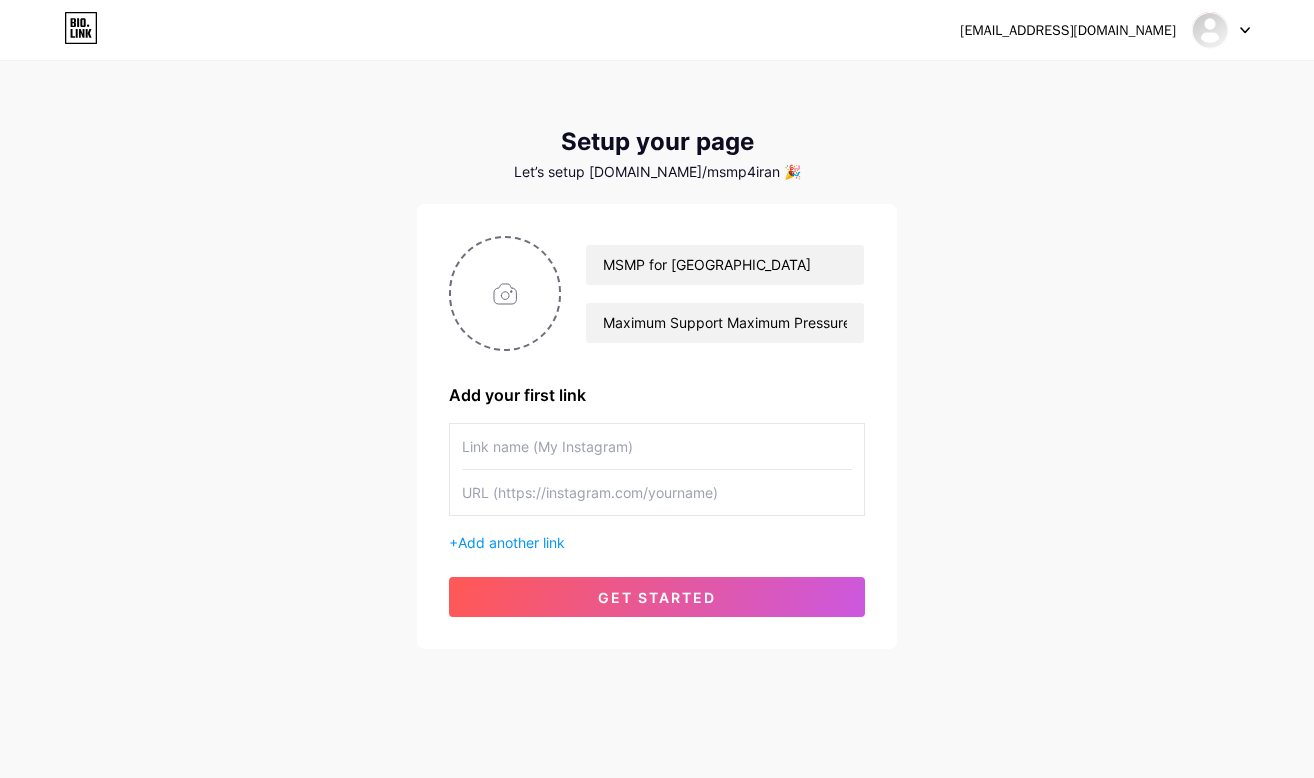 click at bounding box center (657, 446) 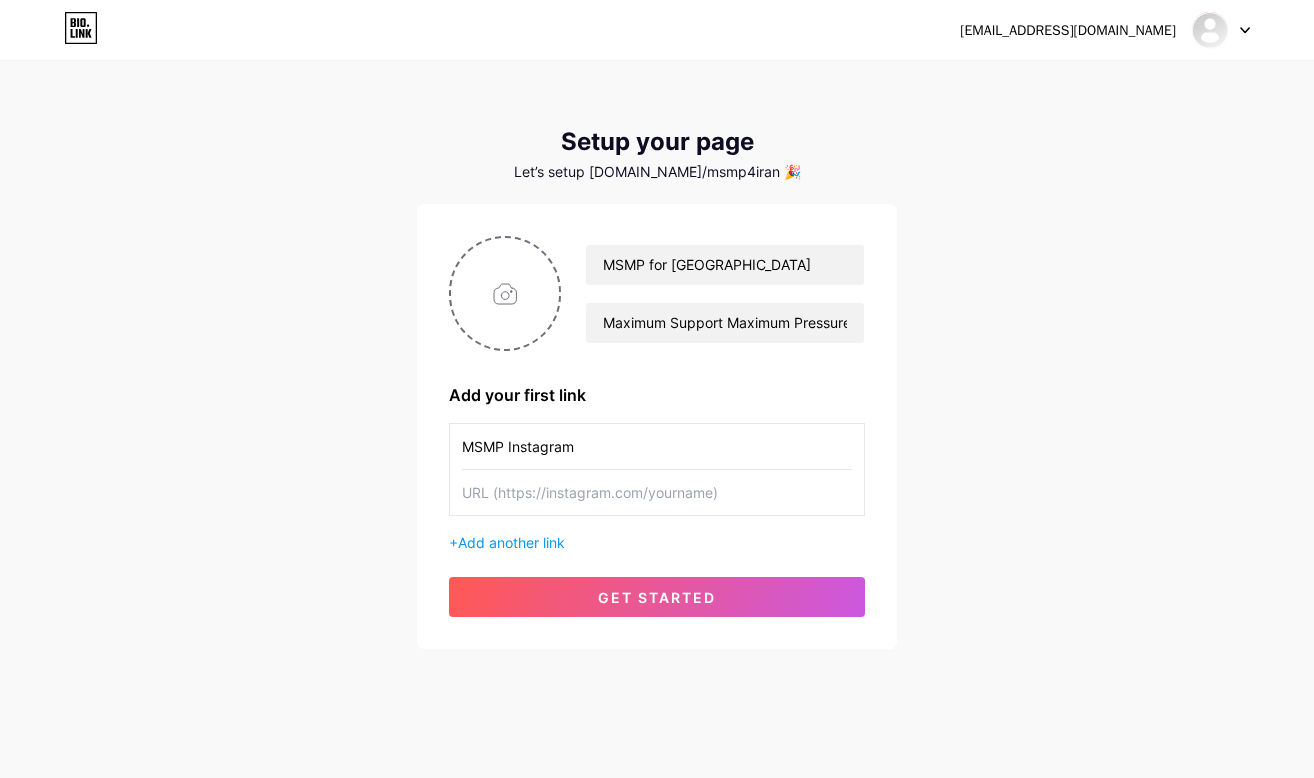 type on "MSMP Instagram" 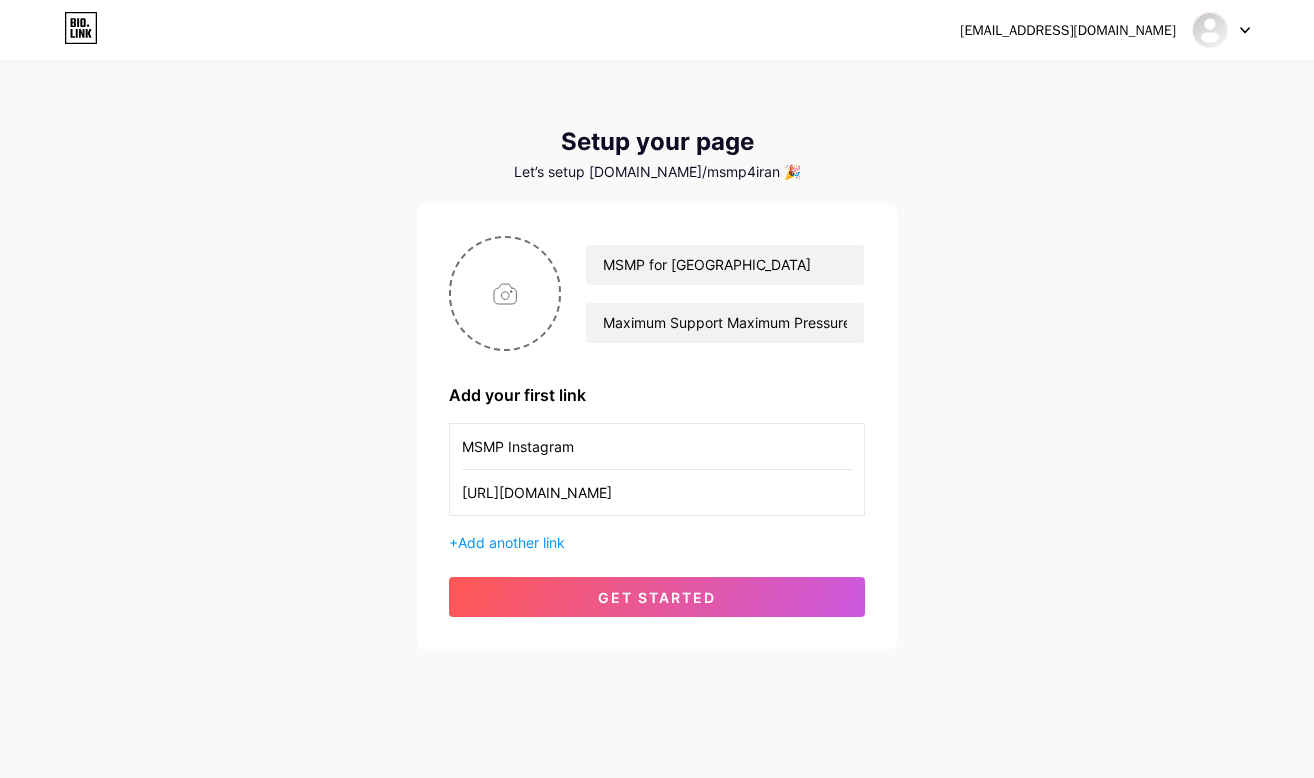 click on "[URL][DOMAIN_NAME]" at bounding box center (657, 492) 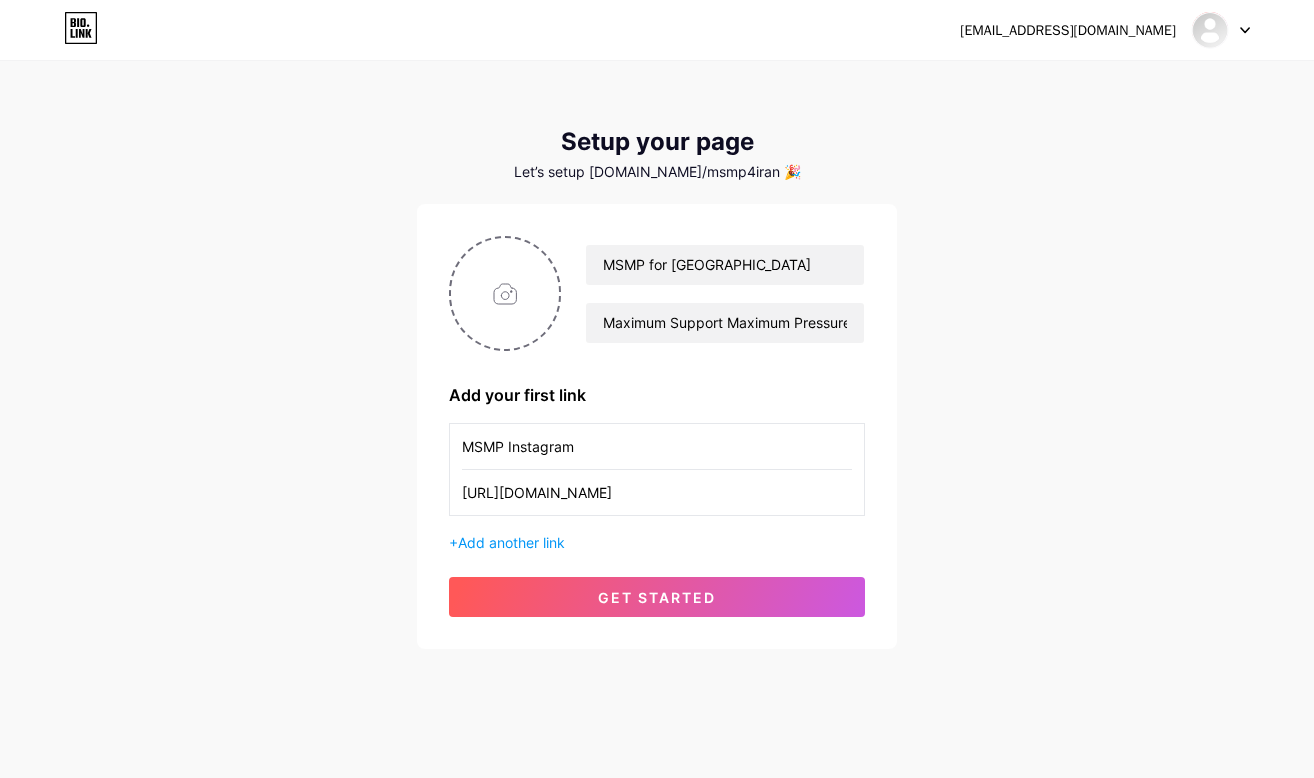 drag, startPoint x: 589, startPoint y: 495, endPoint x: 924, endPoint y: 499, distance: 335.02386 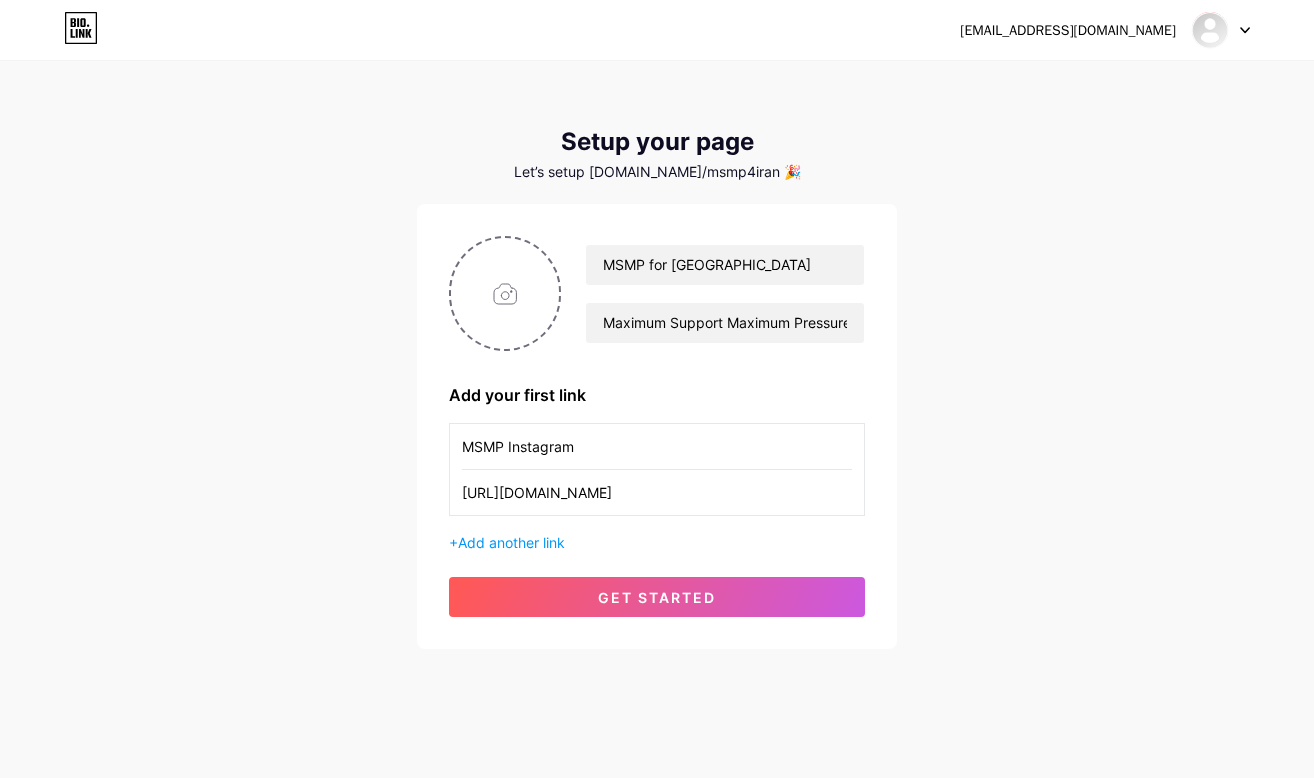 click on "[EMAIL_ADDRESS][DOMAIN_NAME]           Dashboard     Logout   Setup your page   Let’s setup [DOMAIN_NAME]/msmp4iran 🎉               MSMP for Iran     Maximum Support Maximum Pressure for [GEOGRAPHIC_DATA]     Add your first link   MSMP Instagram   [URL][DOMAIN_NAME]
+  Add another link     get started" at bounding box center [657, 356] 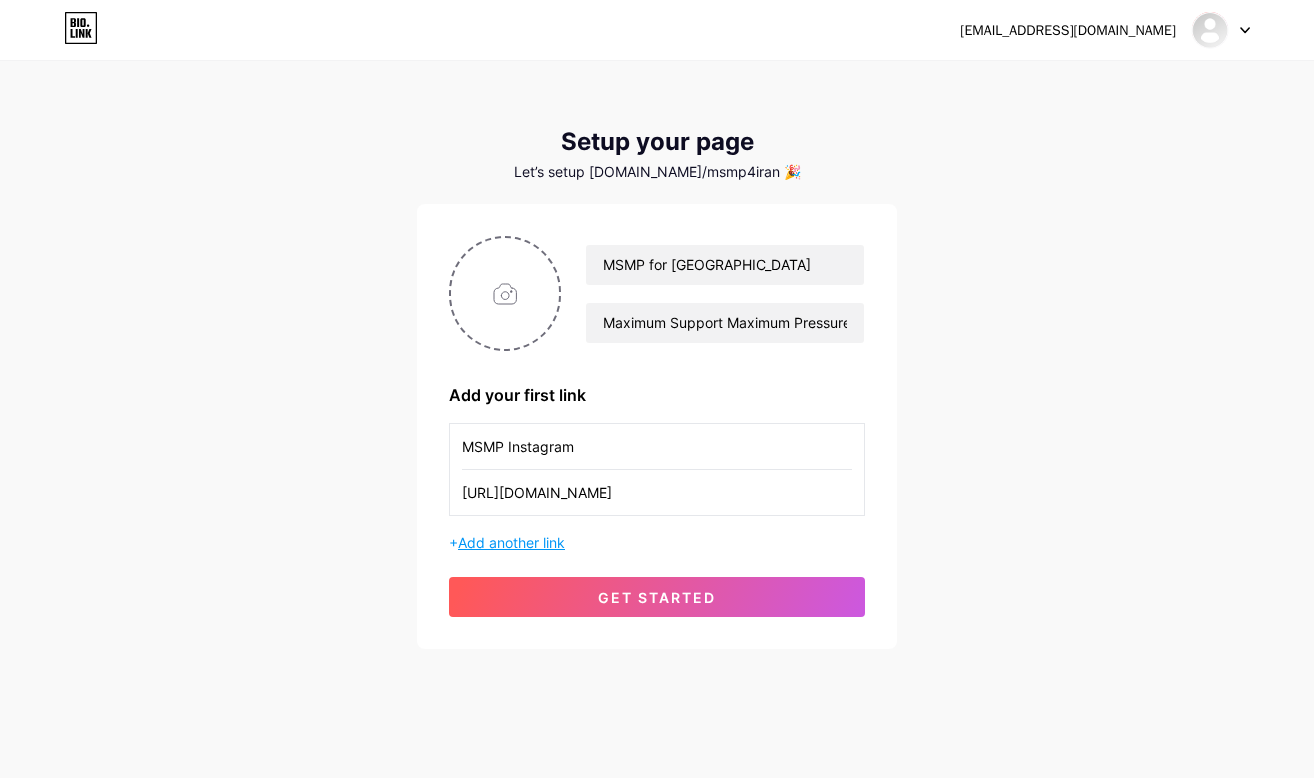 type on "[URL][DOMAIN_NAME]" 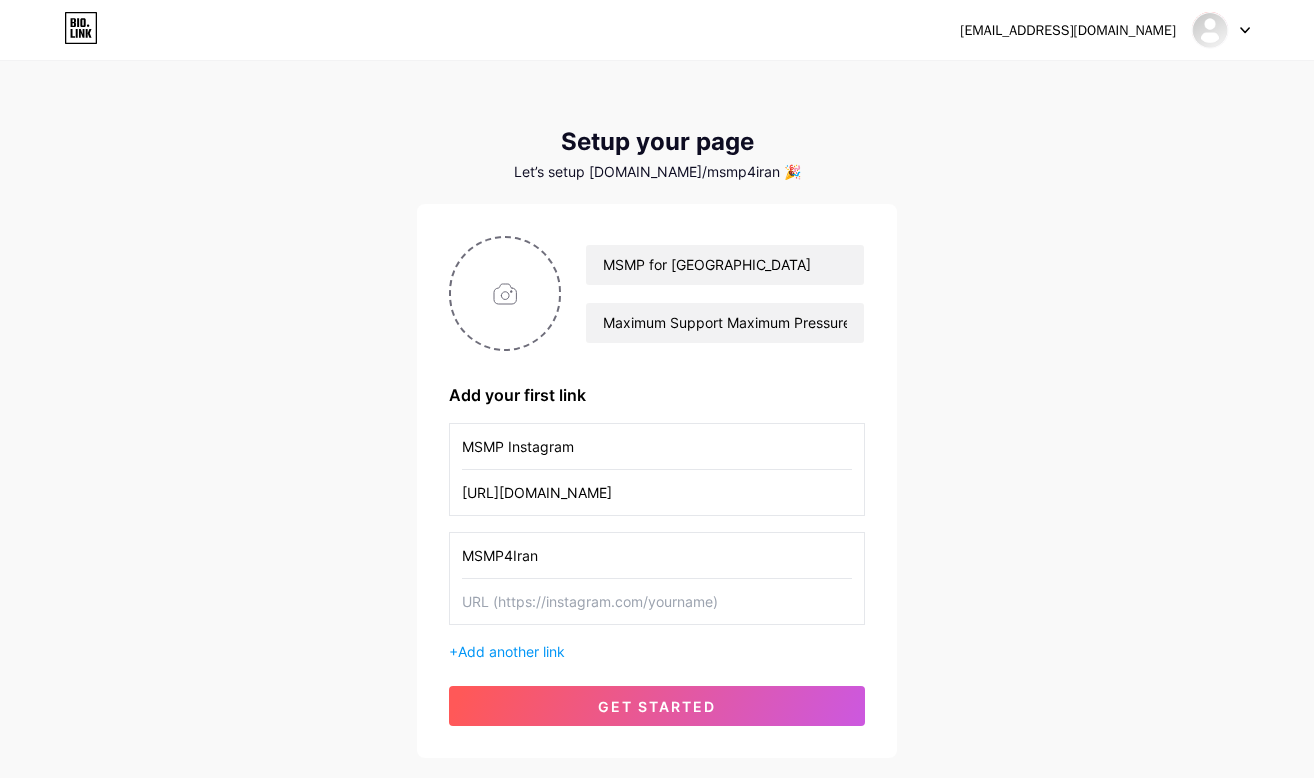 type on "MSMP4Iran" 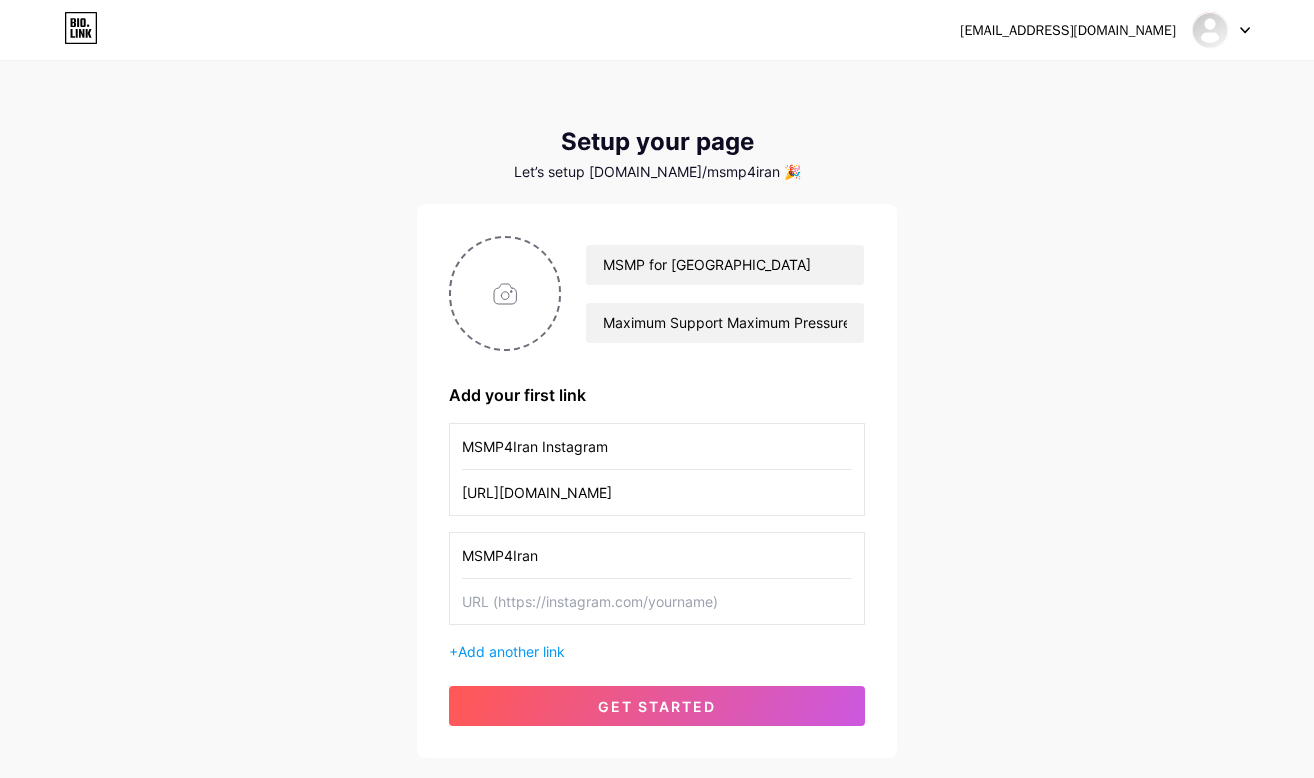 type on "MSMP4Iran Instagram" 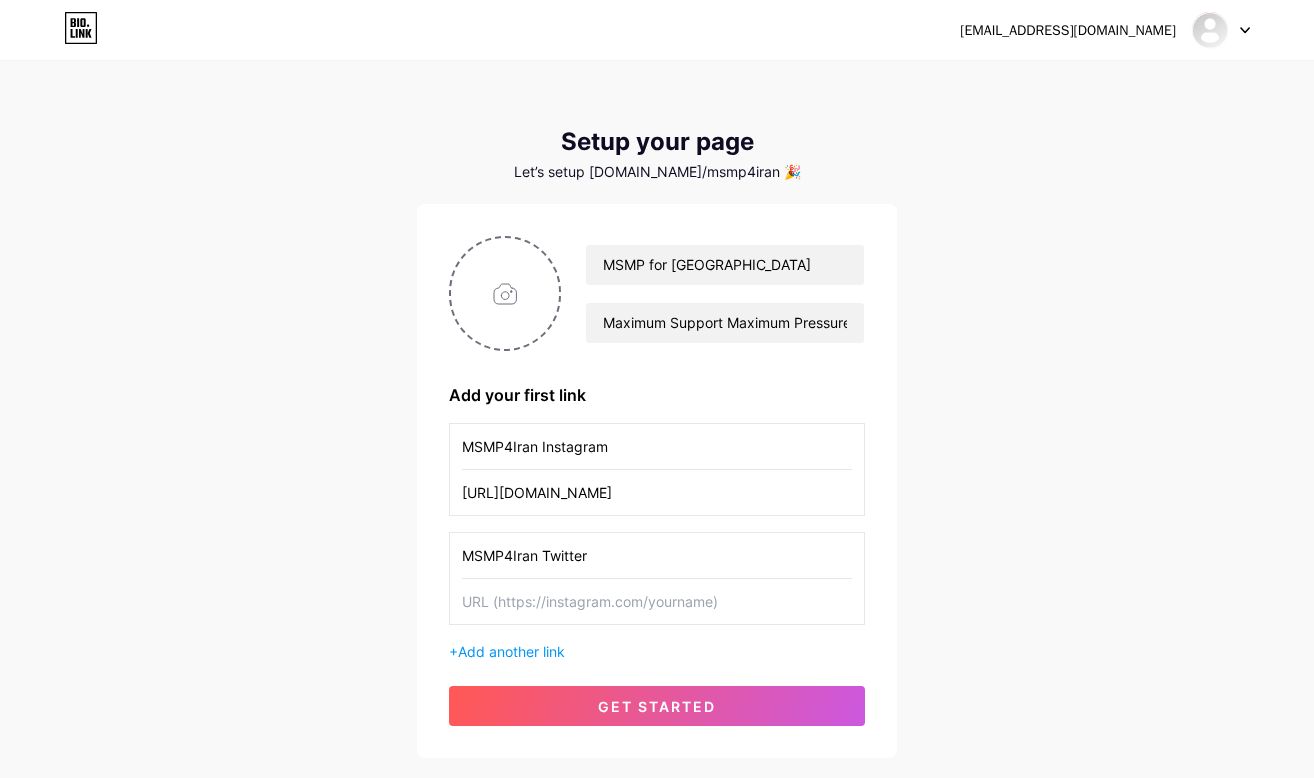 type on "MSMP4Iran Twitter" 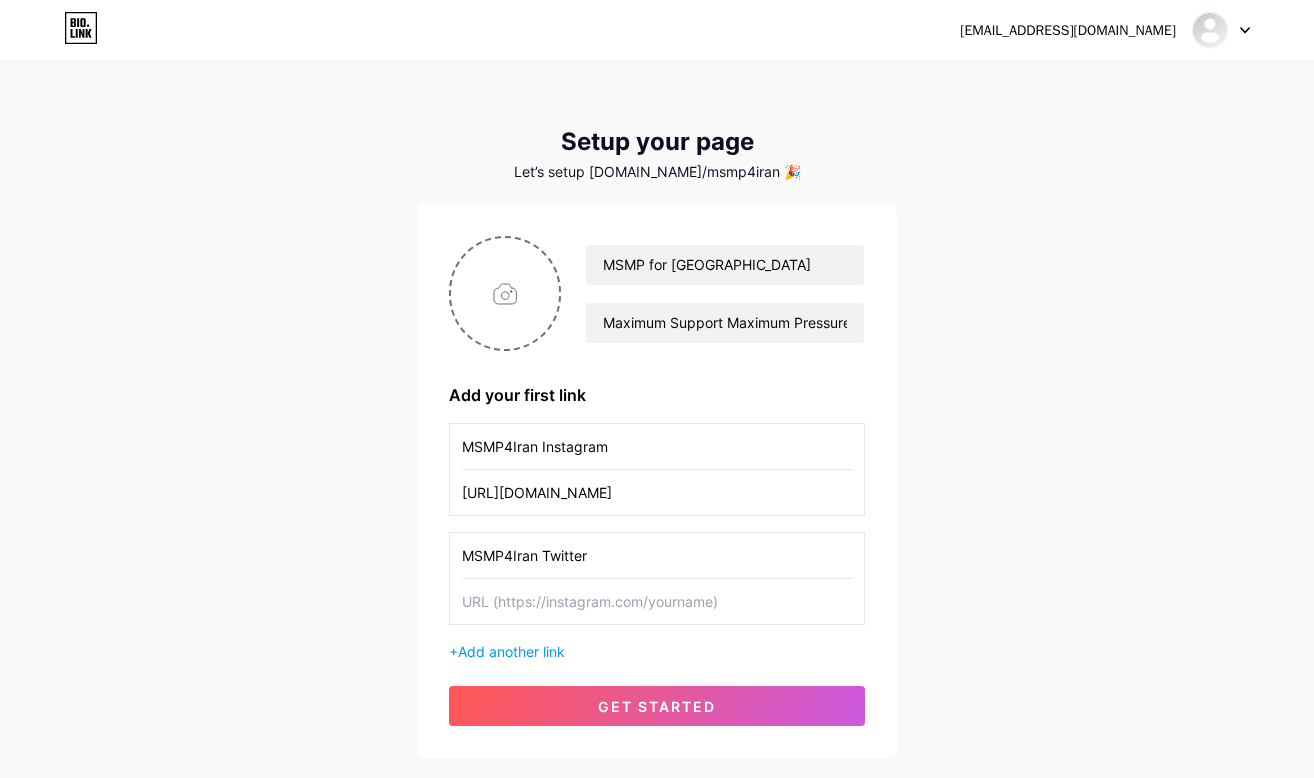 paste on "[URL][DOMAIN_NAME]" 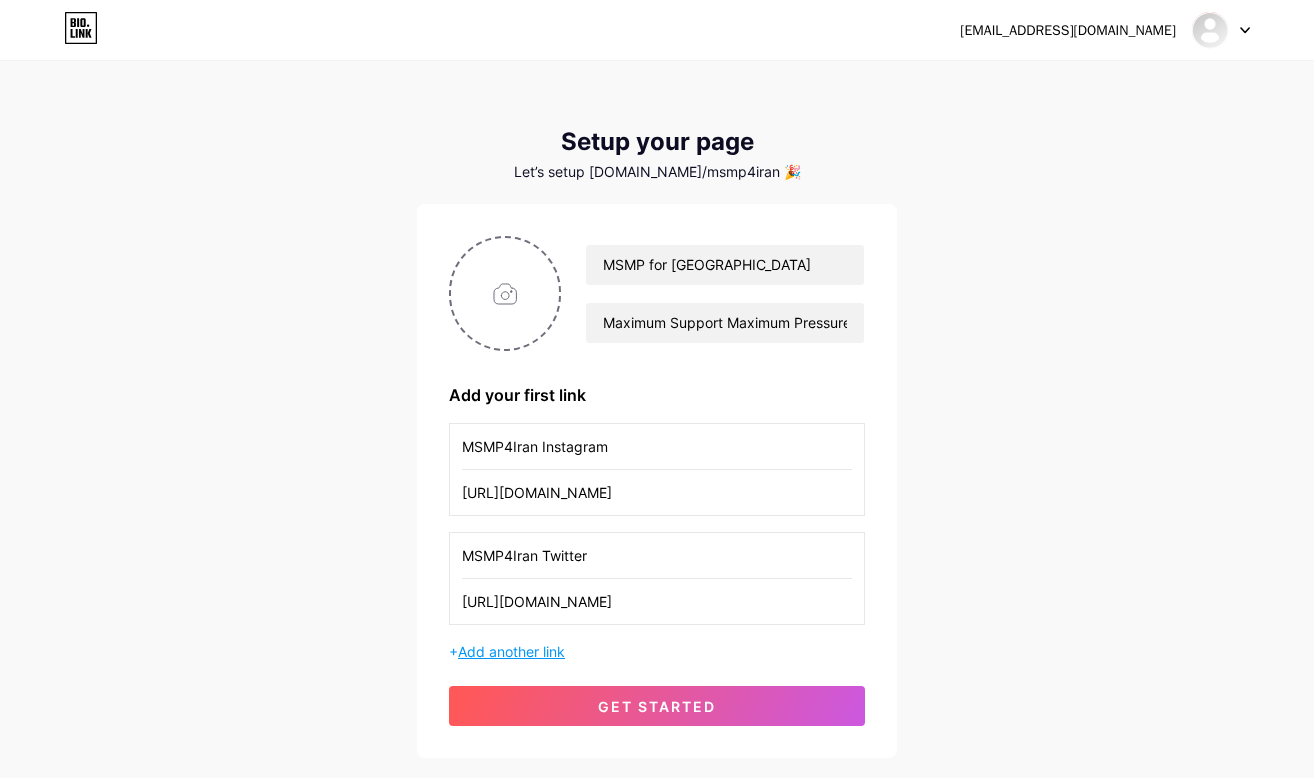 type on "[URL][DOMAIN_NAME]" 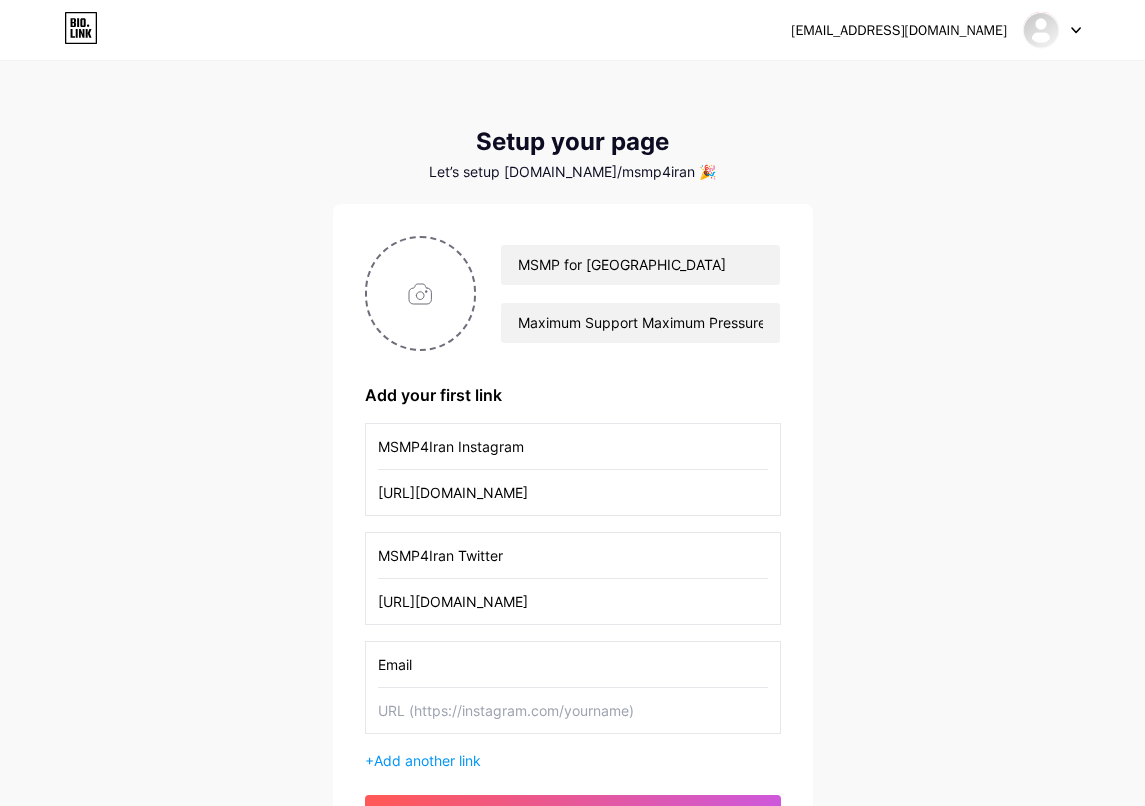 type on "Email" 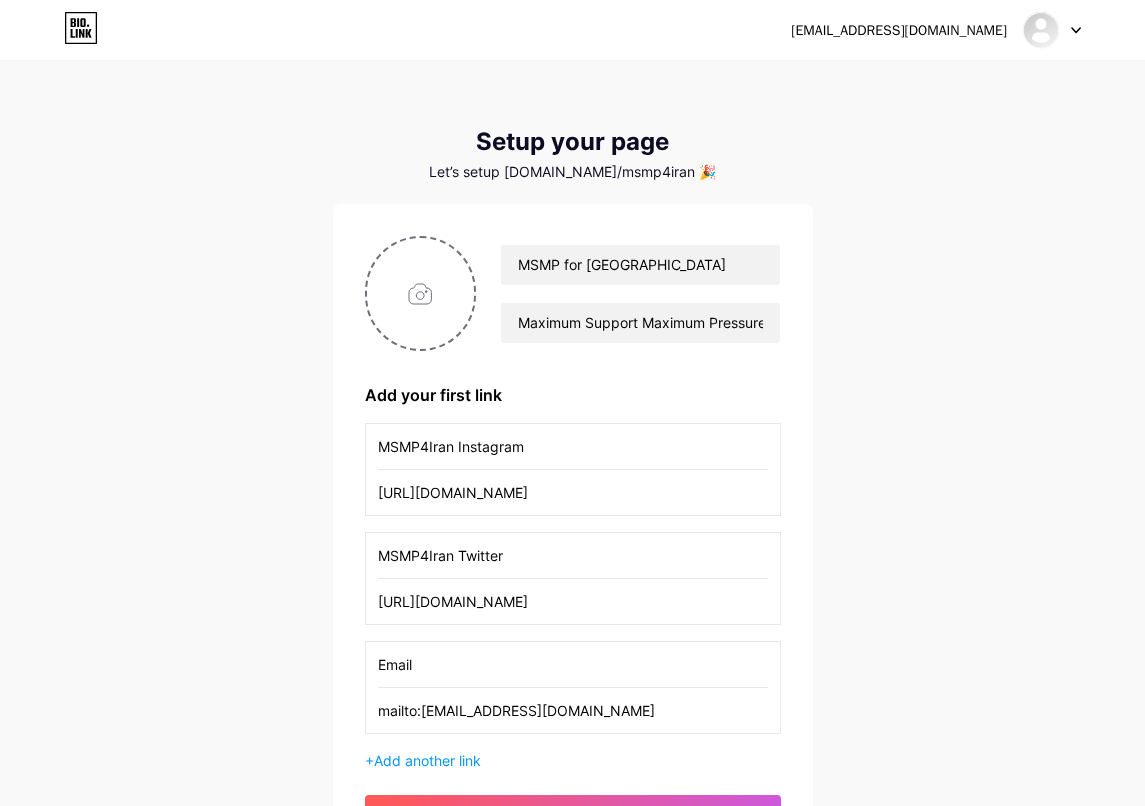 drag, startPoint x: 422, startPoint y: 711, endPoint x: 483, endPoint y: 716, distance: 61.204575 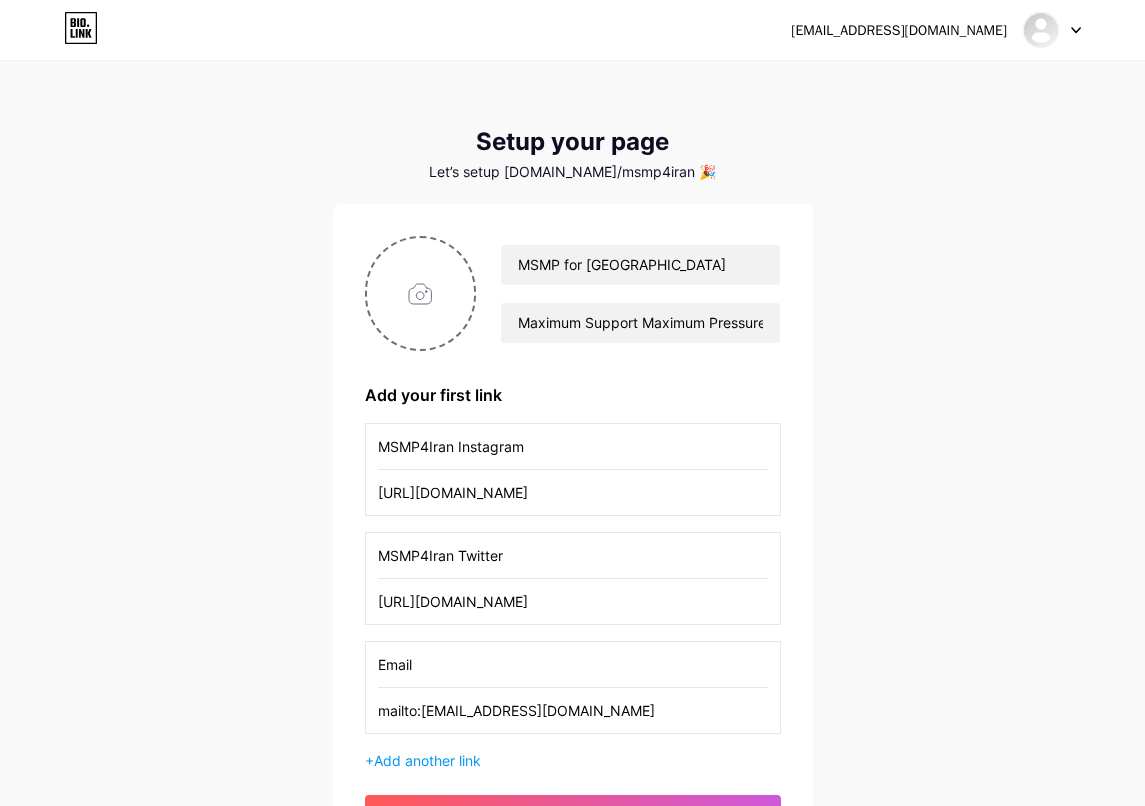 click on "mailto:[EMAIL_ADDRESS][DOMAIN_NAME]" at bounding box center [573, 710] 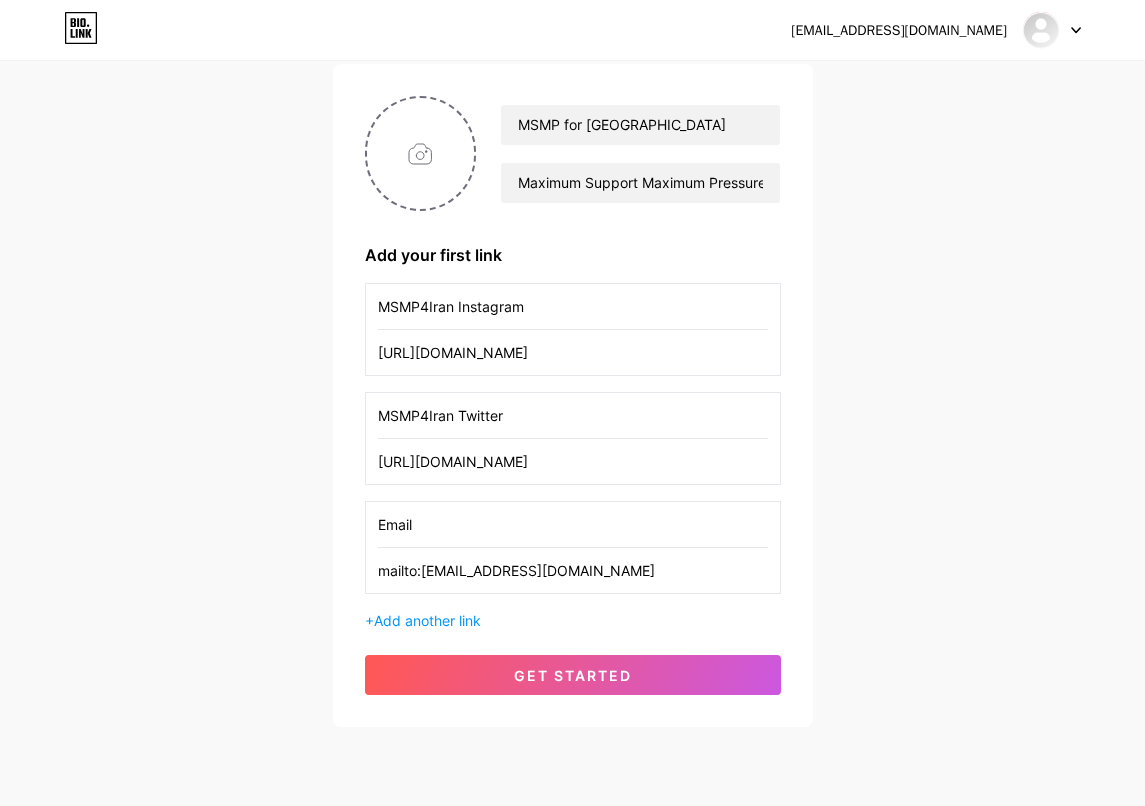 scroll, scrollTop: 142, scrollLeft: 0, axis: vertical 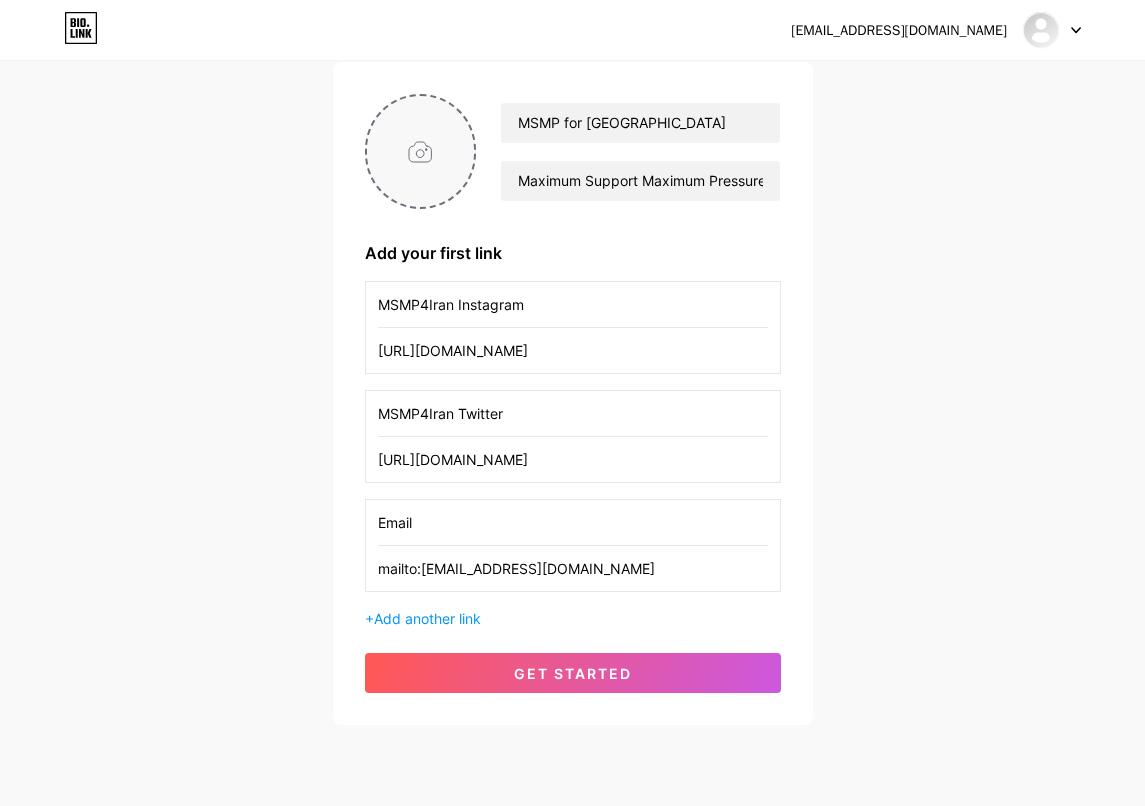 click at bounding box center (421, 151) 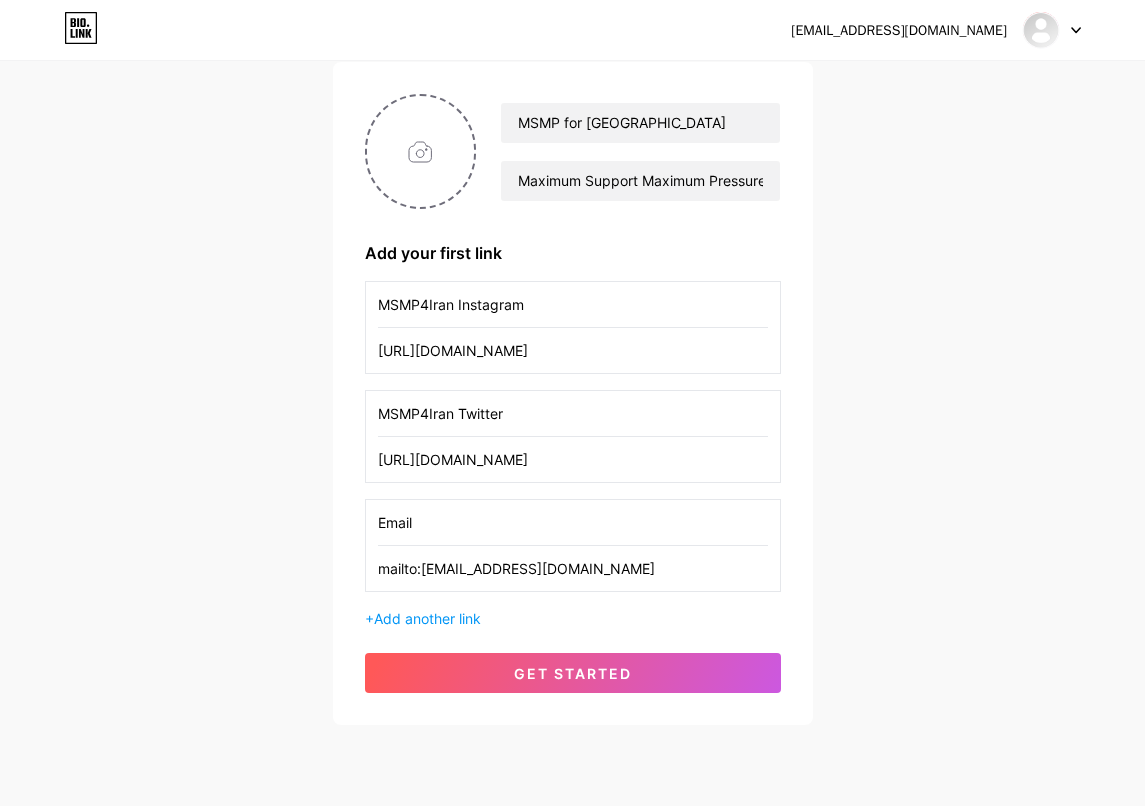 type on "C:\fakepath\IMG_5692.JPG" 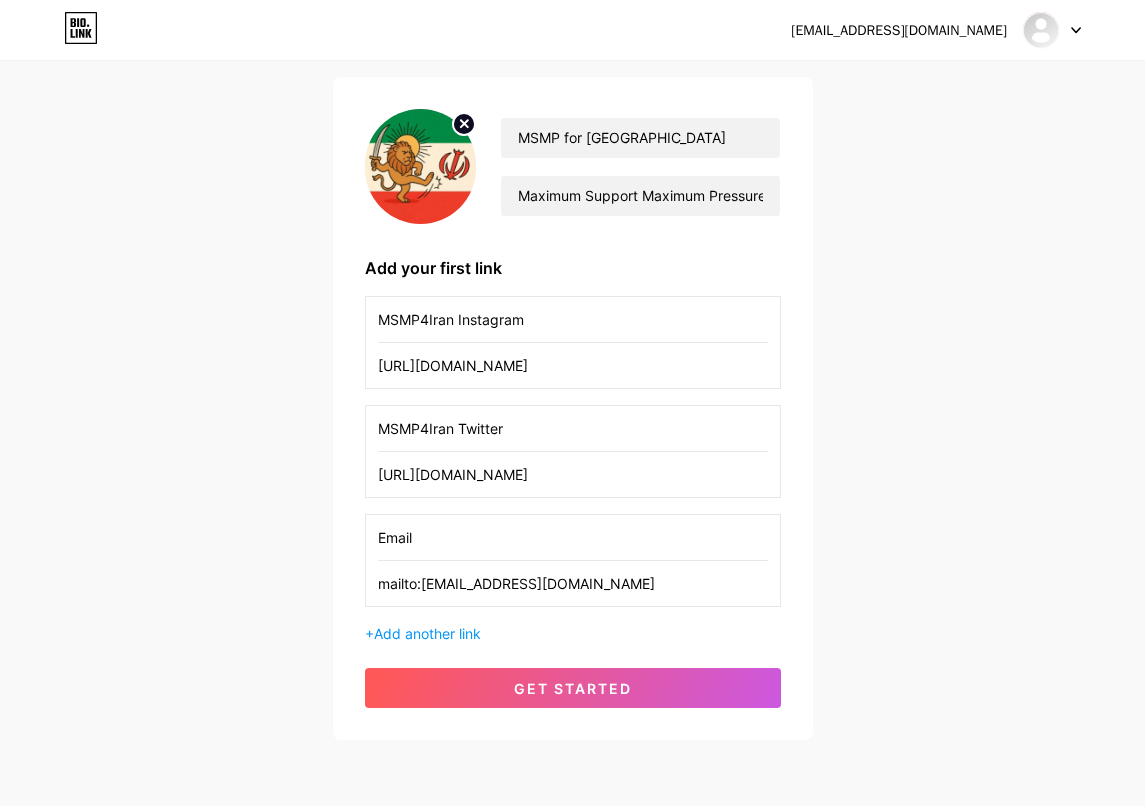 scroll, scrollTop: 136, scrollLeft: 0, axis: vertical 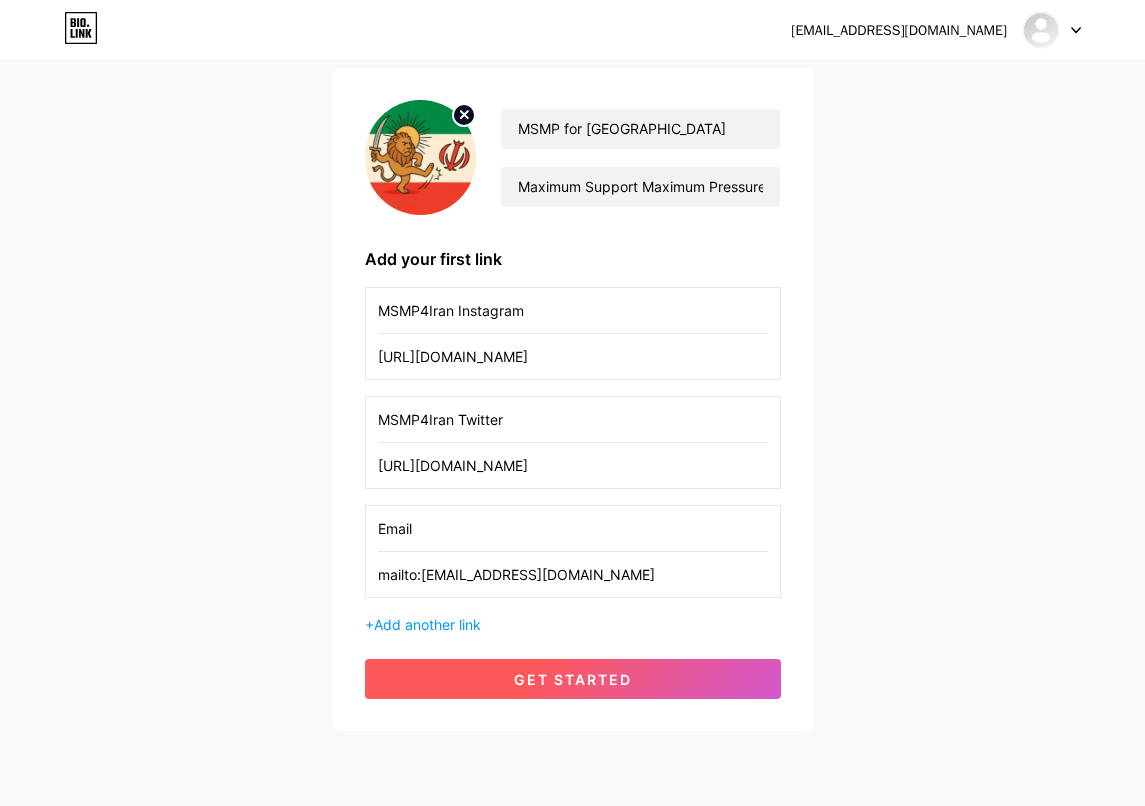 click on "get started" at bounding box center [573, 679] 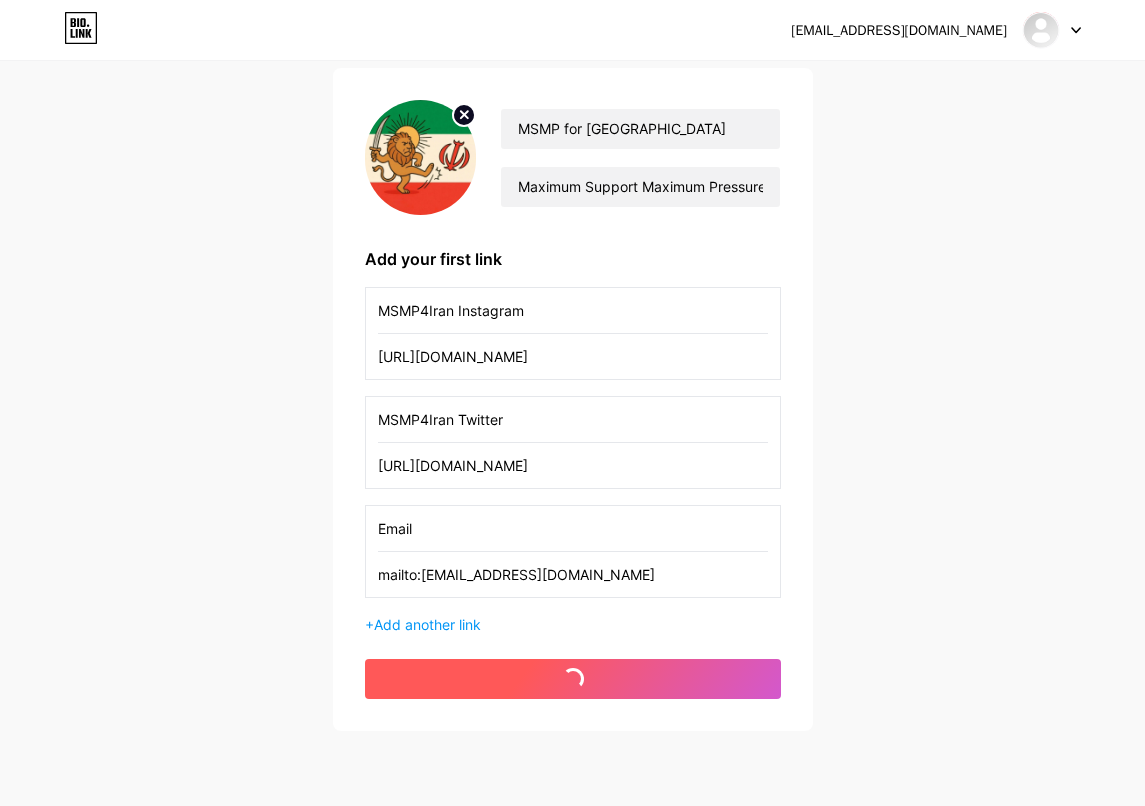 scroll, scrollTop: 0, scrollLeft: 0, axis: both 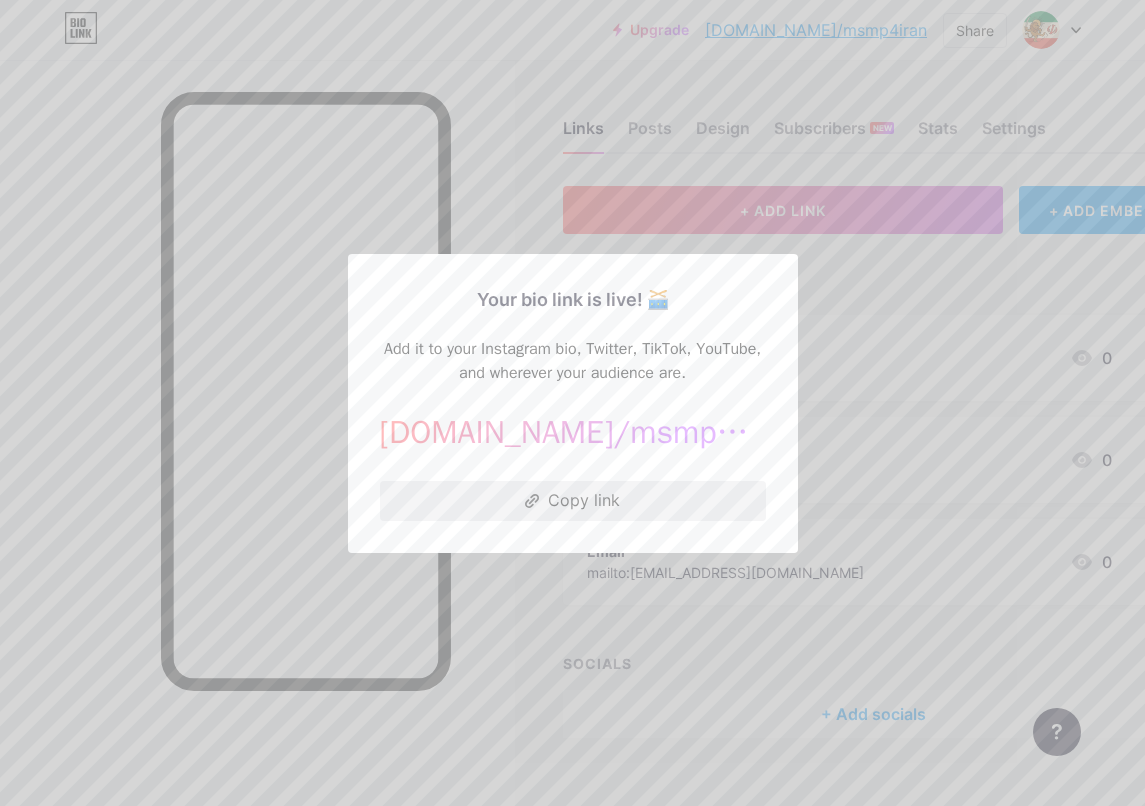 click on "Copy link" at bounding box center (573, 501) 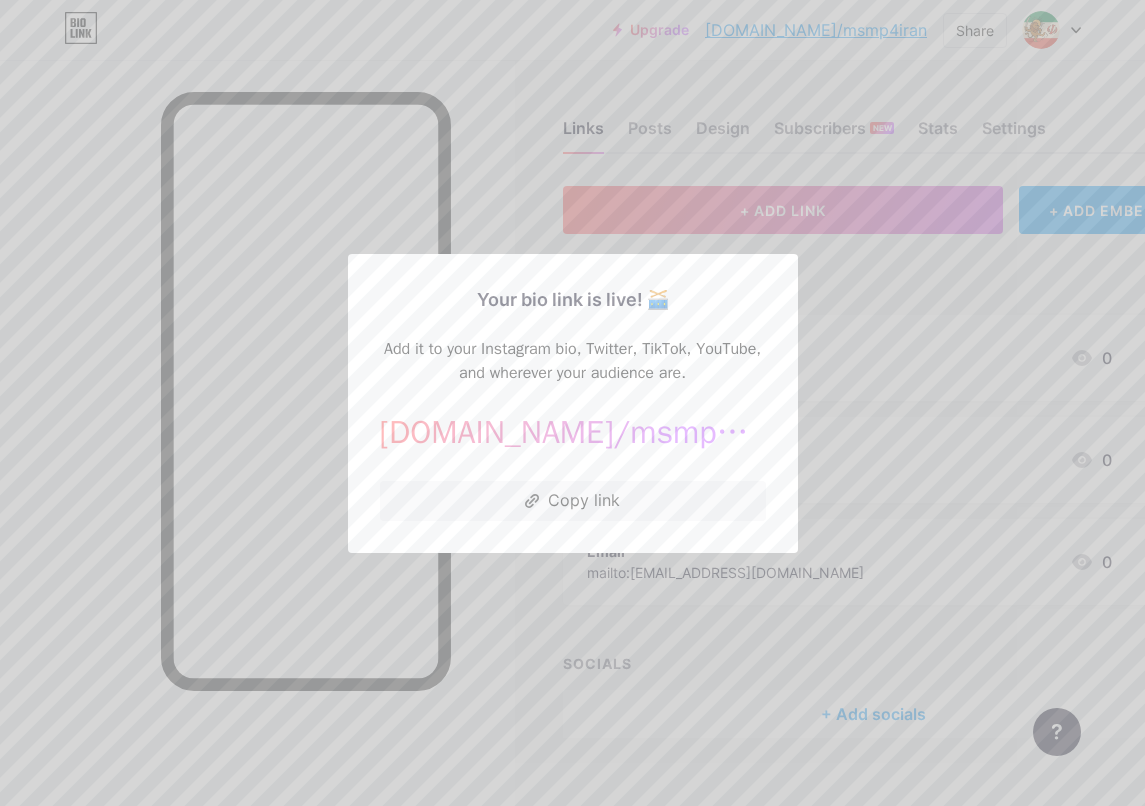 click at bounding box center [572, 403] 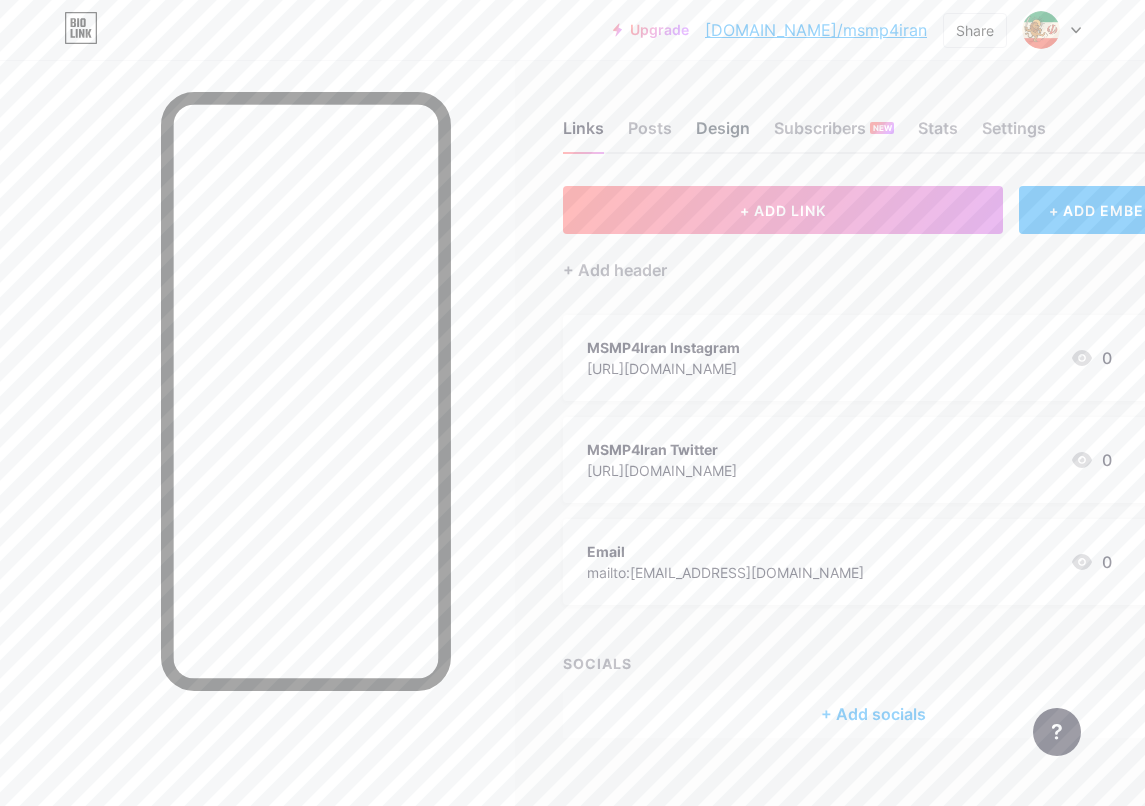click on "Design" at bounding box center (723, 134) 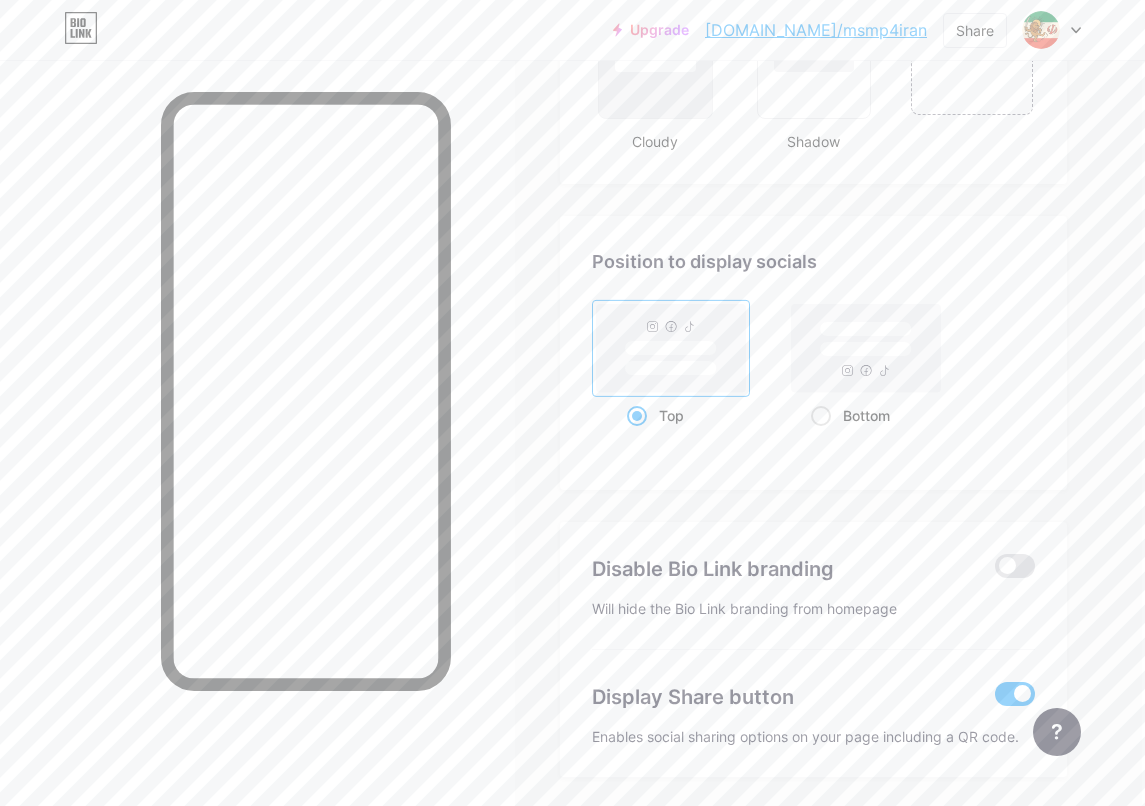 scroll, scrollTop: 2520, scrollLeft: 3, axis: both 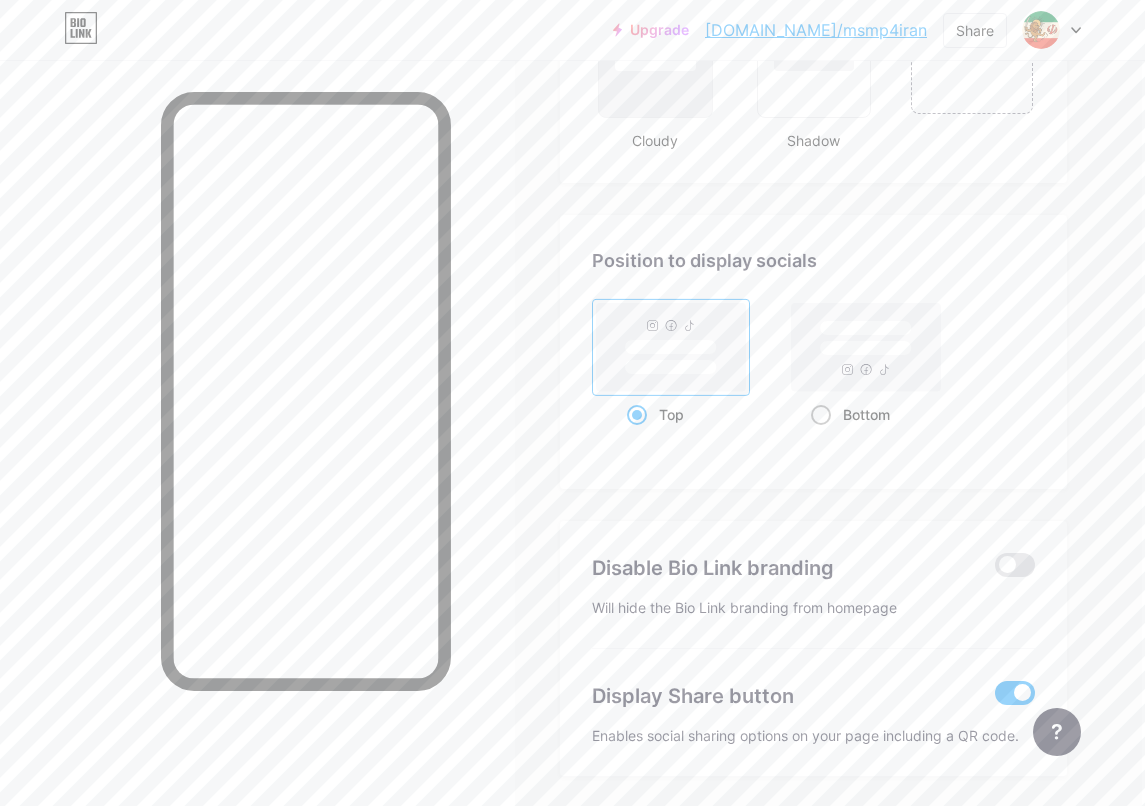 click at bounding box center [821, 415] 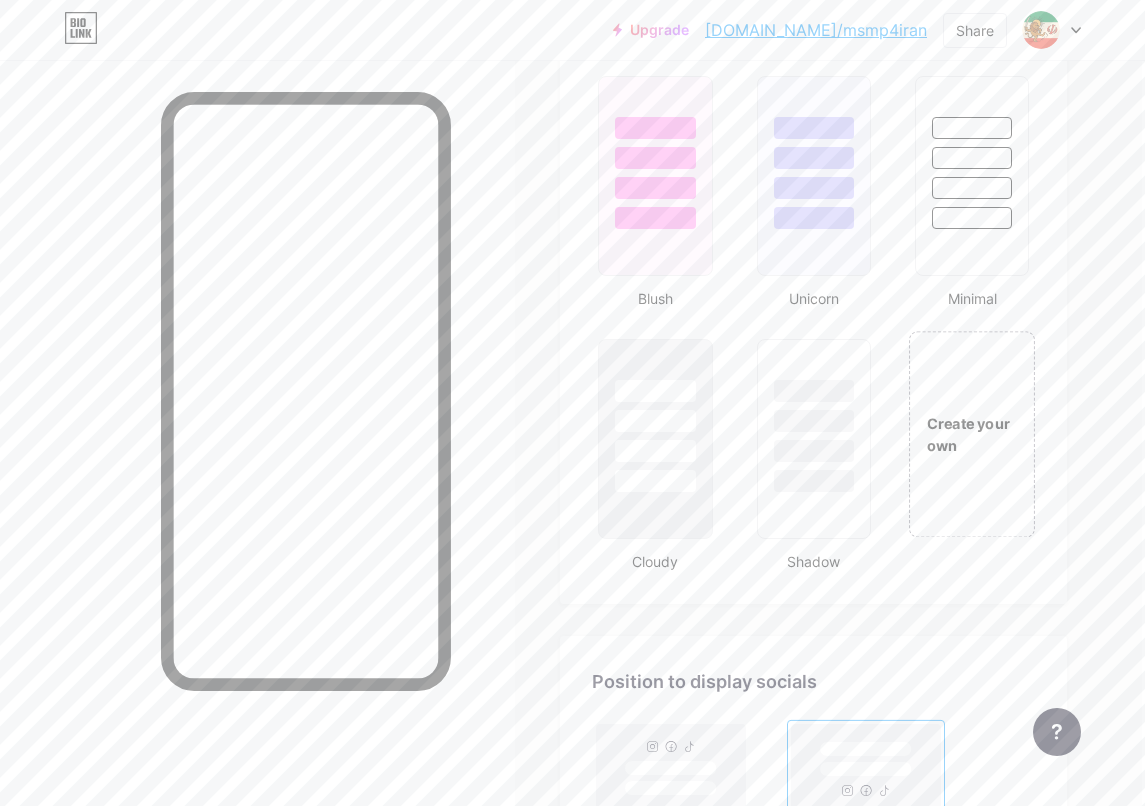 scroll, scrollTop: 2101, scrollLeft: 3, axis: both 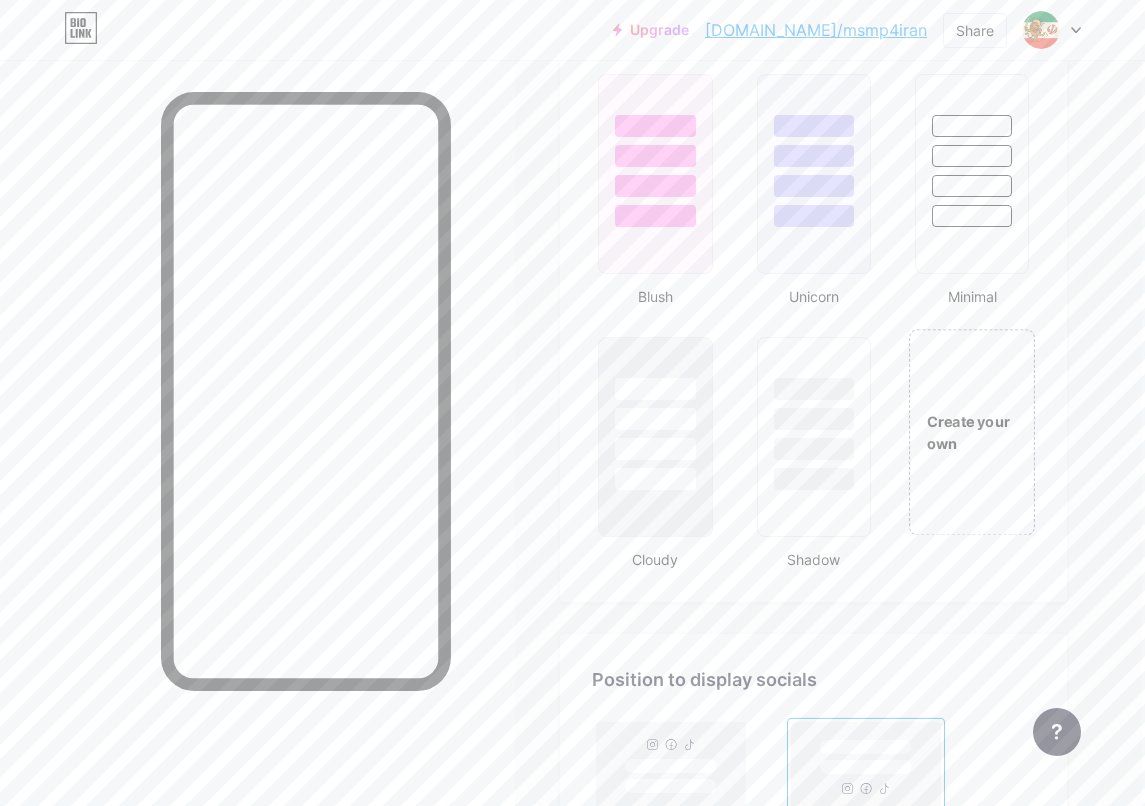 click on "Create your own" at bounding box center [972, 432] 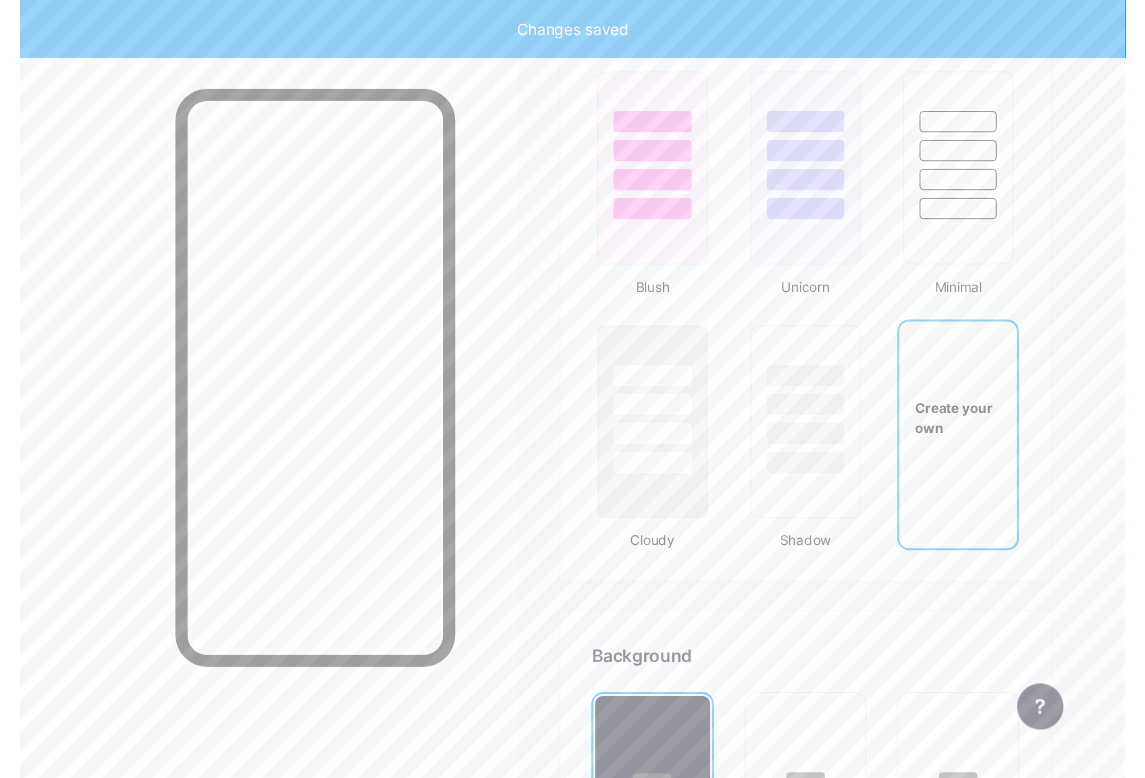 scroll, scrollTop: 2655, scrollLeft: 0, axis: vertical 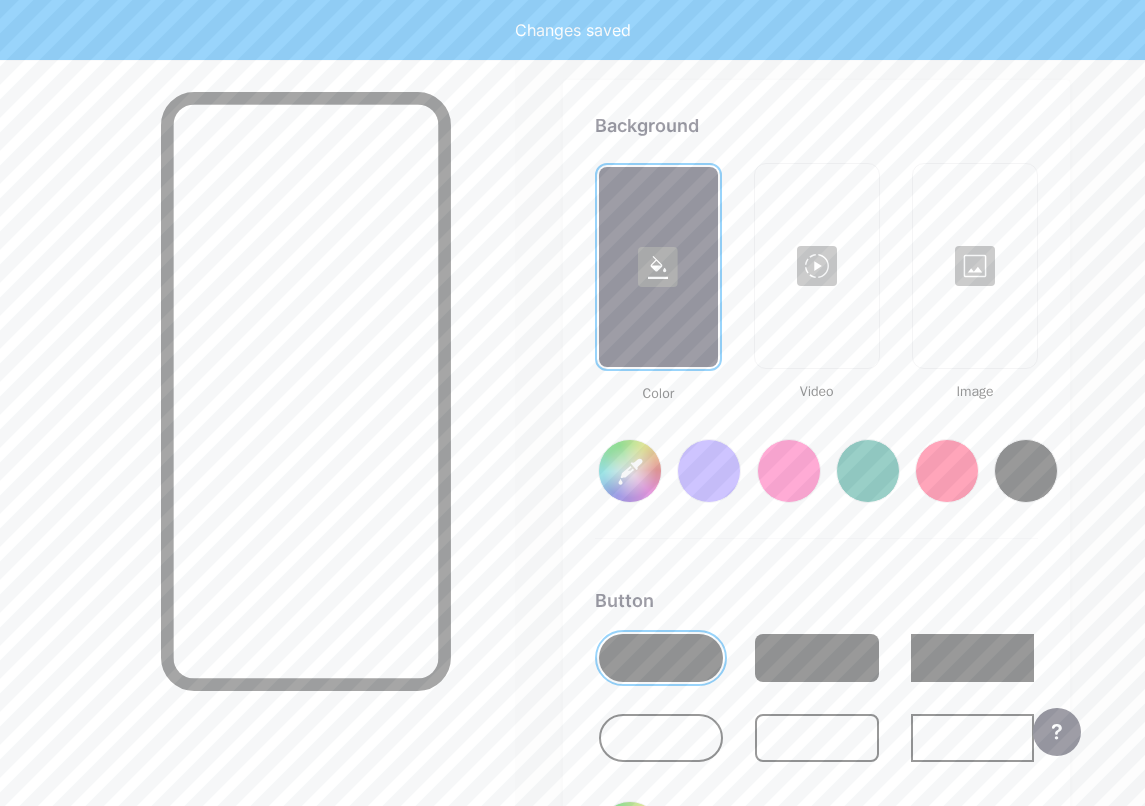type on "#ffffff" 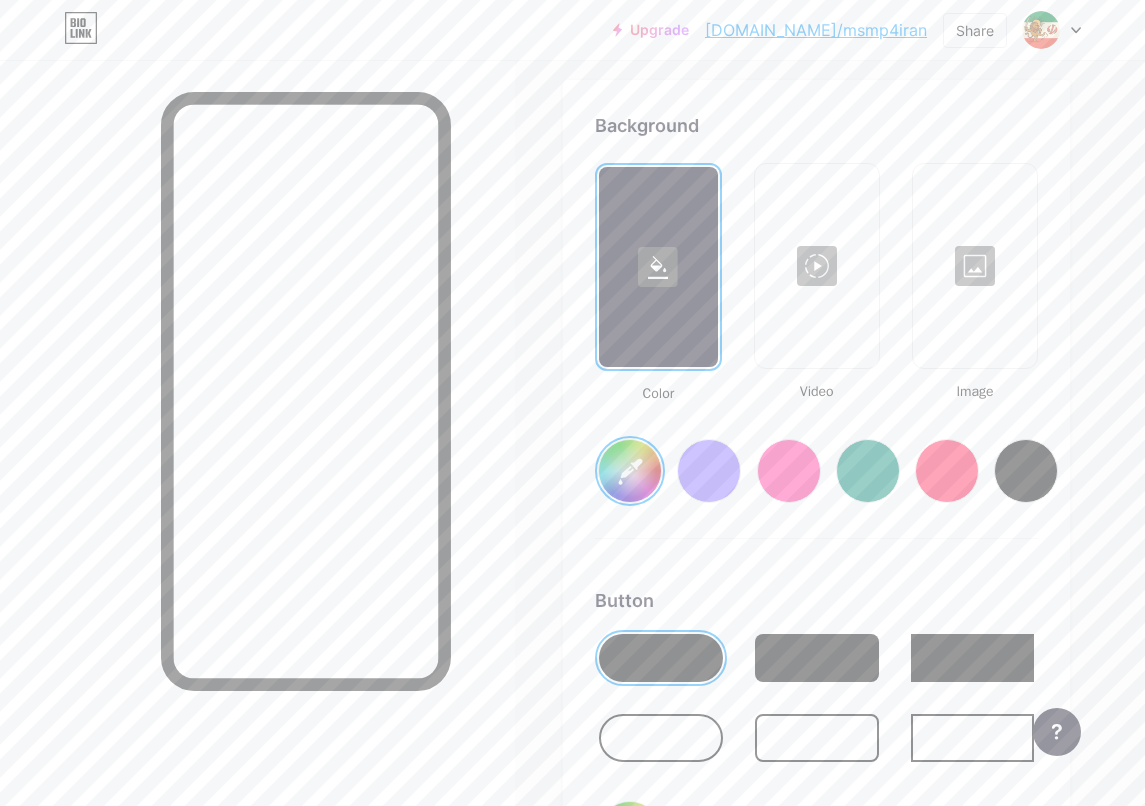 click at bounding box center [975, 266] 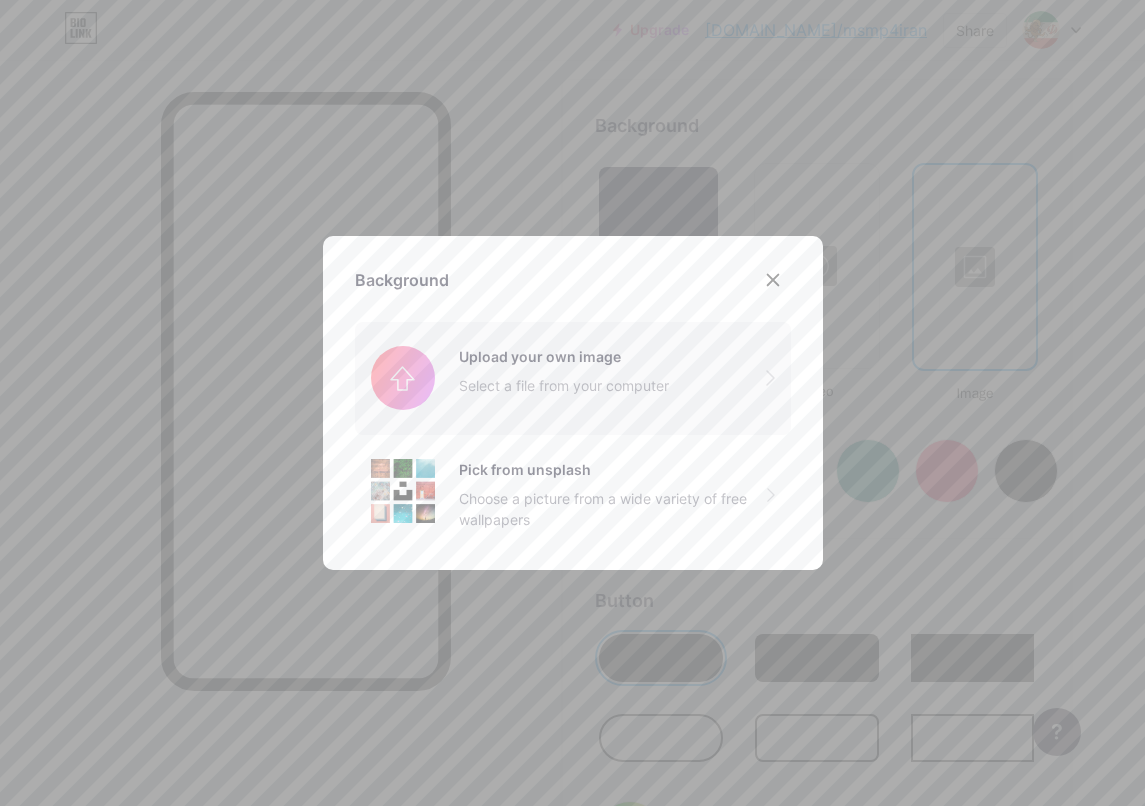 click at bounding box center (573, 378) 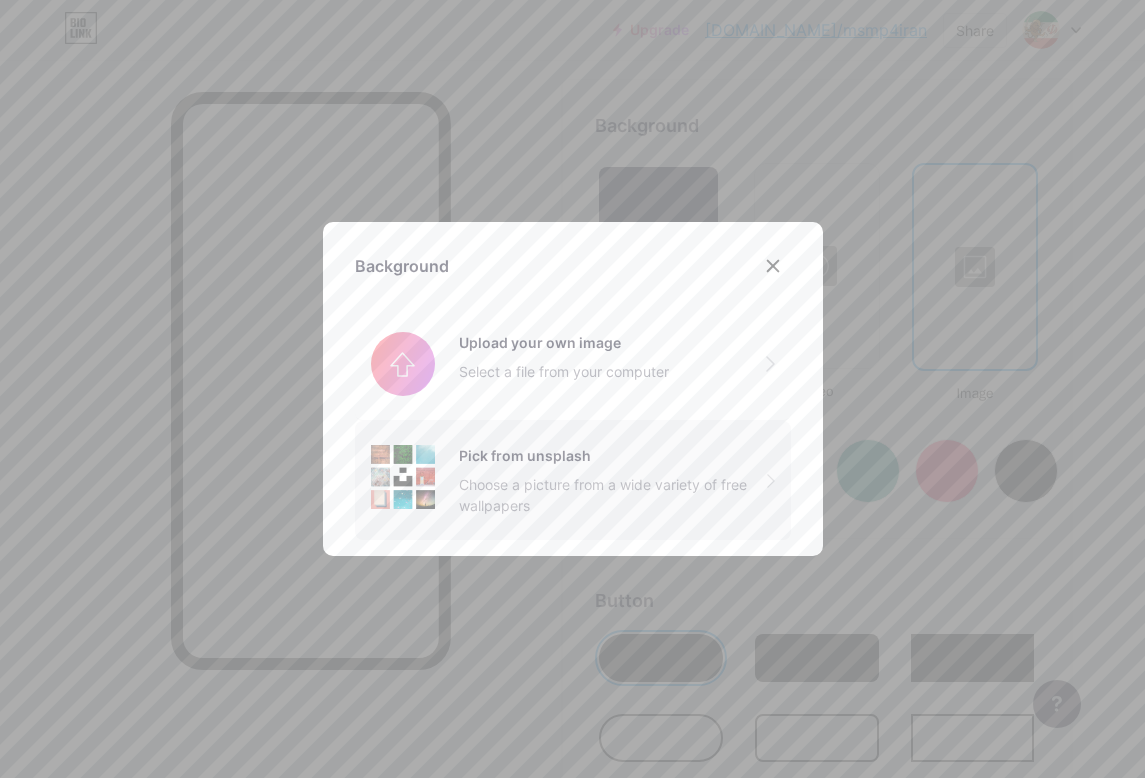 click on "Choose a picture from a wide variety of
free wallpapers" at bounding box center [613, 495] 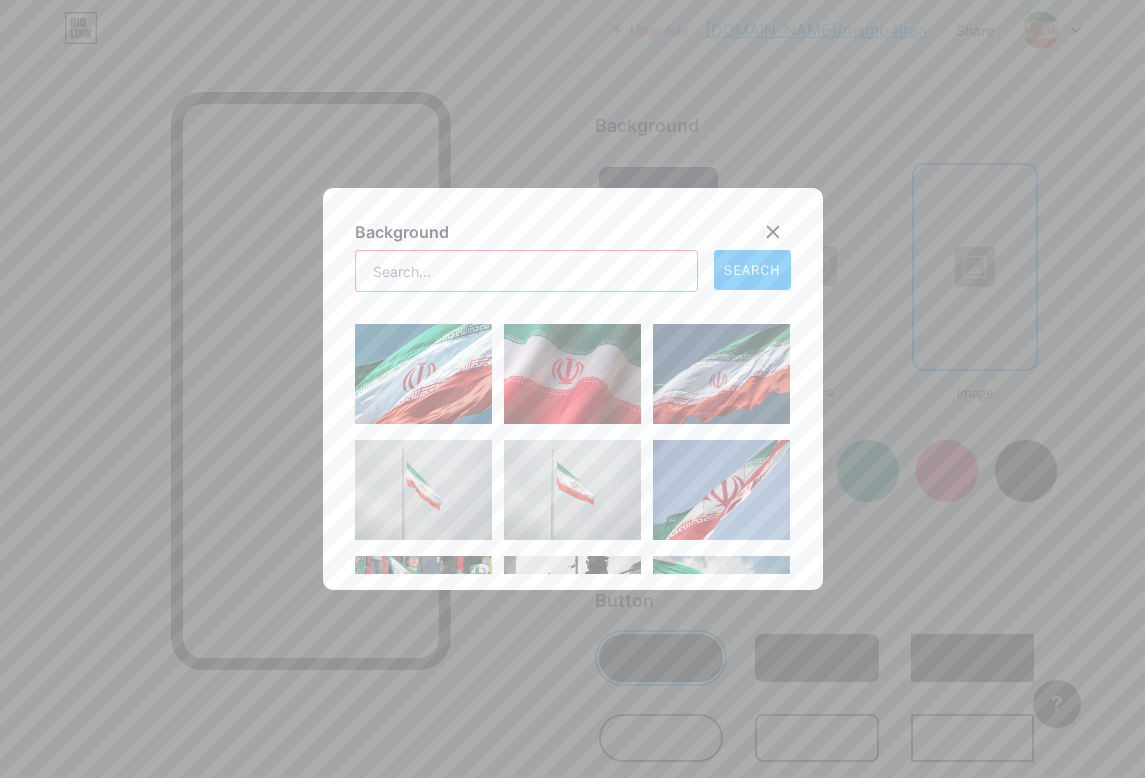 click at bounding box center (526, 271) 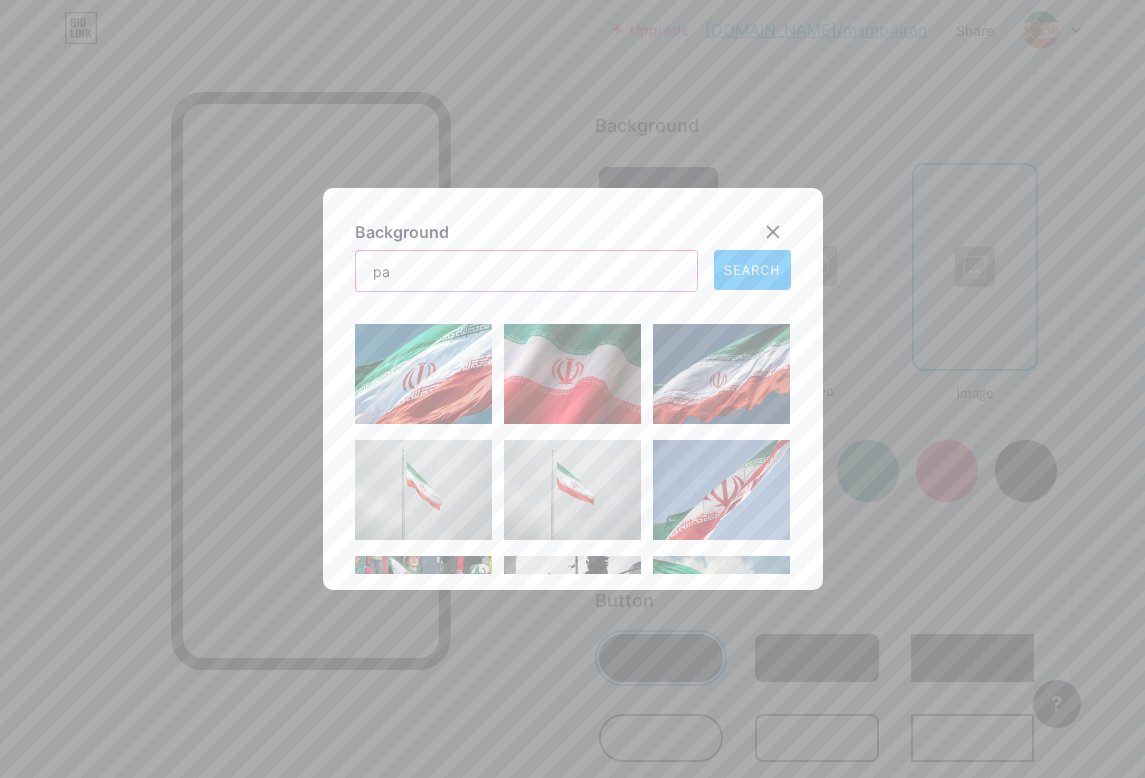 type on "p" 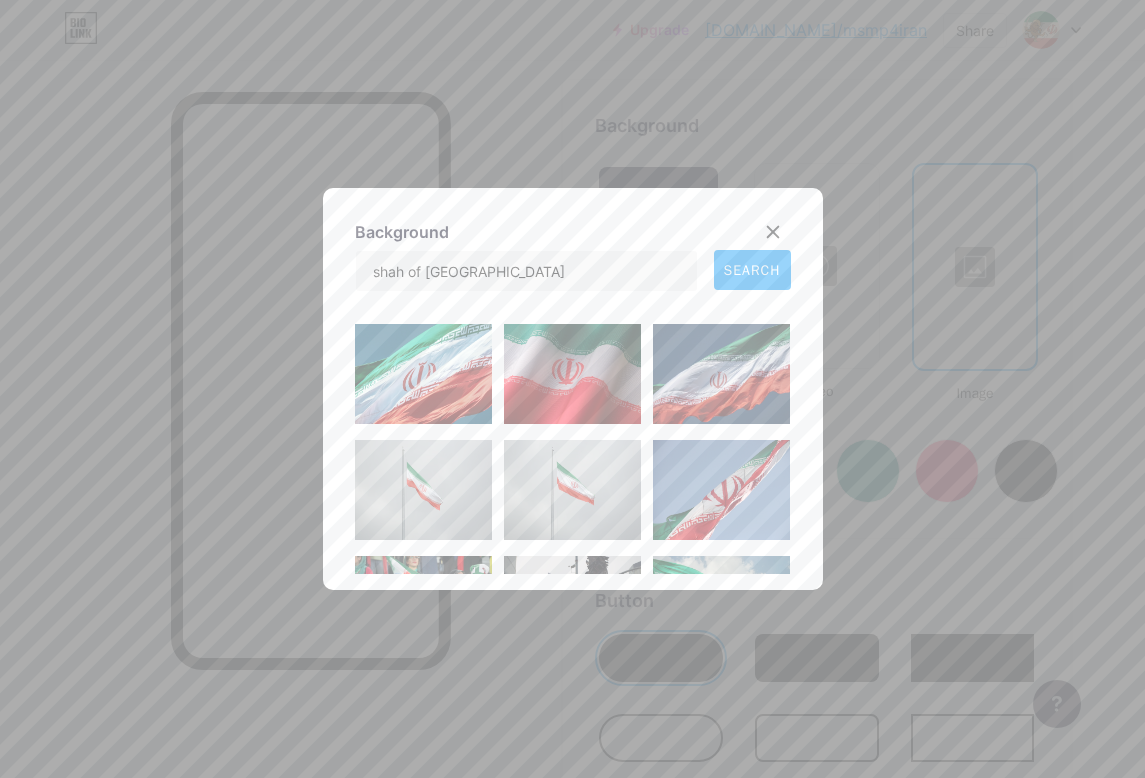 click on "SEARCH" at bounding box center [752, 270] 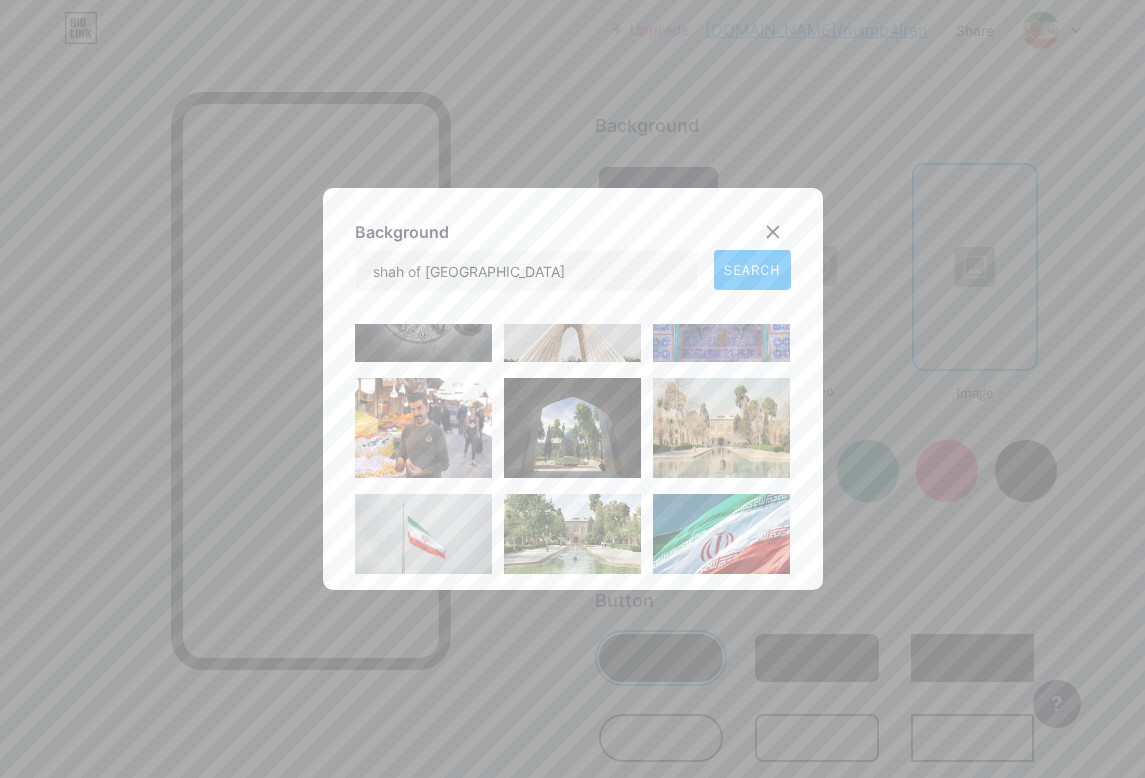 scroll, scrollTop: 0, scrollLeft: 0, axis: both 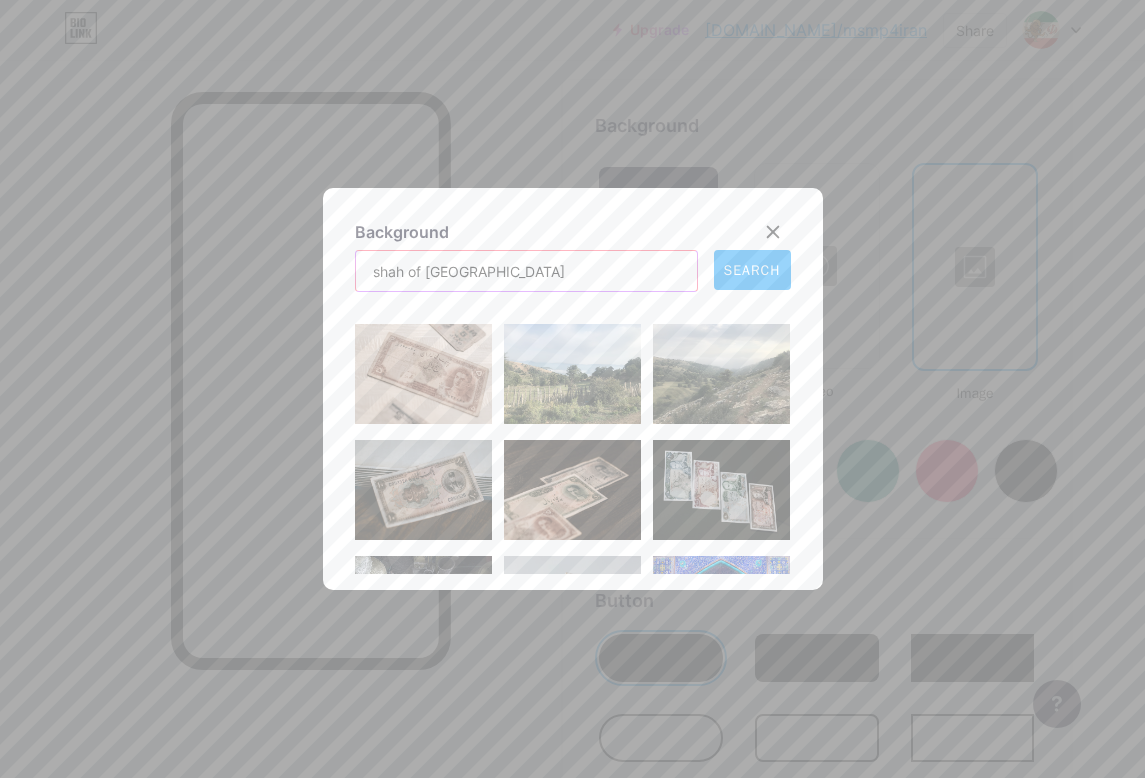 click on "shah of [GEOGRAPHIC_DATA]" at bounding box center (526, 271) 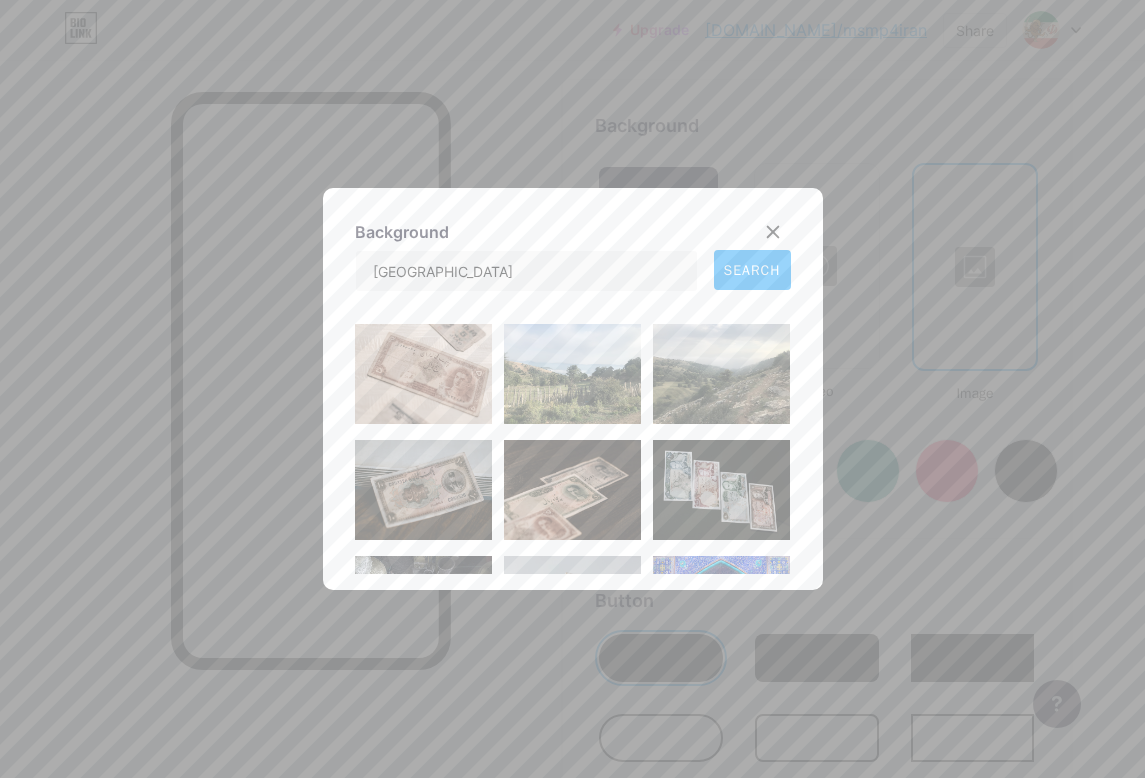 click on "SEARCH" at bounding box center (752, 270) 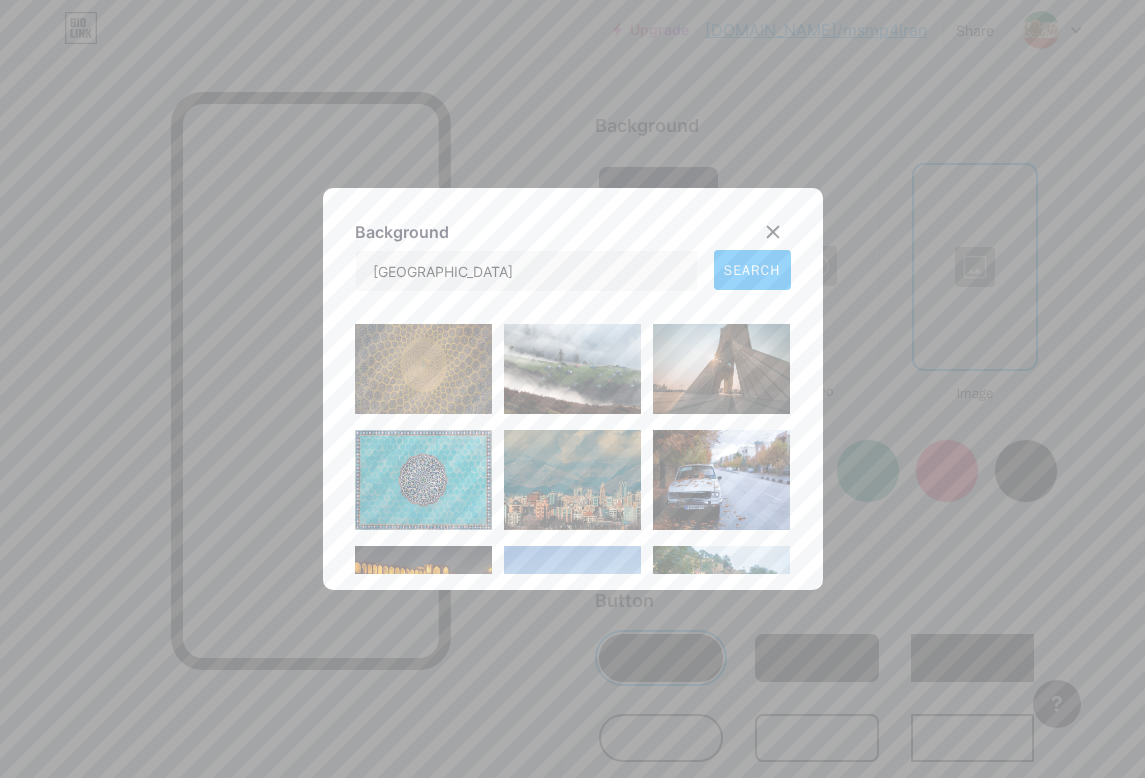 scroll, scrollTop: 1069, scrollLeft: 0, axis: vertical 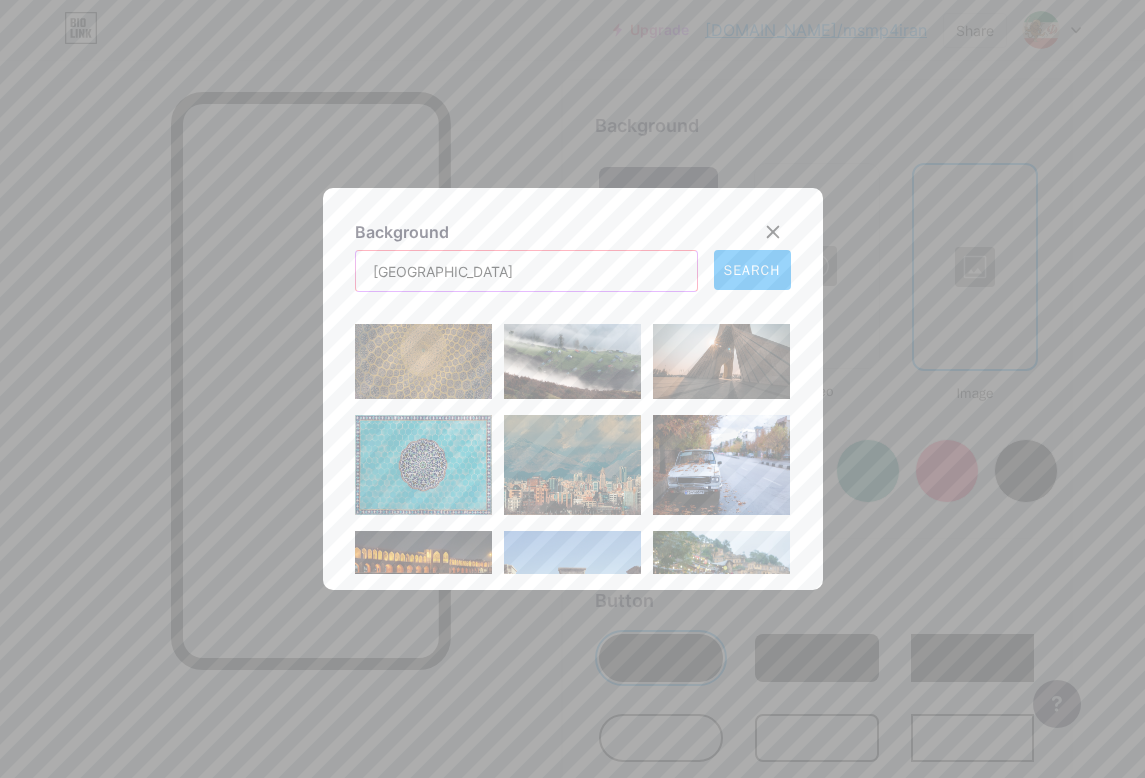 click on "[GEOGRAPHIC_DATA]" at bounding box center (526, 271) 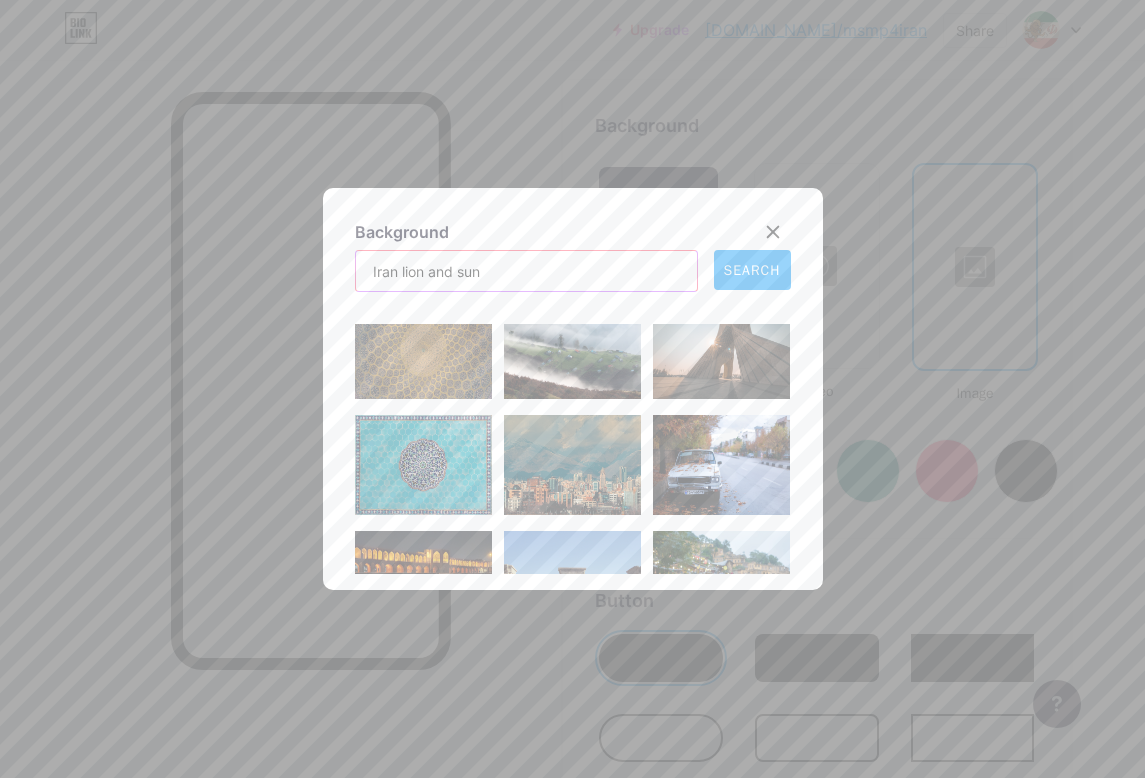 type on "Iran lion and sun" 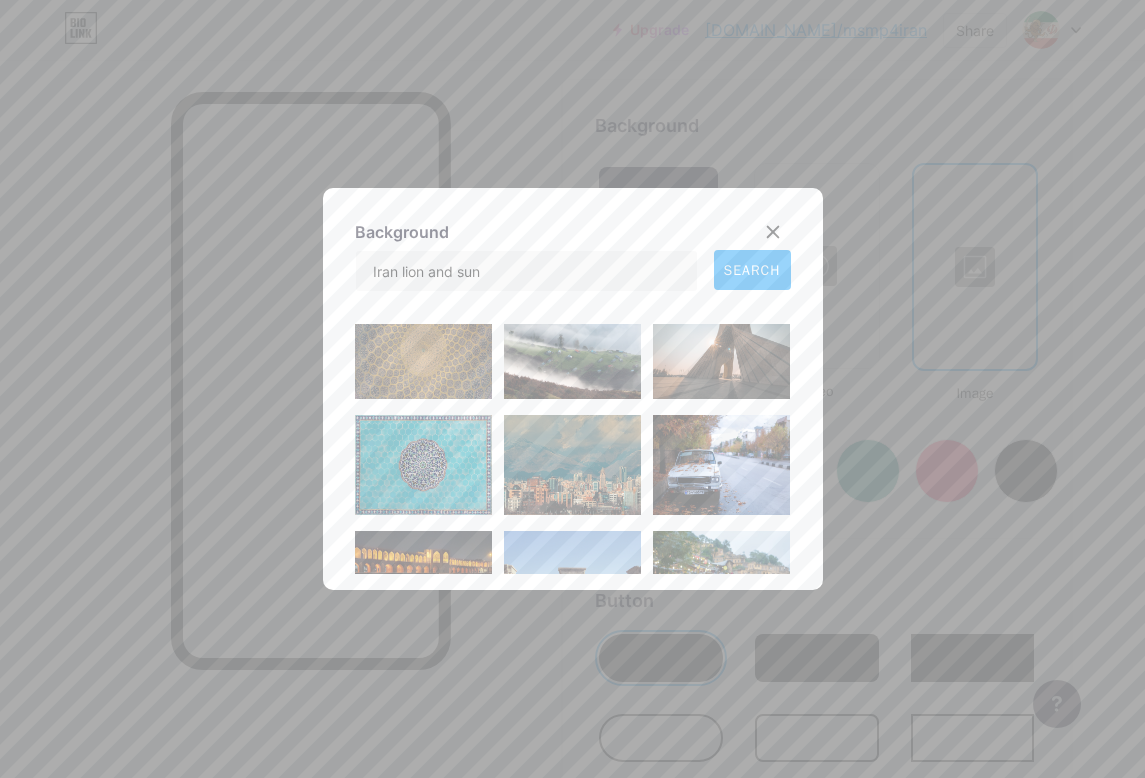 click on "SEARCH" at bounding box center [752, 270] 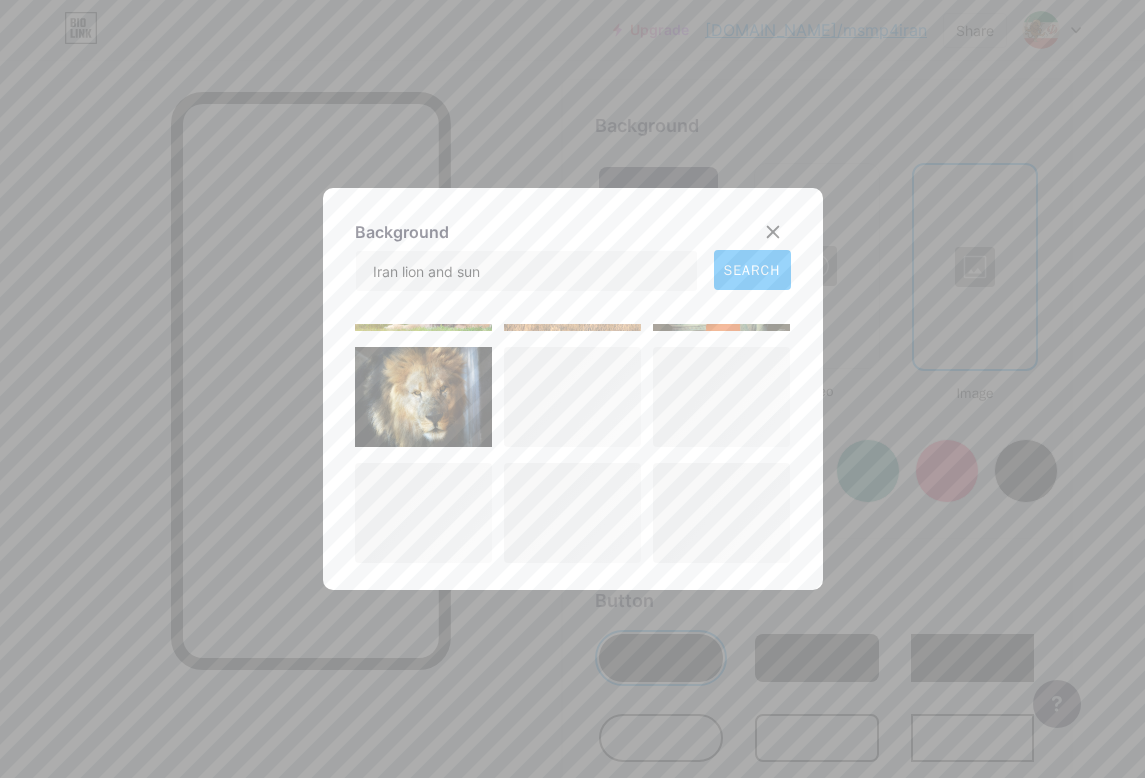 scroll, scrollTop: 1489, scrollLeft: 0, axis: vertical 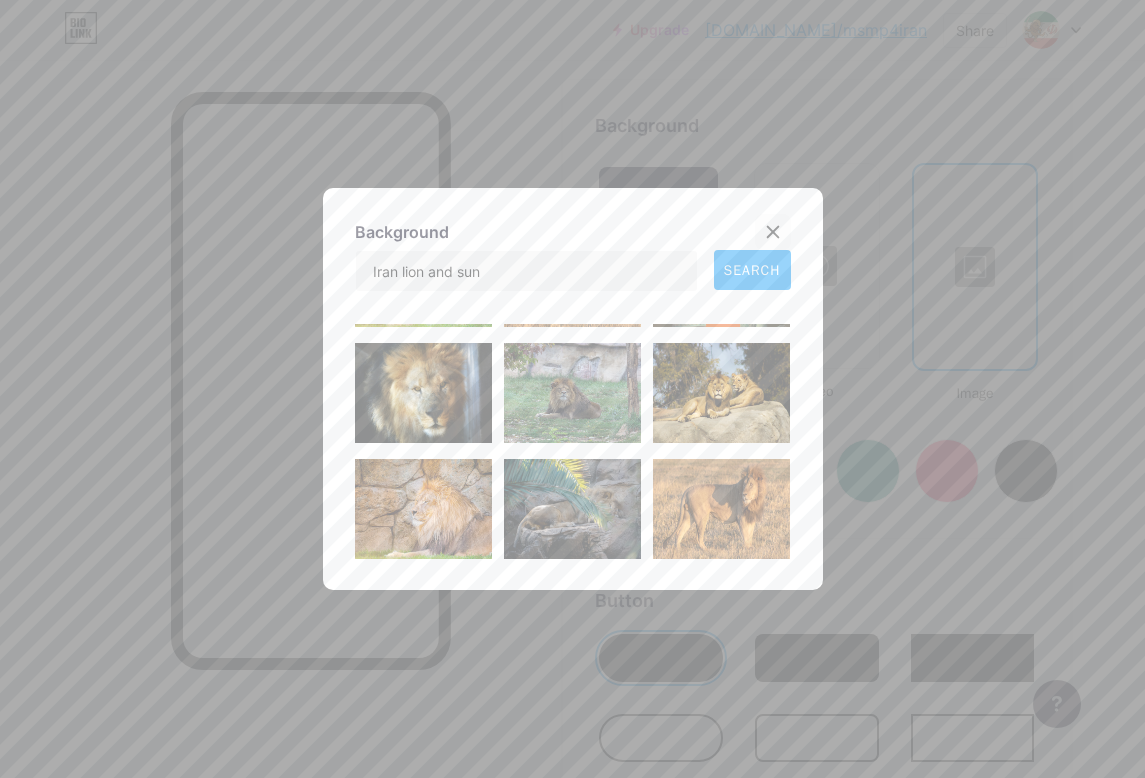 click 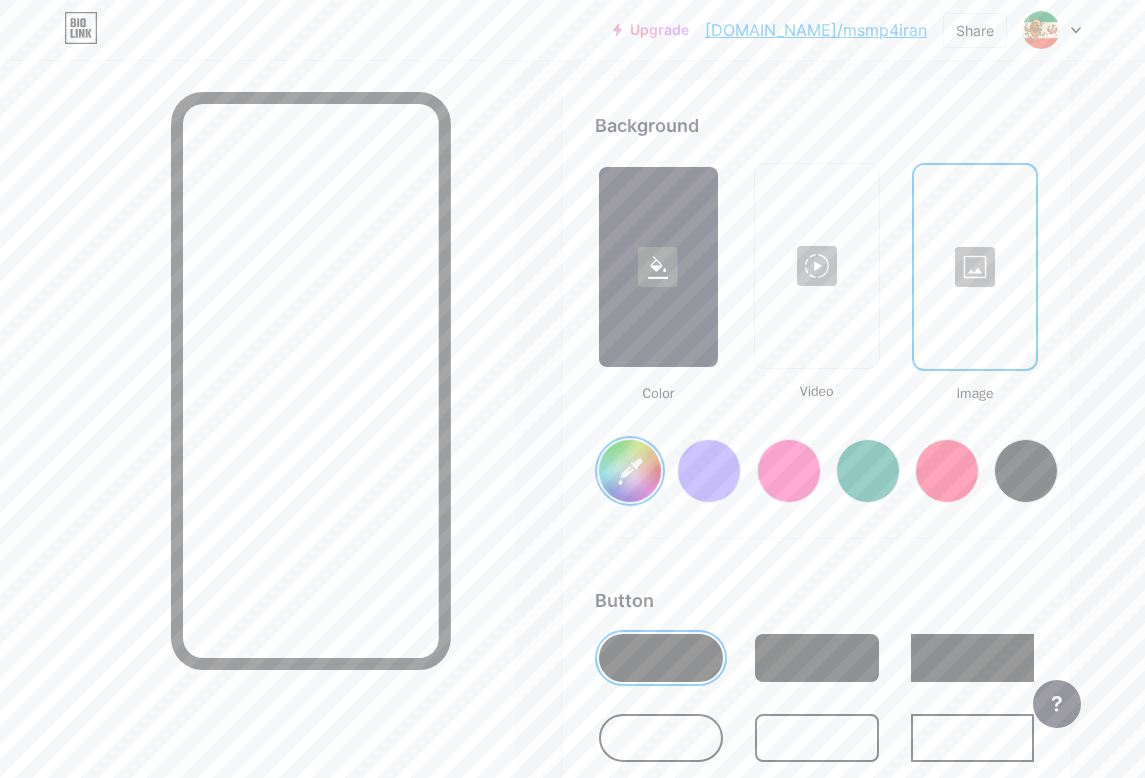 click at bounding box center (817, 658) 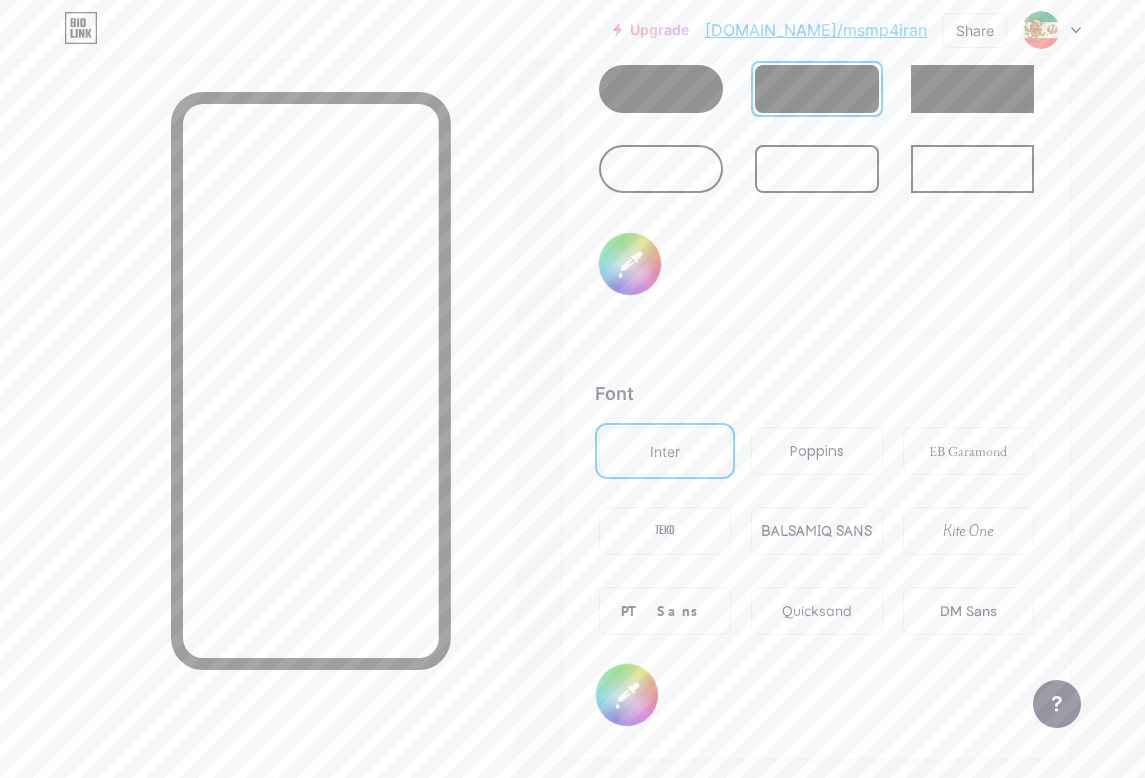 scroll, scrollTop: 3238, scrollLeft: 0, axis: vertical 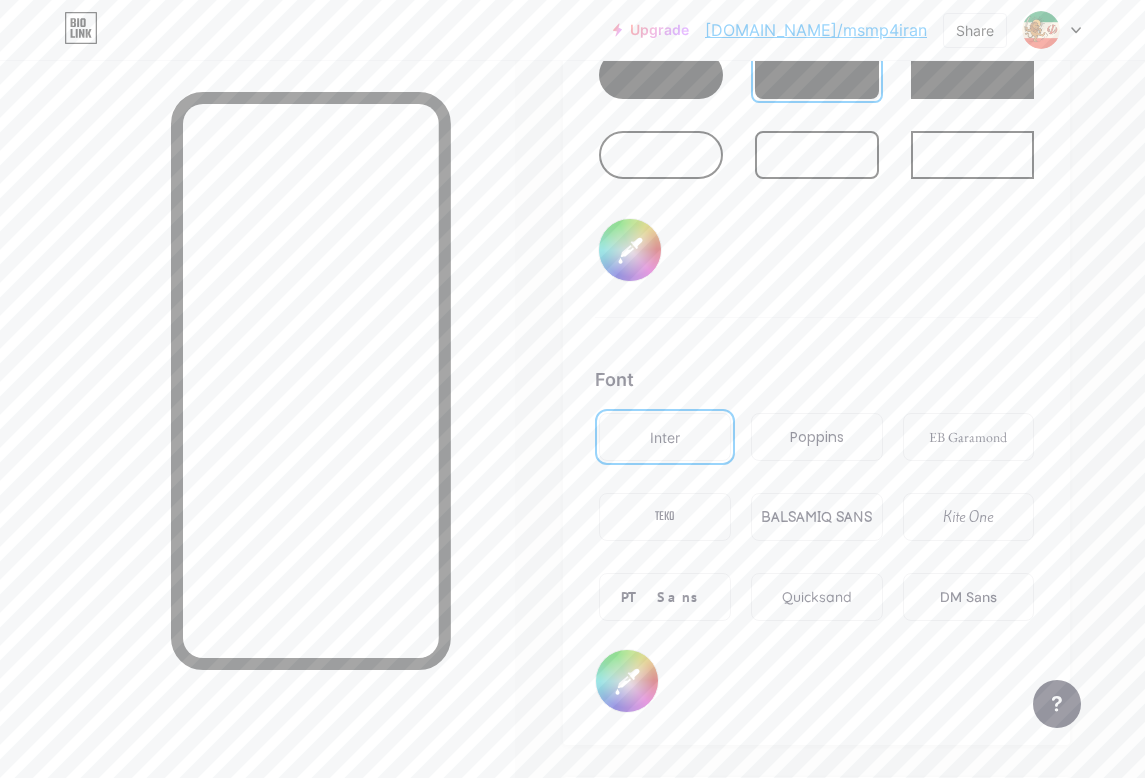 click on "BALSAMIQ SANS" at bounding box center (816, 517) 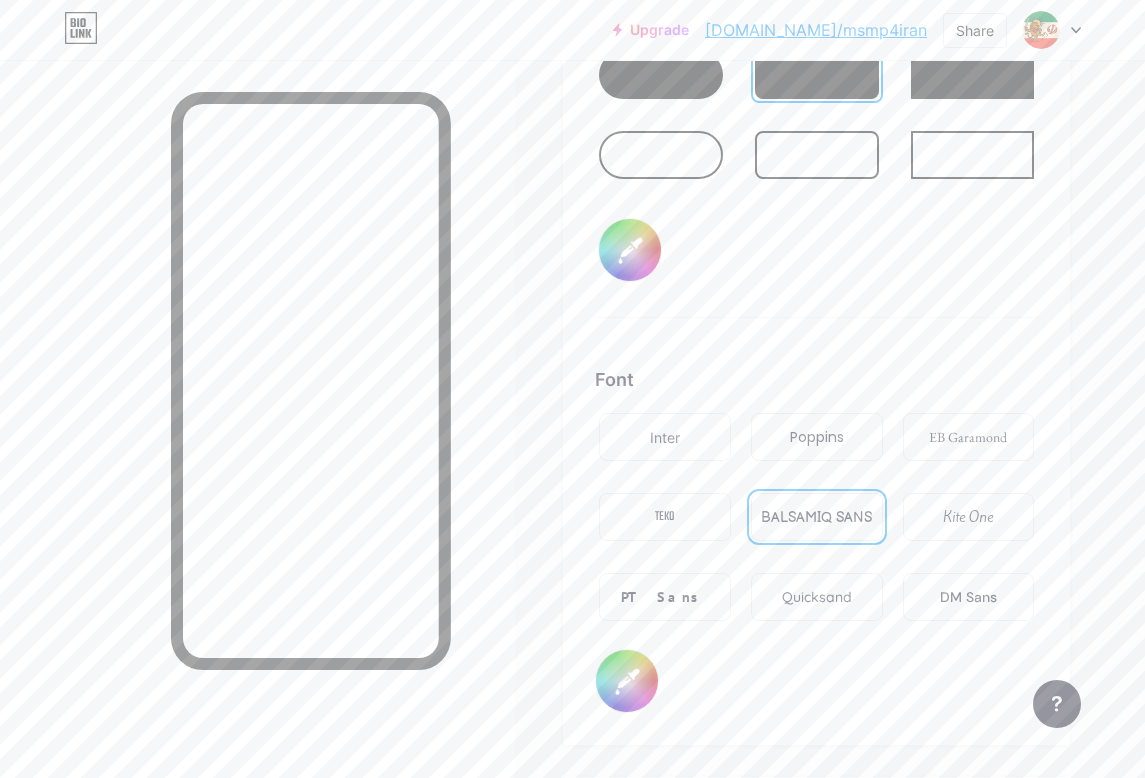 click on "Poppins" at bounding box center [817, 437] 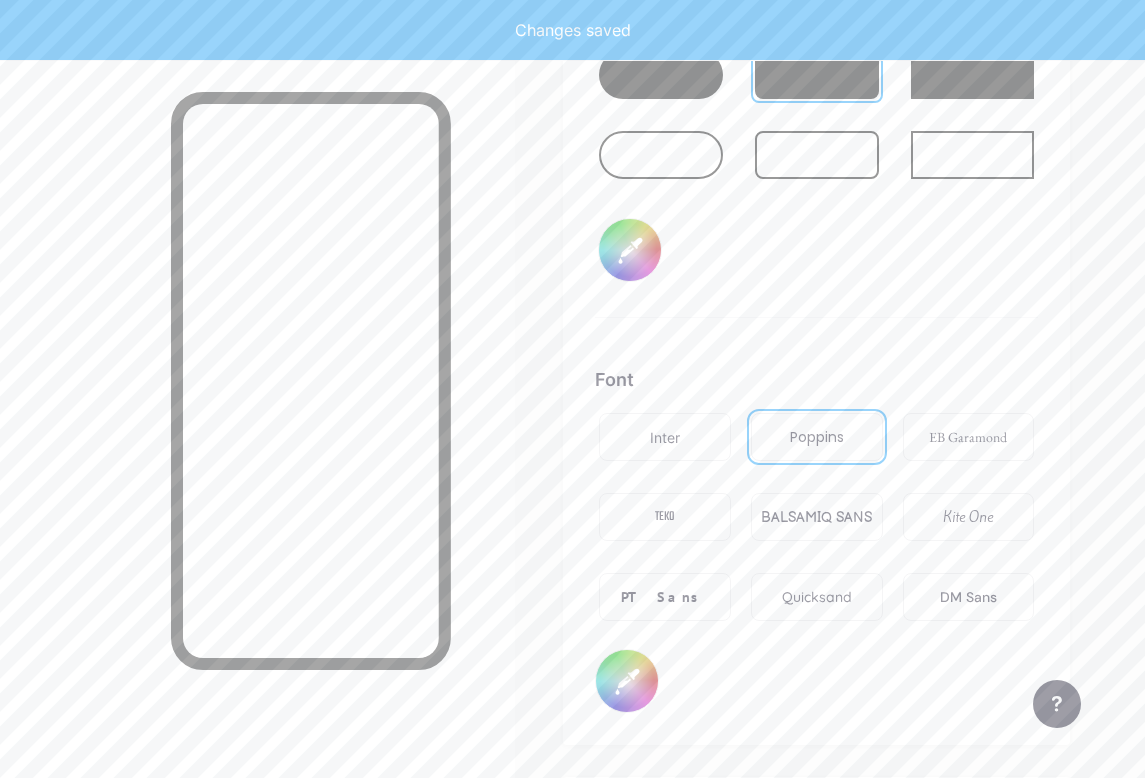 type on "#ffffff" 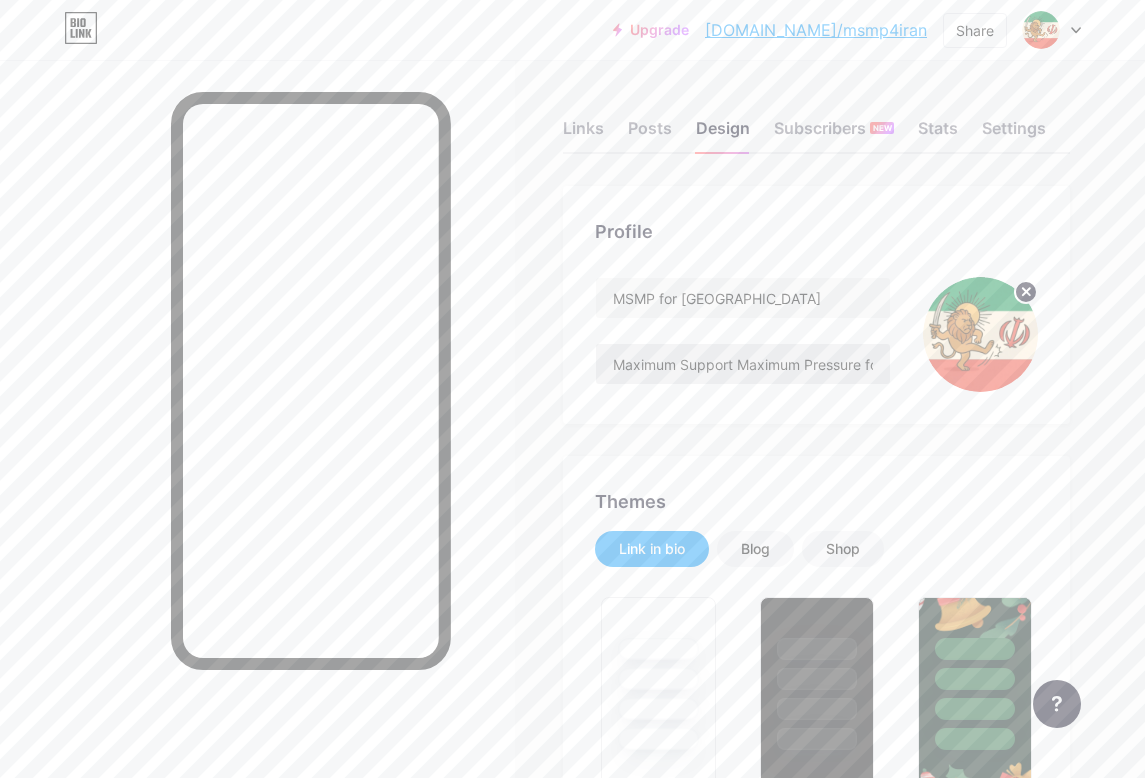 scroll, scrollTop: 0, scrollLeft: 0, axis: both 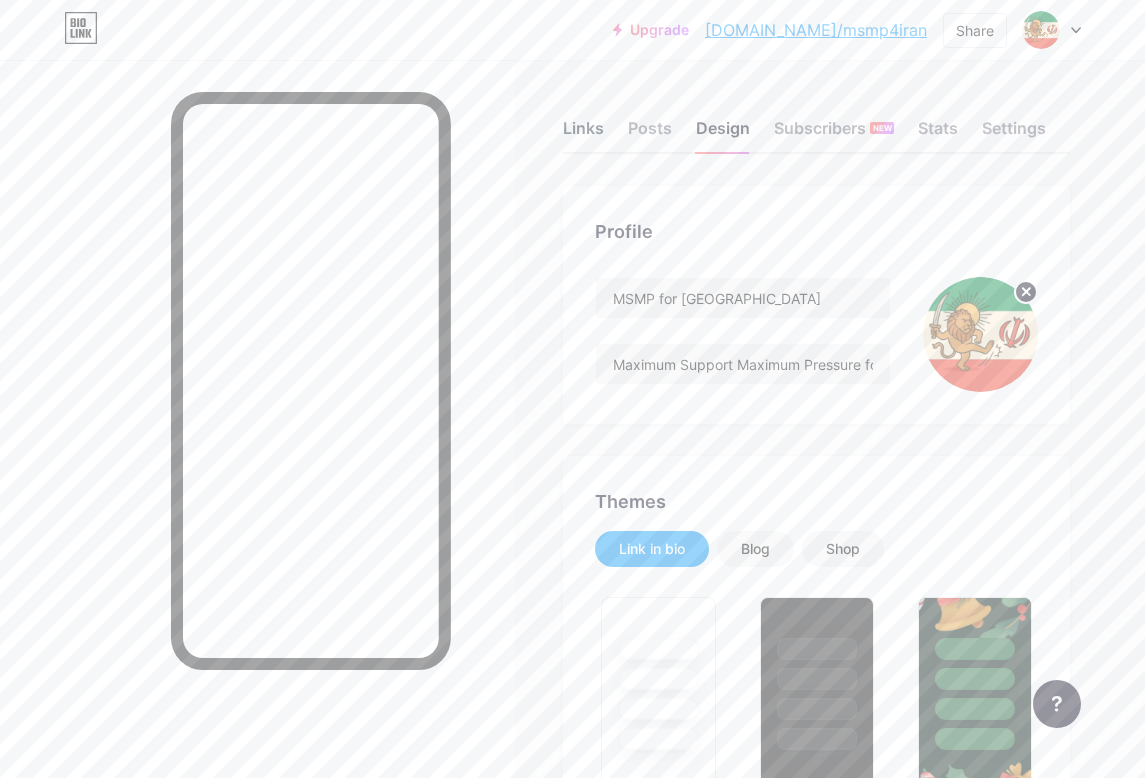 click on "Links" at bounding box center [583, 134] 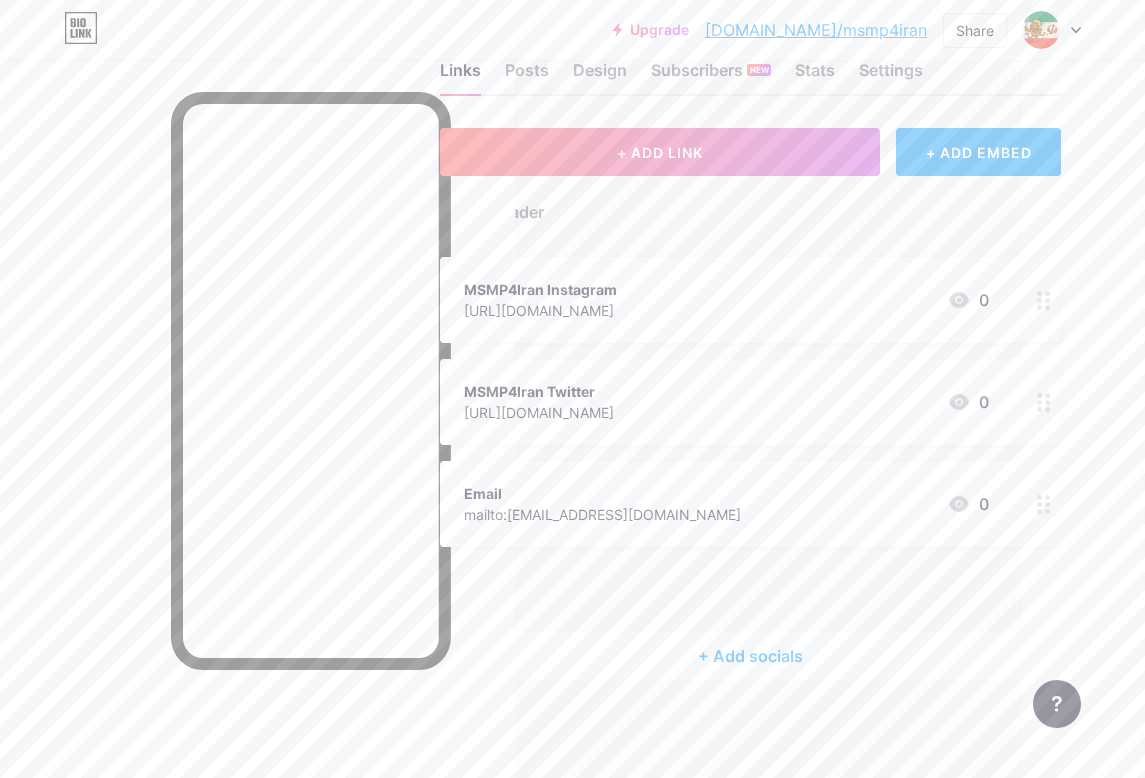 scroll, scrollTop: 58, scrollLeft: 0, axis: vertical 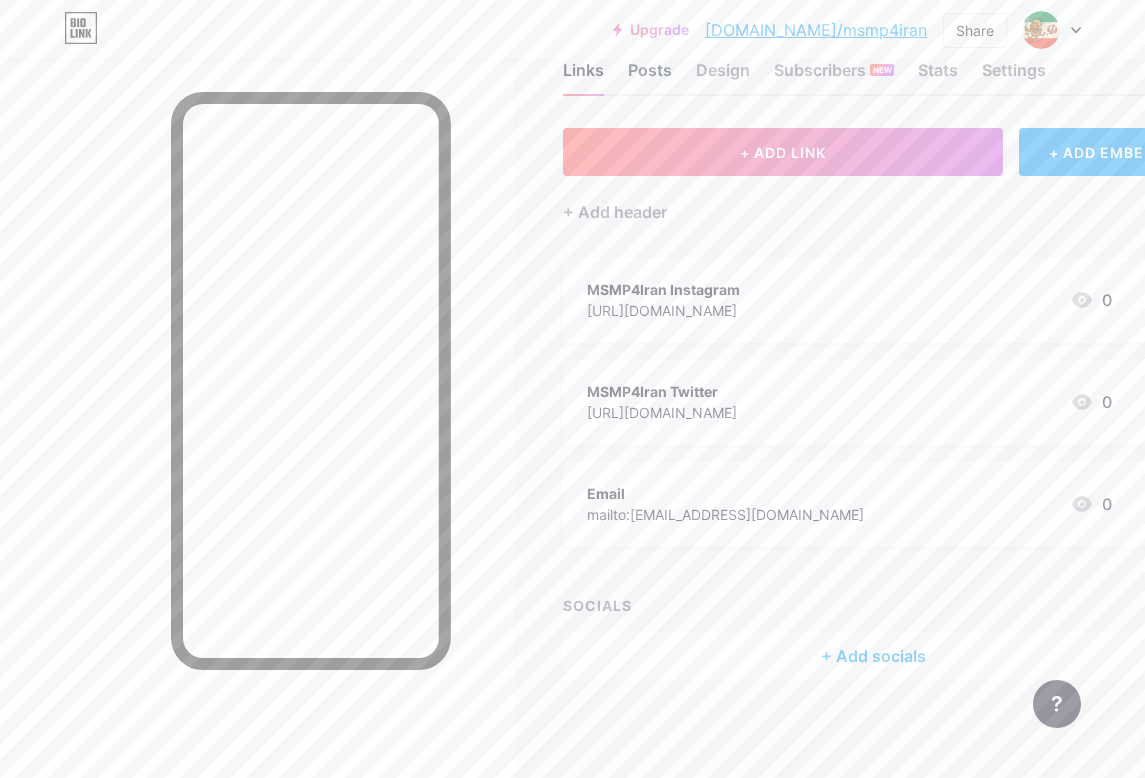 click on "Posts" at bounding box center (650, 76) 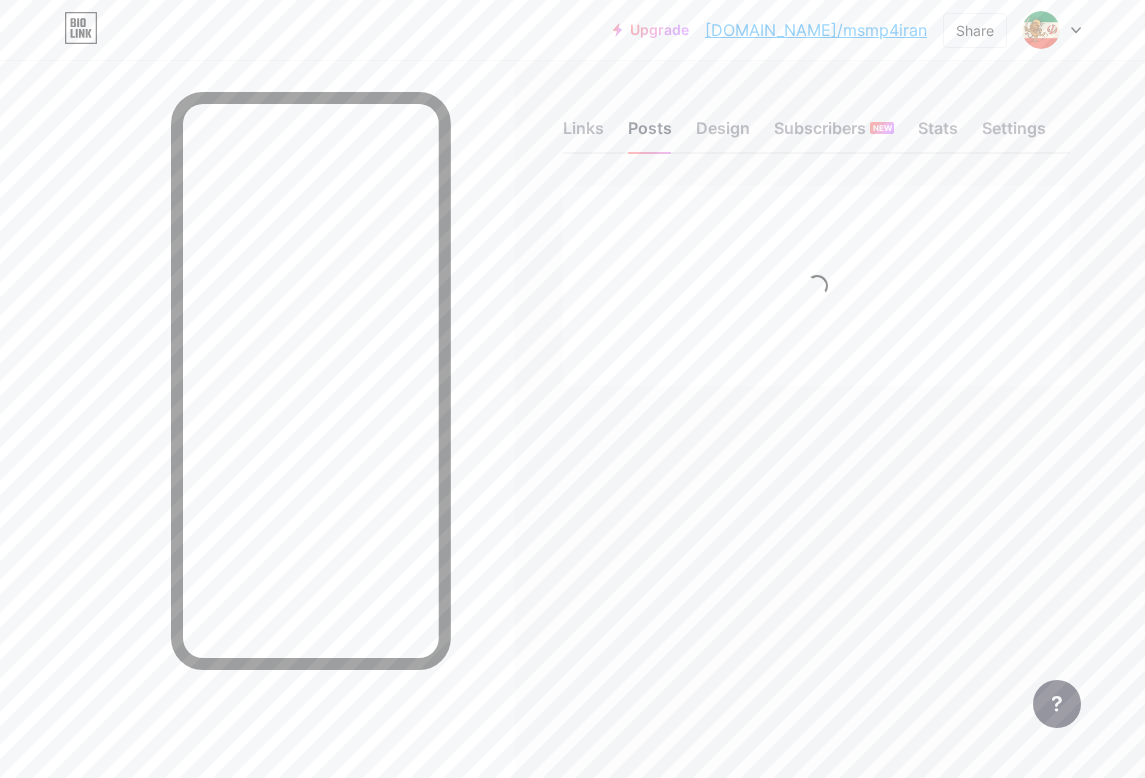 scroll, scrollTop: 0, scrollLeft: 0, axis: both 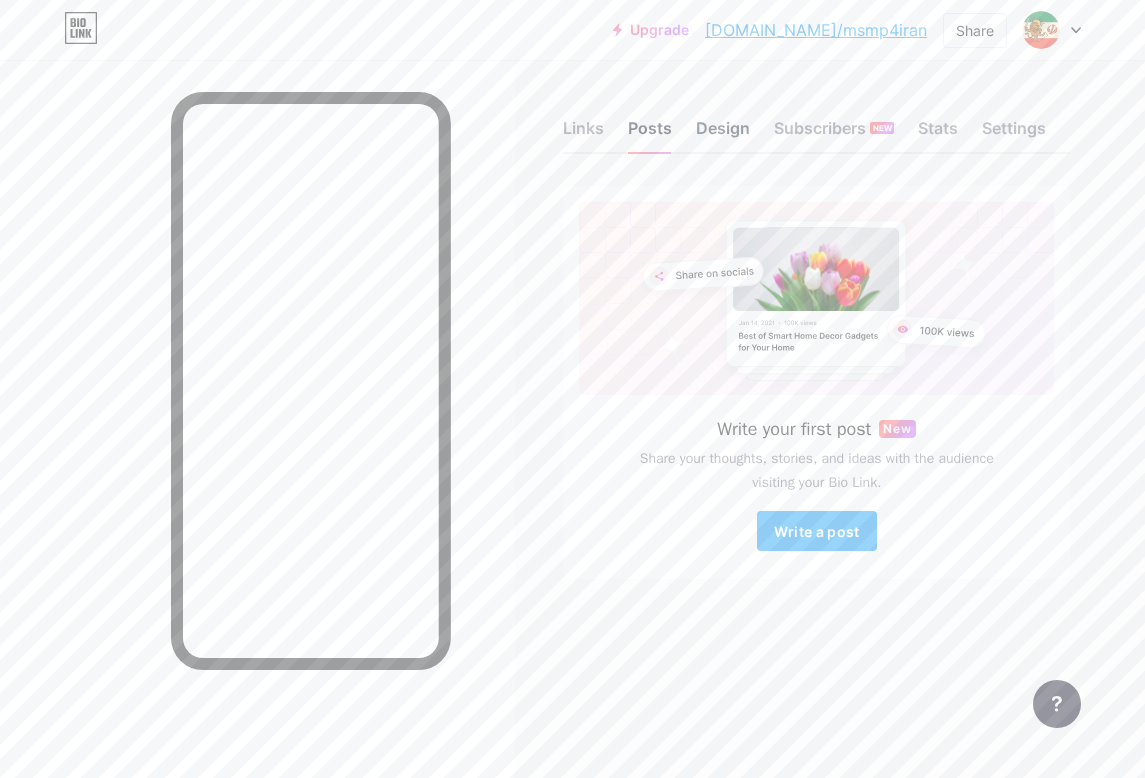 click on "Design" at bounding box center [723, 134] 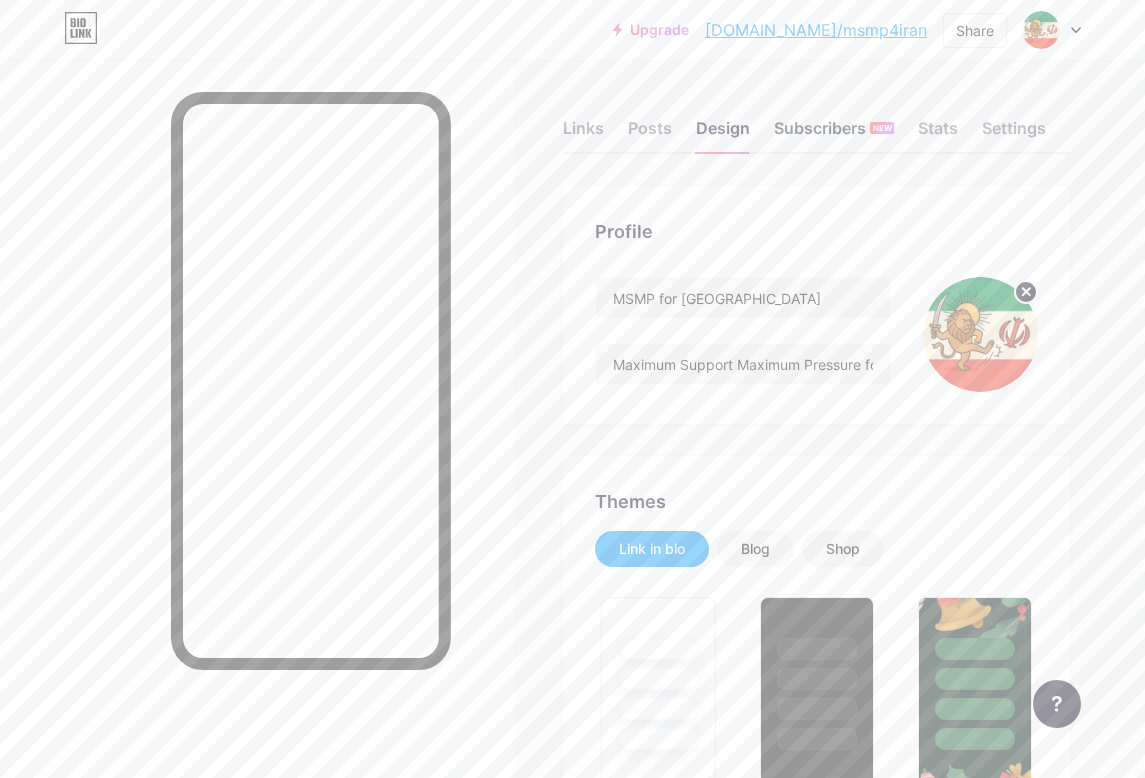 type on "#000000" 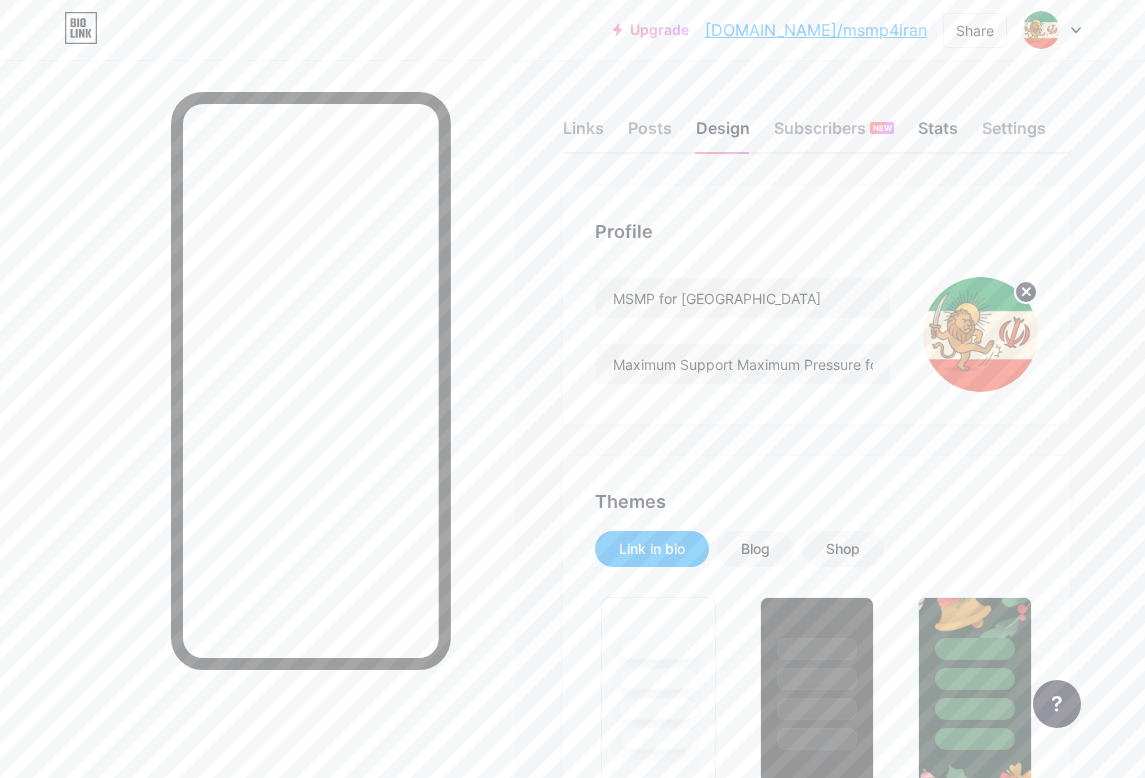click on "Stats" at bounding box center (938, 134) 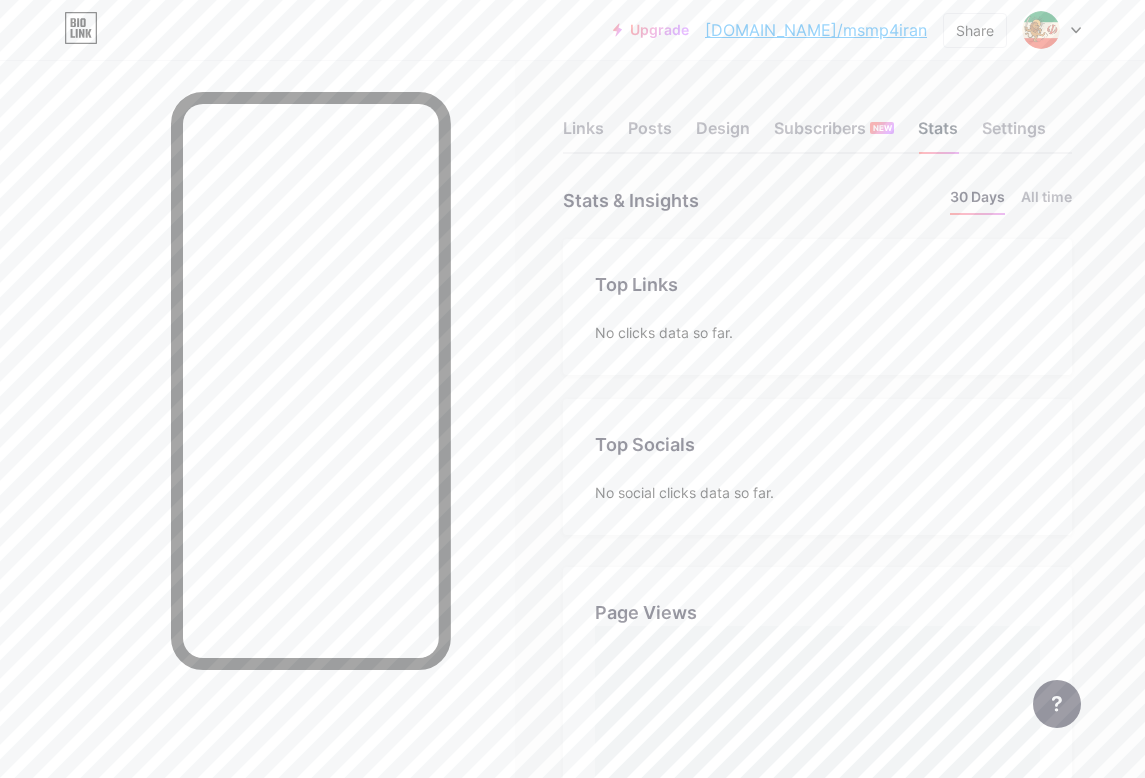 scroll, scrollTop: 999222, scrollLeft: 998855, axis: both 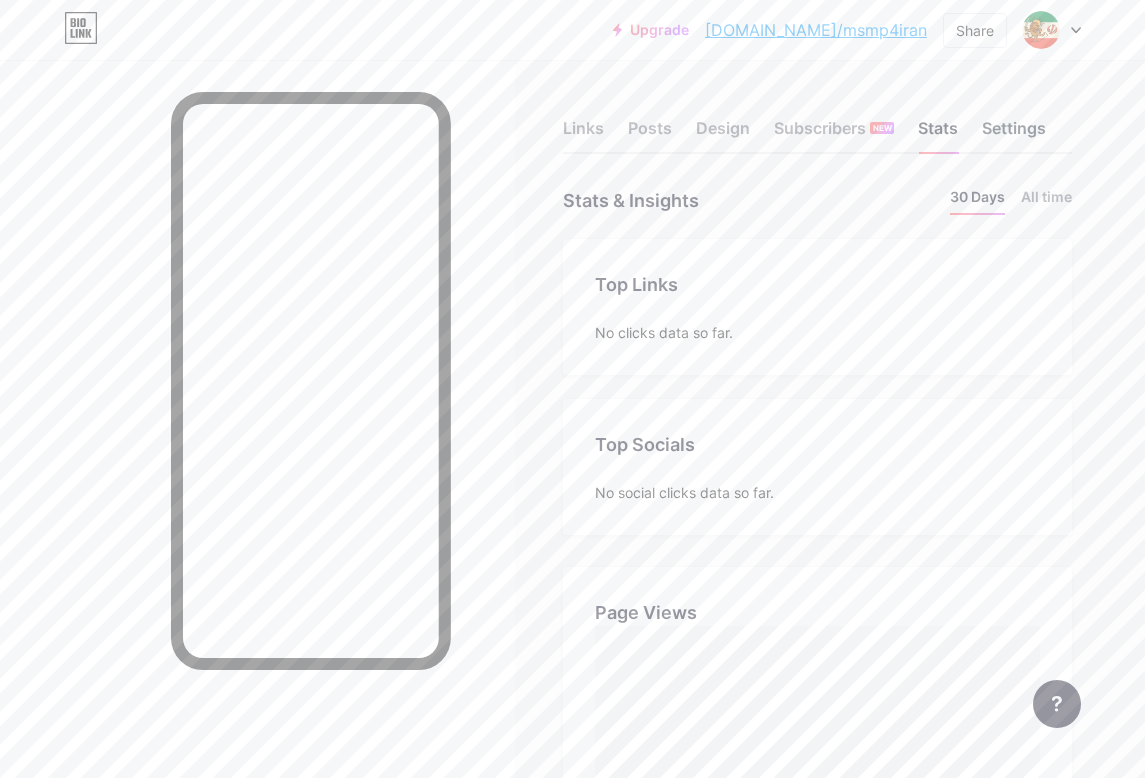 click on "Settings" at bounding box center [1014, 134] 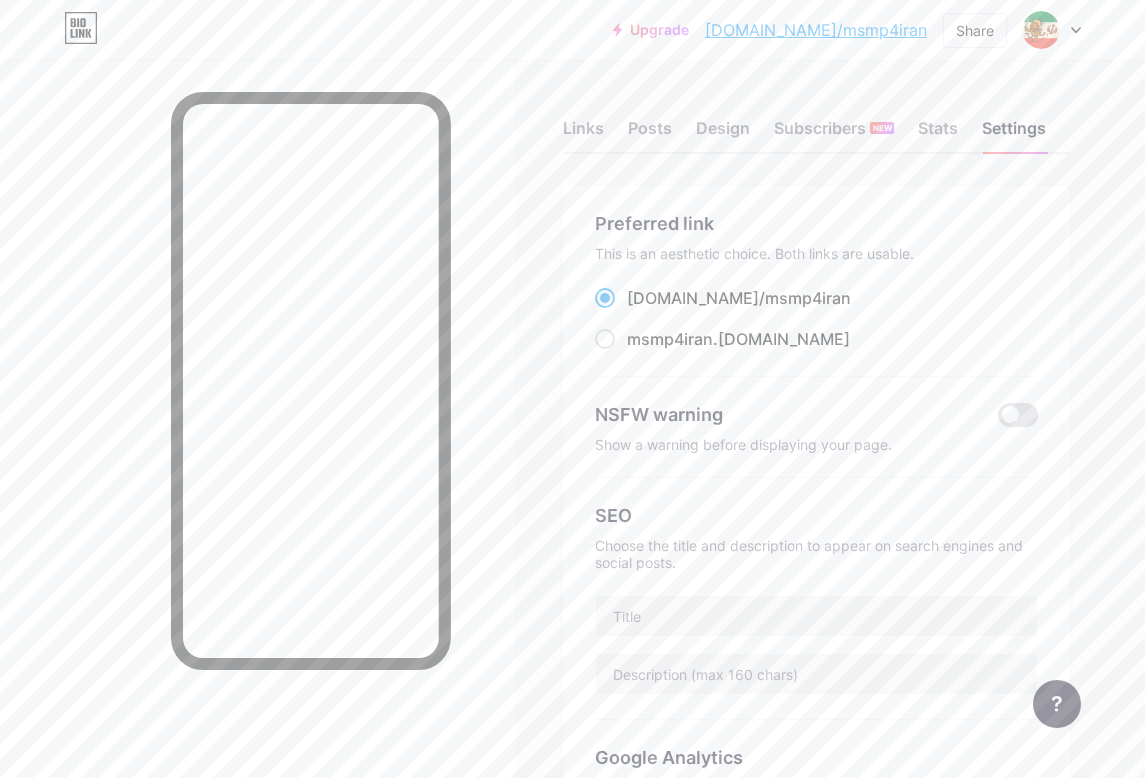 scroll, scrollTop: 0, scrollLeft: 0, axis: both 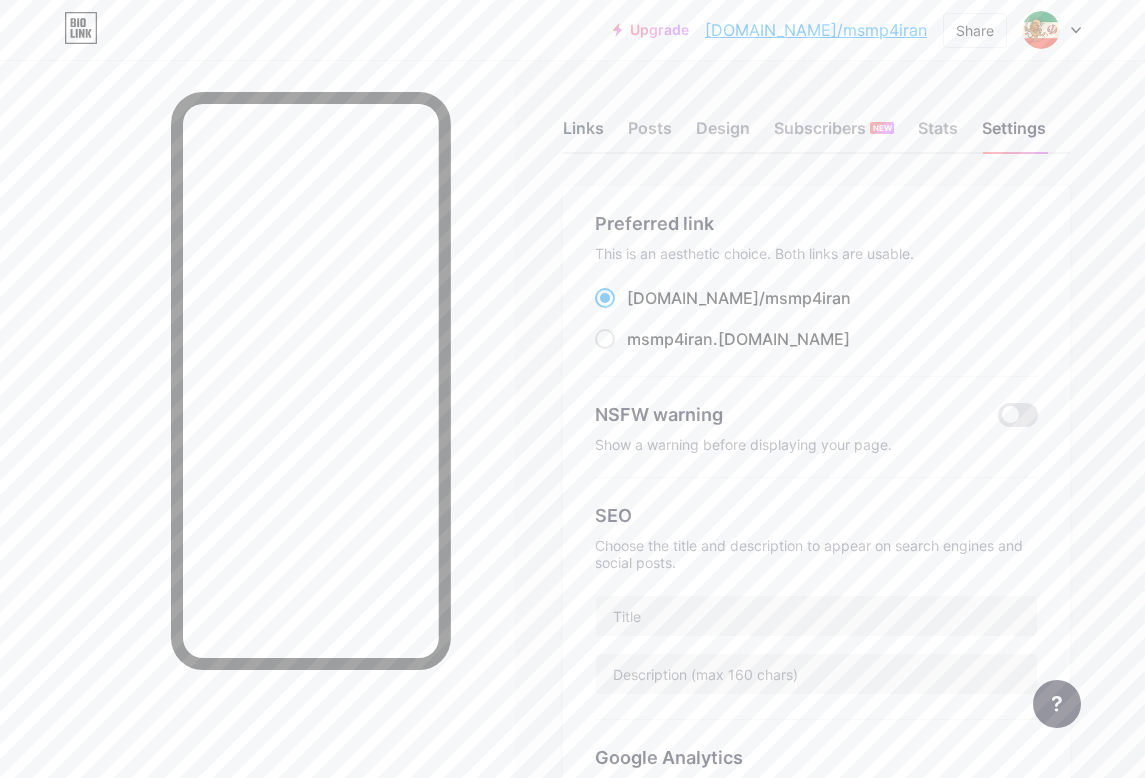 click on "Links" at bounding box center (583, 134) 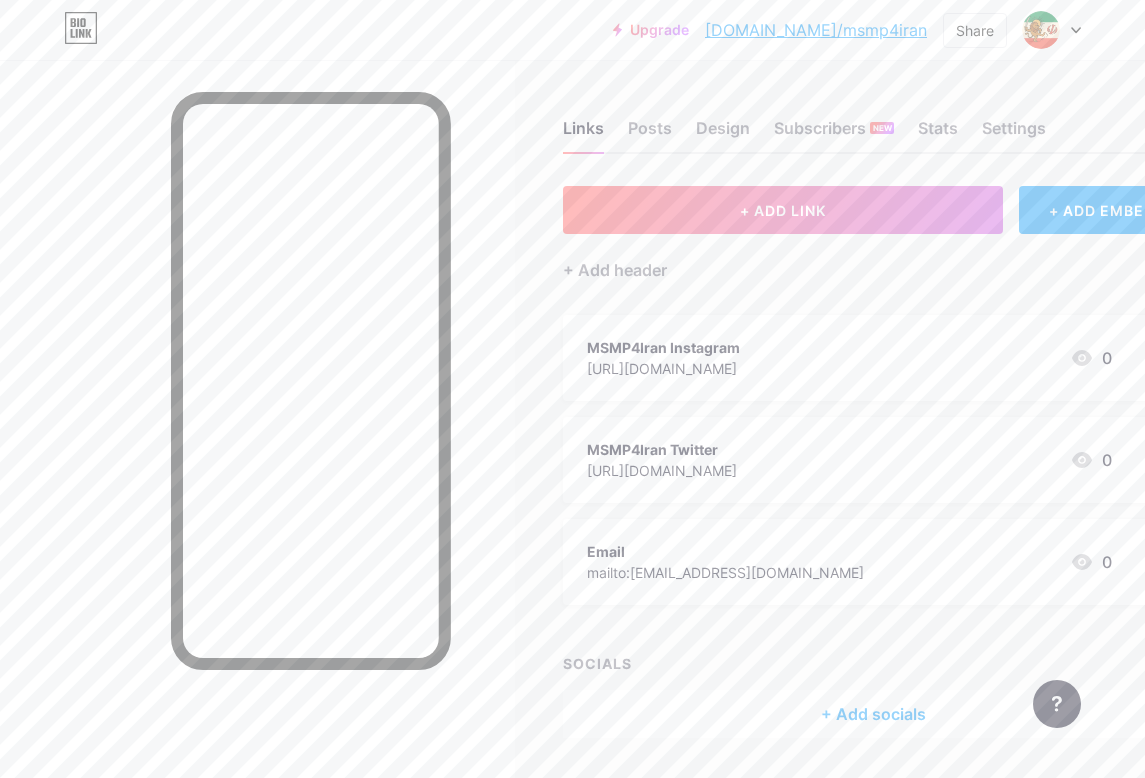 click on "Email
mailto:[EMAIL_ADDRESS][DOMAIN_NAME]
0" at bounding box center [849, 562] 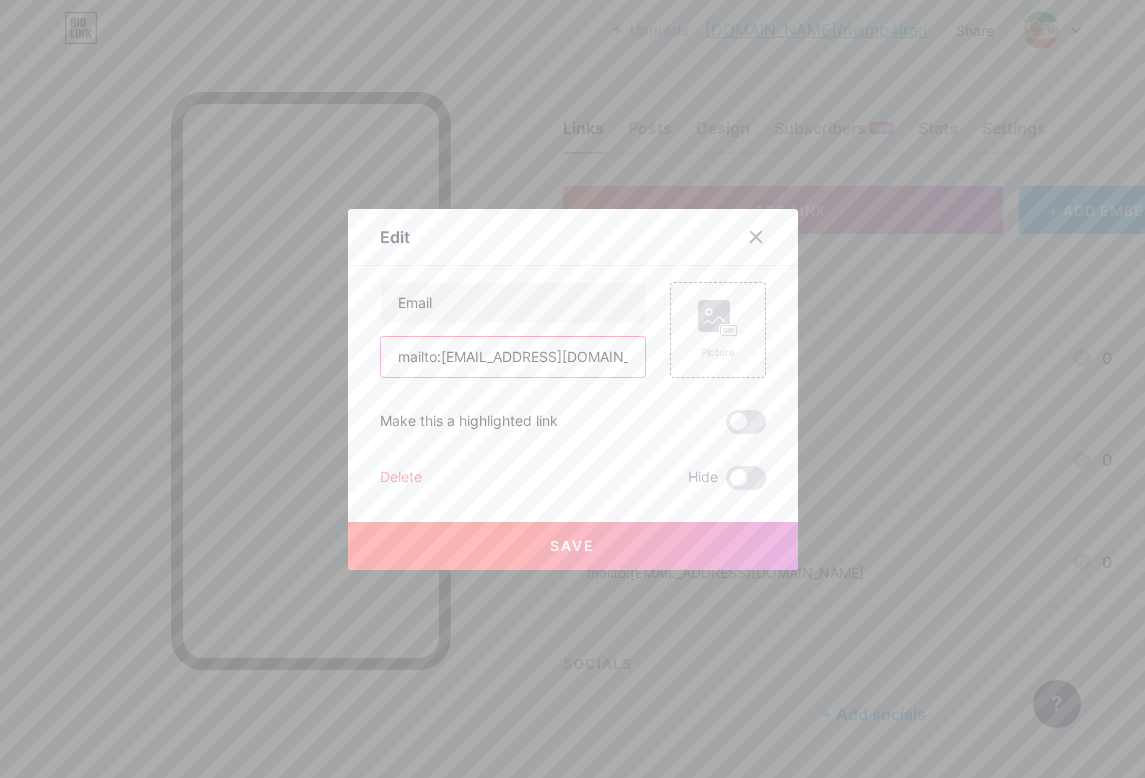 click on "mailto:[EMAIL_ADDRESS][DOMAIN_NAME]" at bounding box center (513, 357) 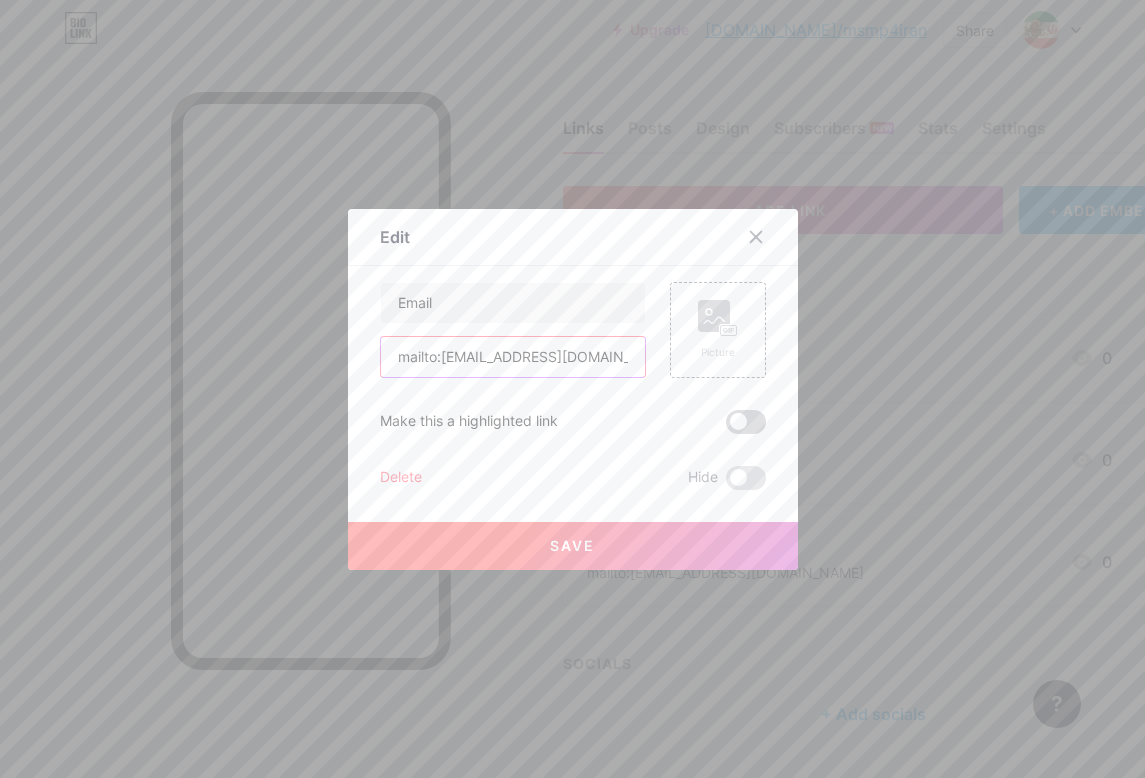 type on "mailto:[EMAIL_ADDRESS][DOMAIN_NAME]" 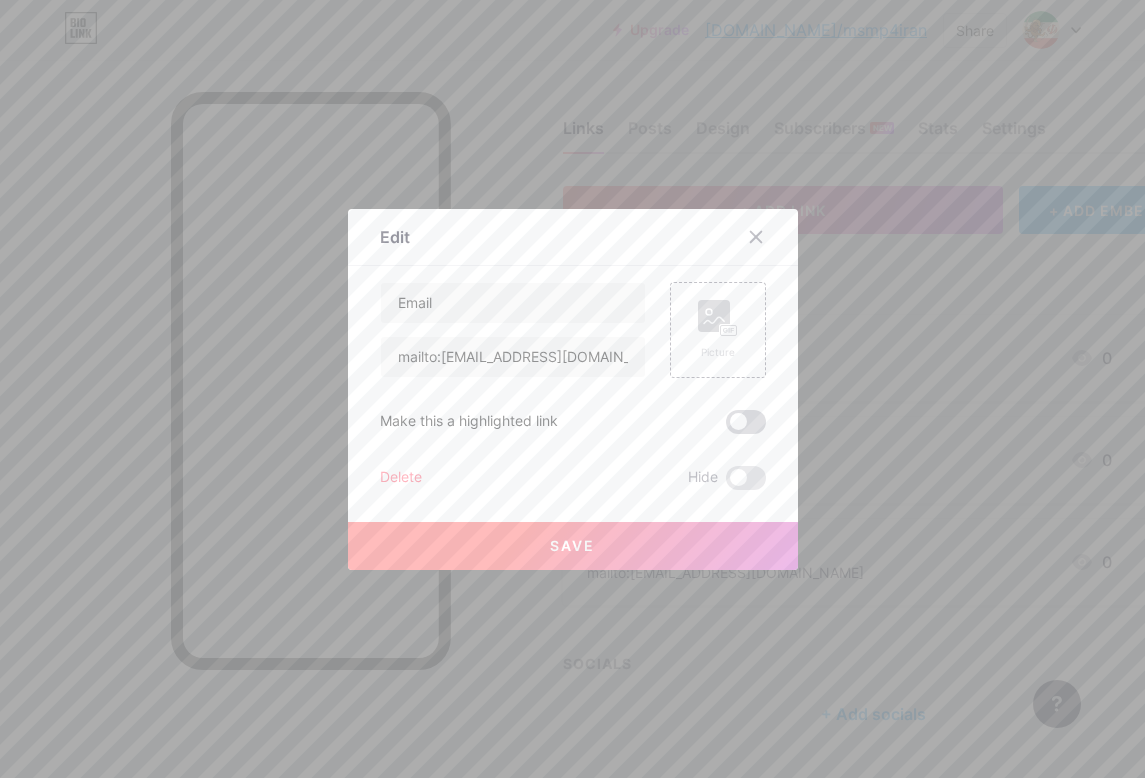 click at bounding box center (746, 422) 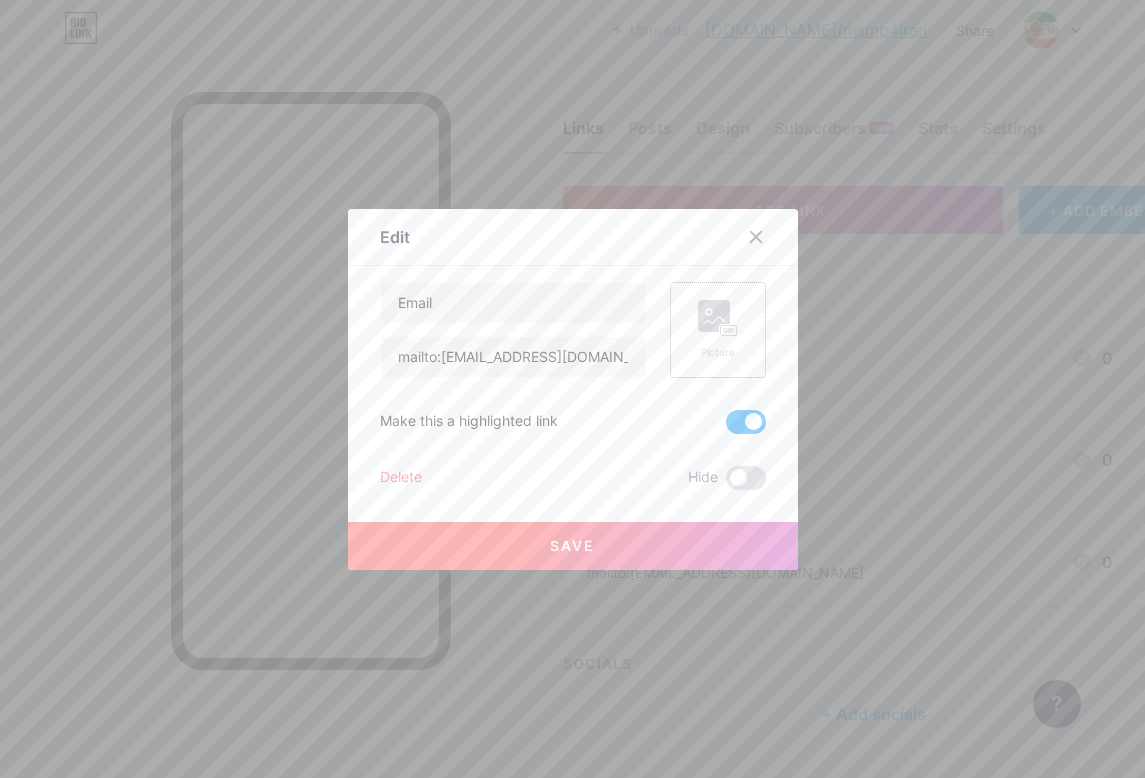 click 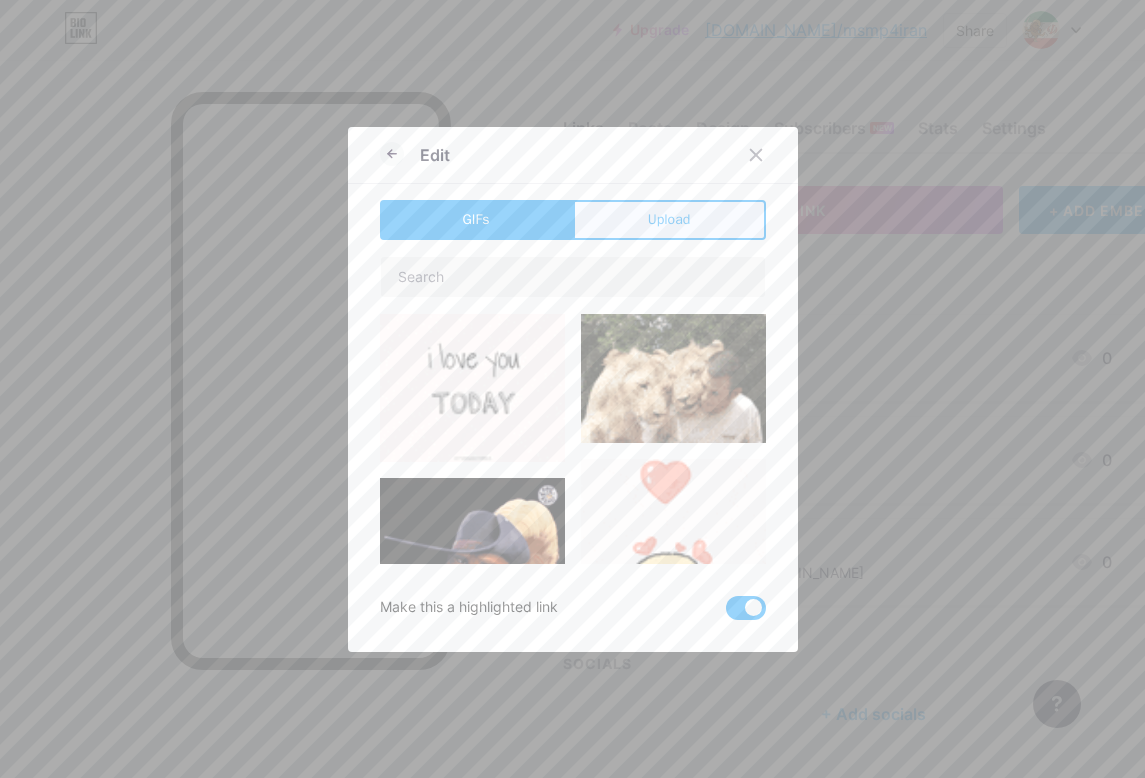 click on "Upload" at bounding box center (669, 219) 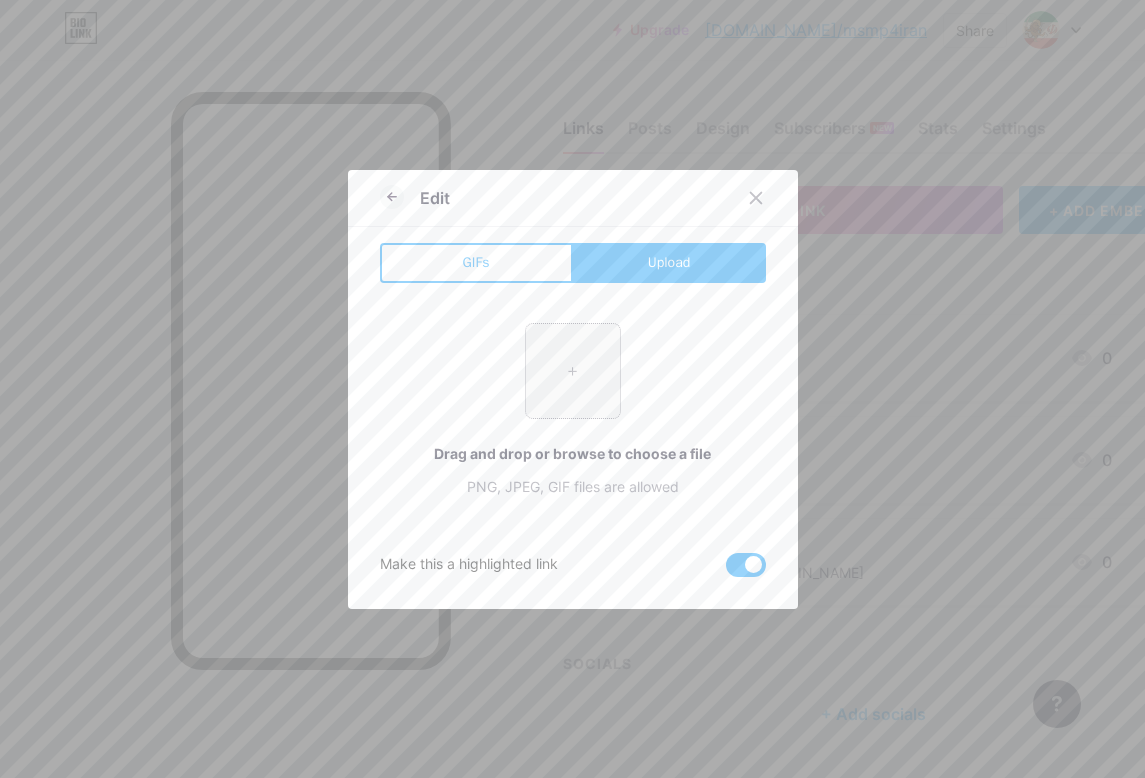 click at bounding box center (573, 371) 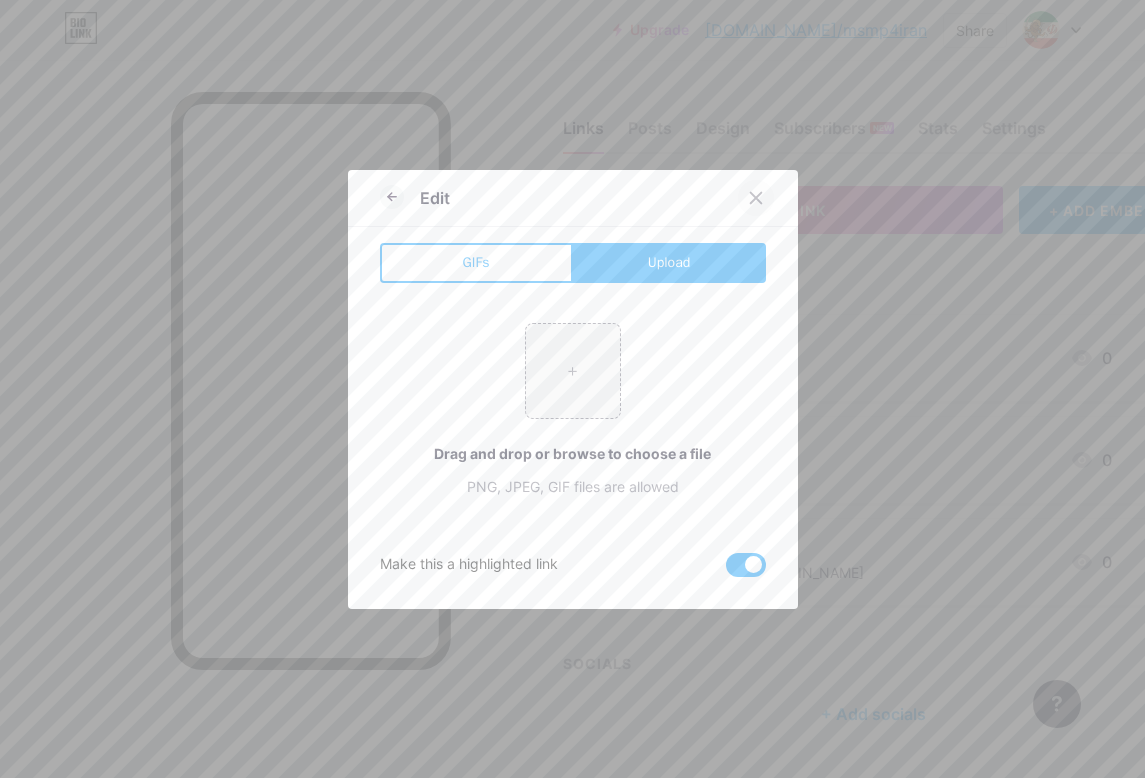 click at bounding box center (756, 198) 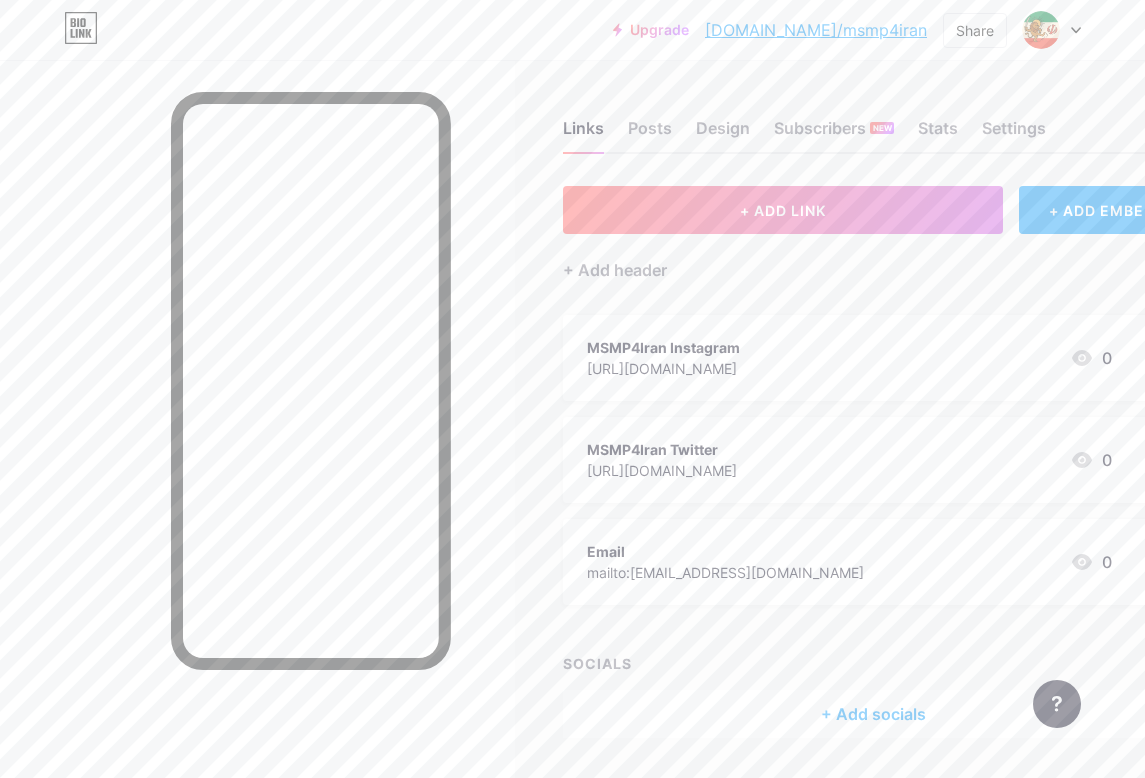 click on "Email" at bounding box center (725, 551) 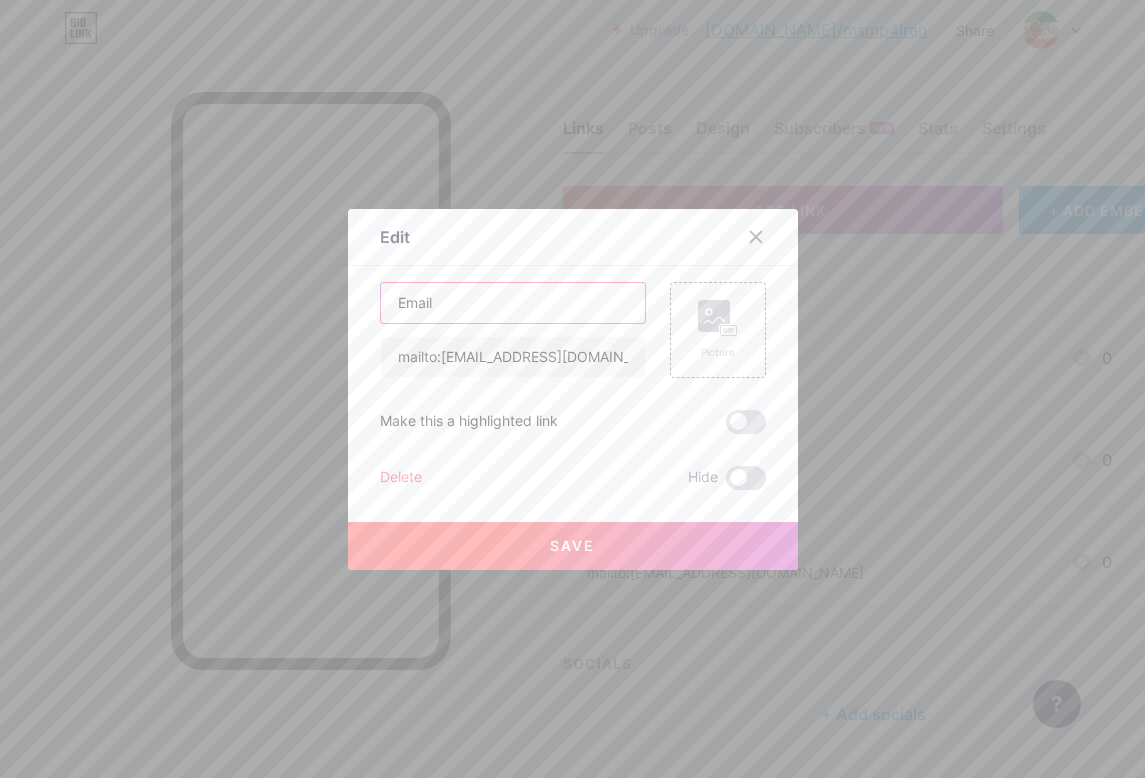 drag, startPoint x: 438, startPoint y: 301, endPoint x: 392, endPoint y: 300, distance: 46.010868 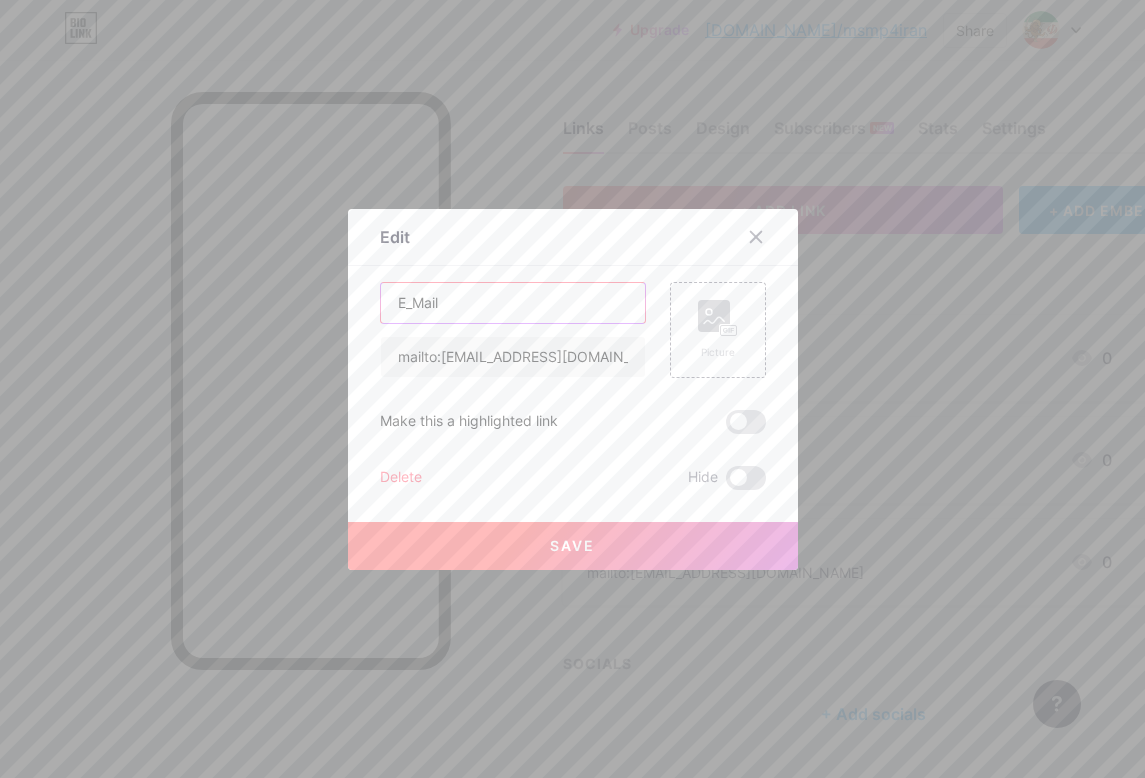 type on "E_Mail" 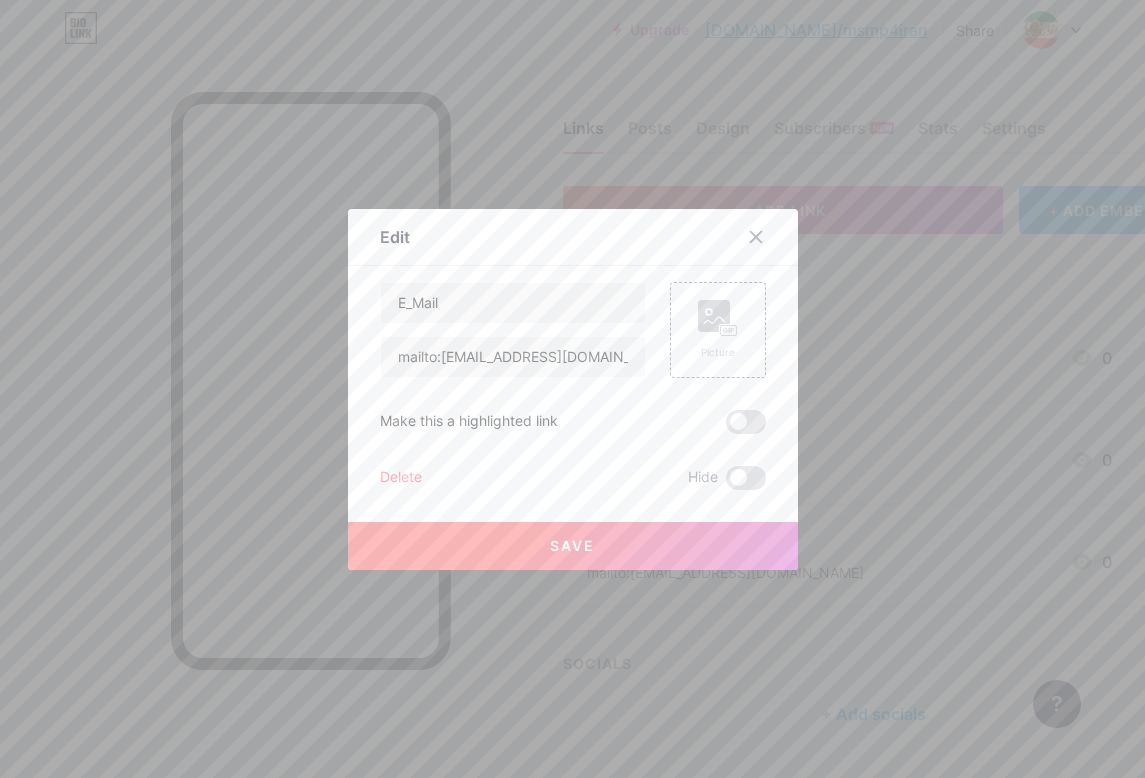 click on "Save" at bounding box center [573, 546] 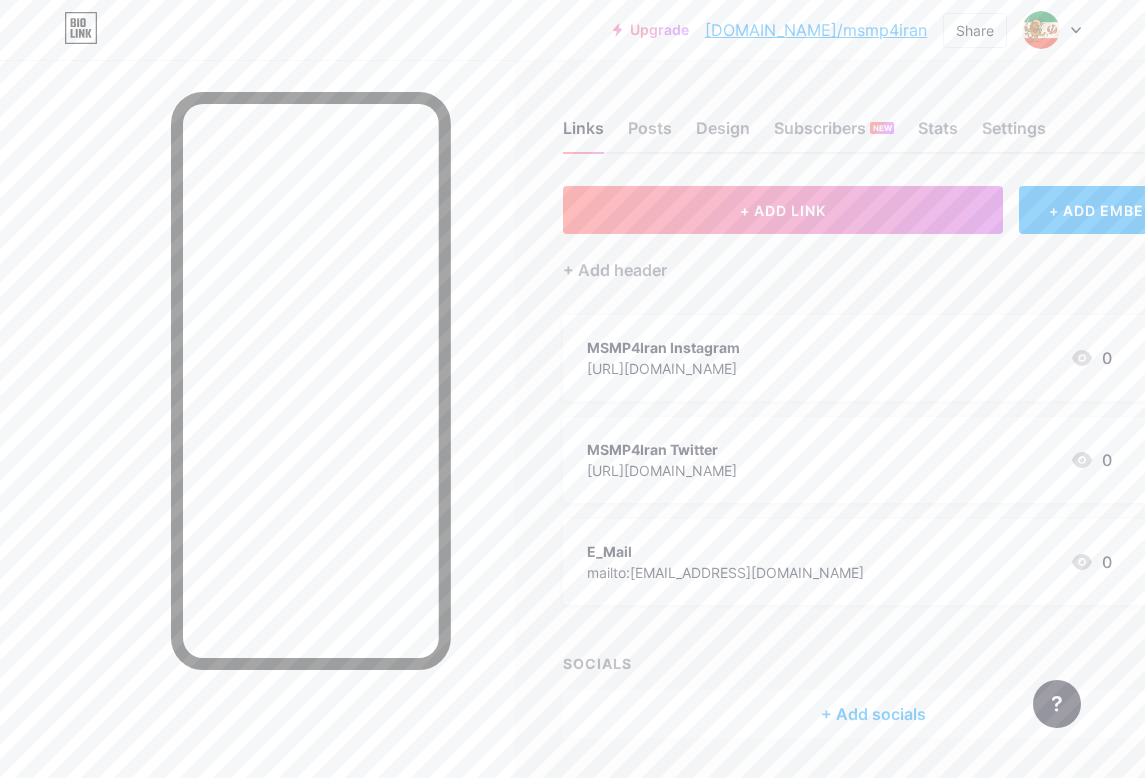 click on "E_Mail" at bounding box center (725, 551) 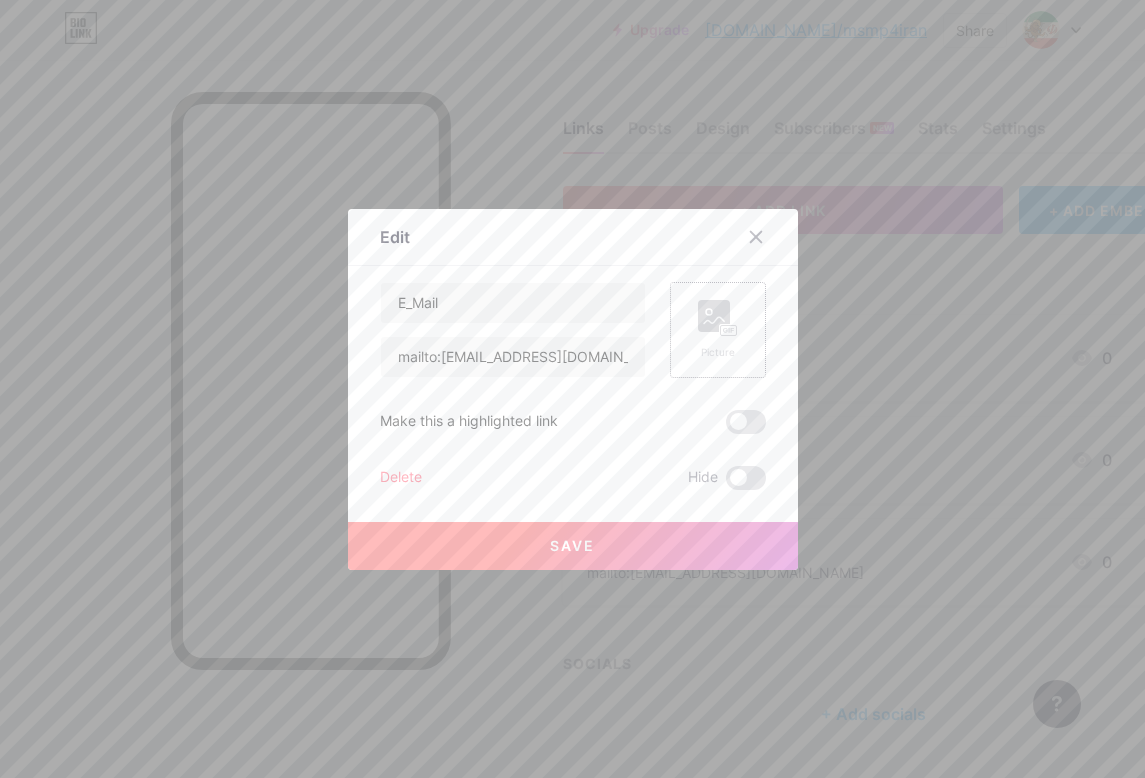 click 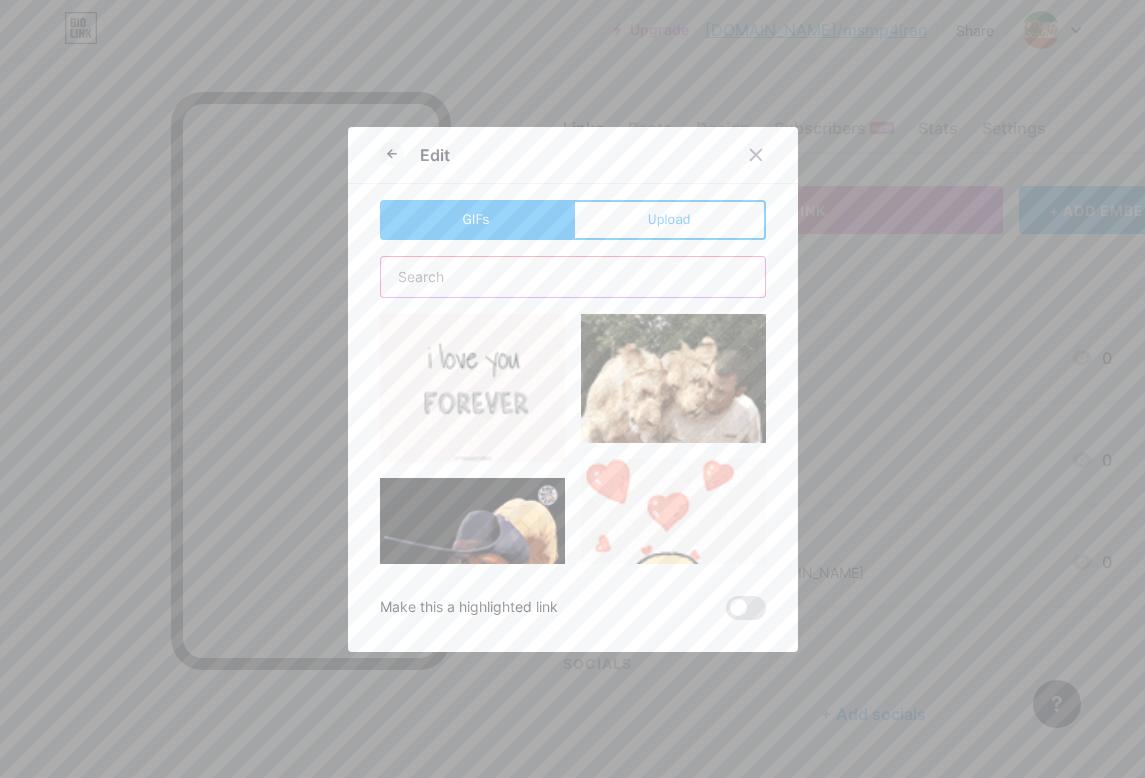 click at bounding box center (573, 277) 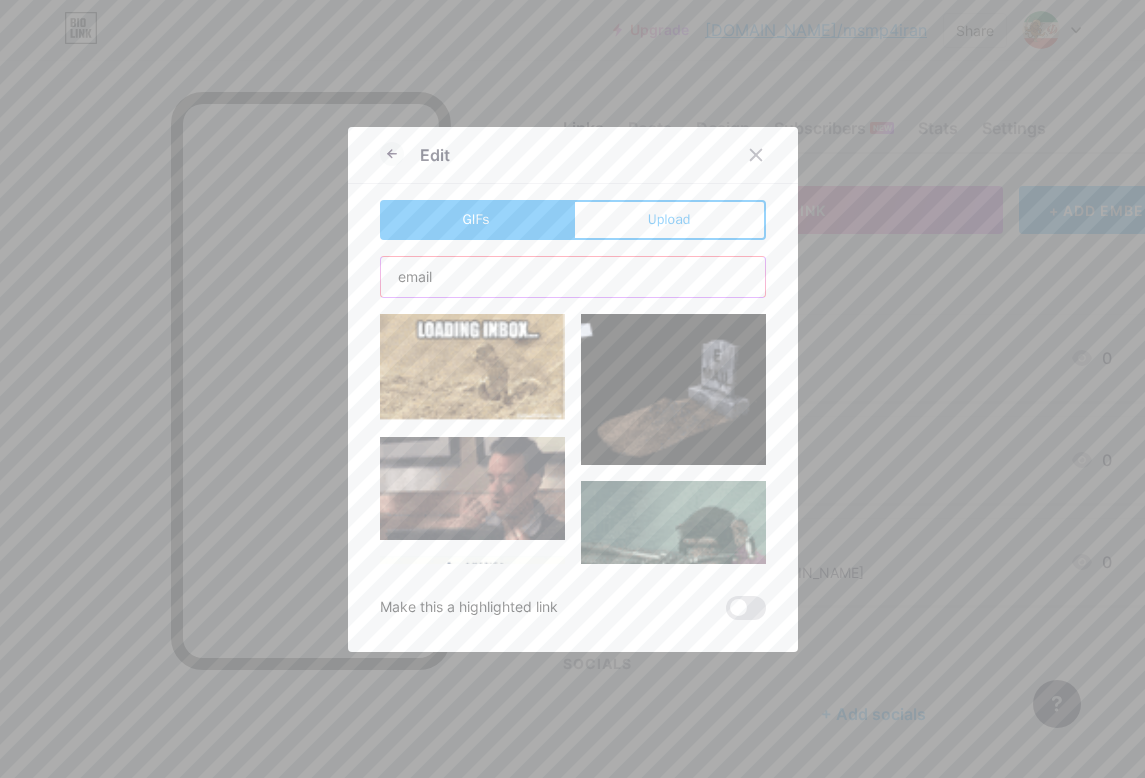 scroll, scrollTop: 0, scrollLeft: 0, axis: both 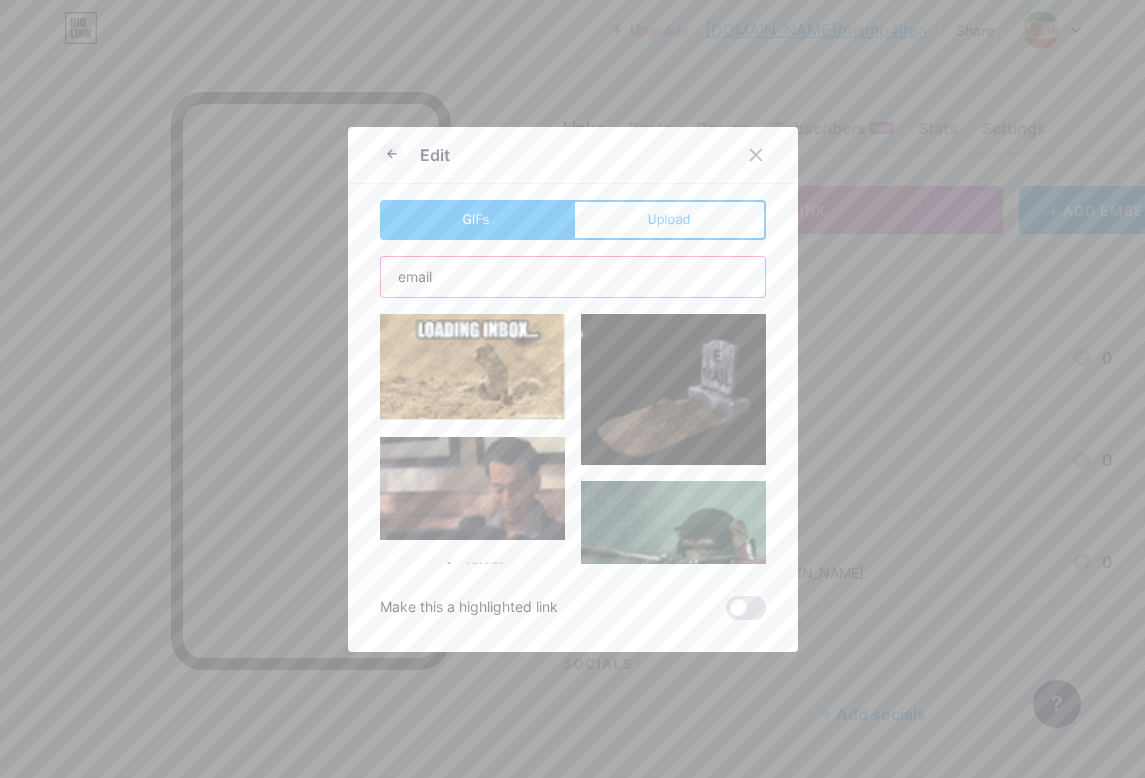 click on "email" at bounding box center [573, 277] 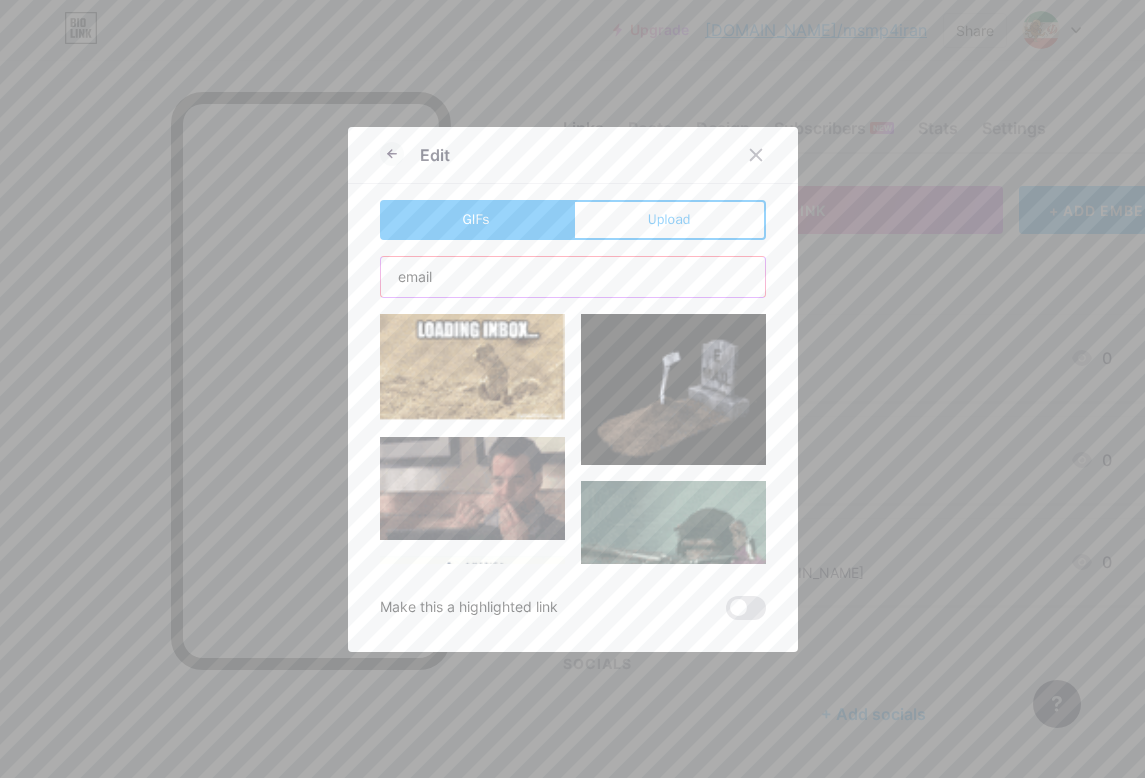click on "email" at bounding box center [573, 277] 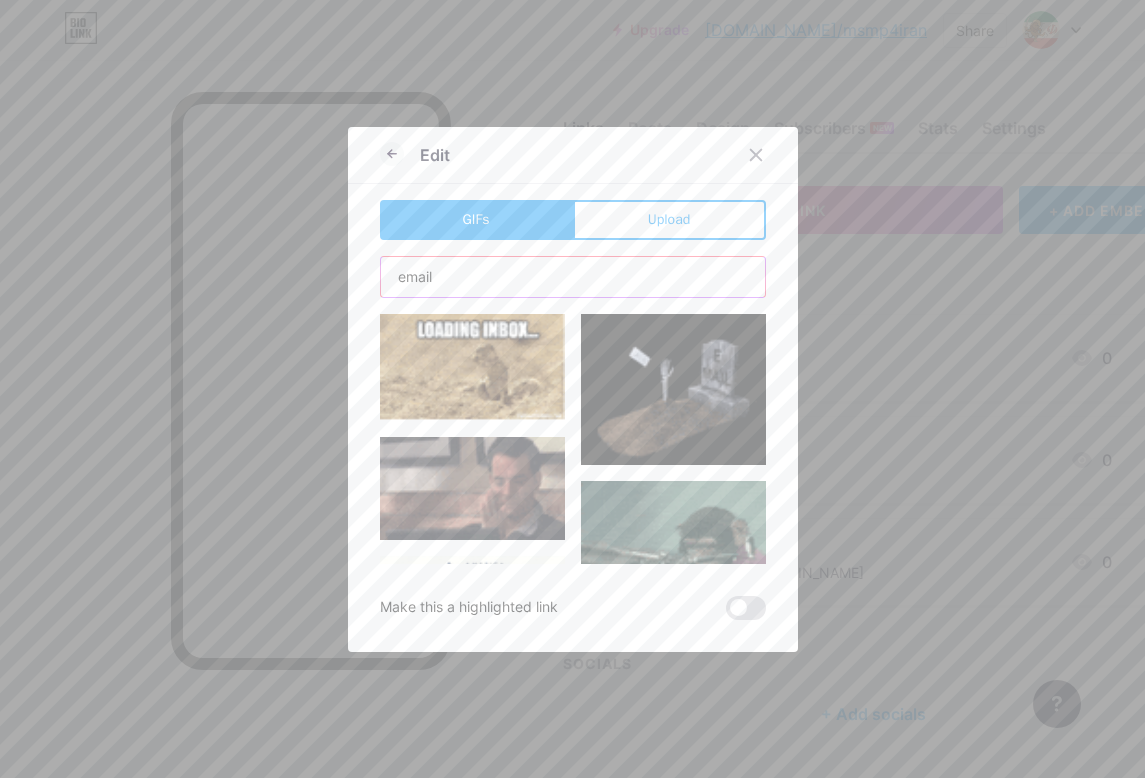 click on "email" at bounding box center [573, 277] 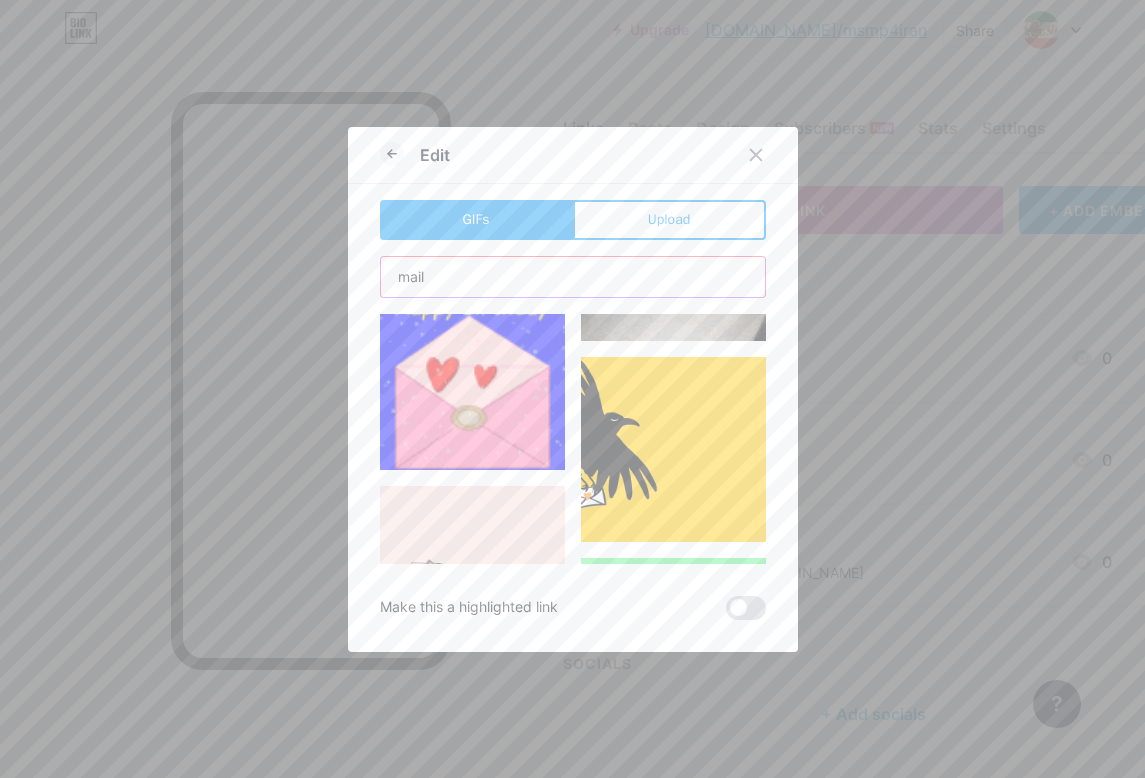 scroll, scrollTop: 4229, scrollLeft: 0, axis: vertical 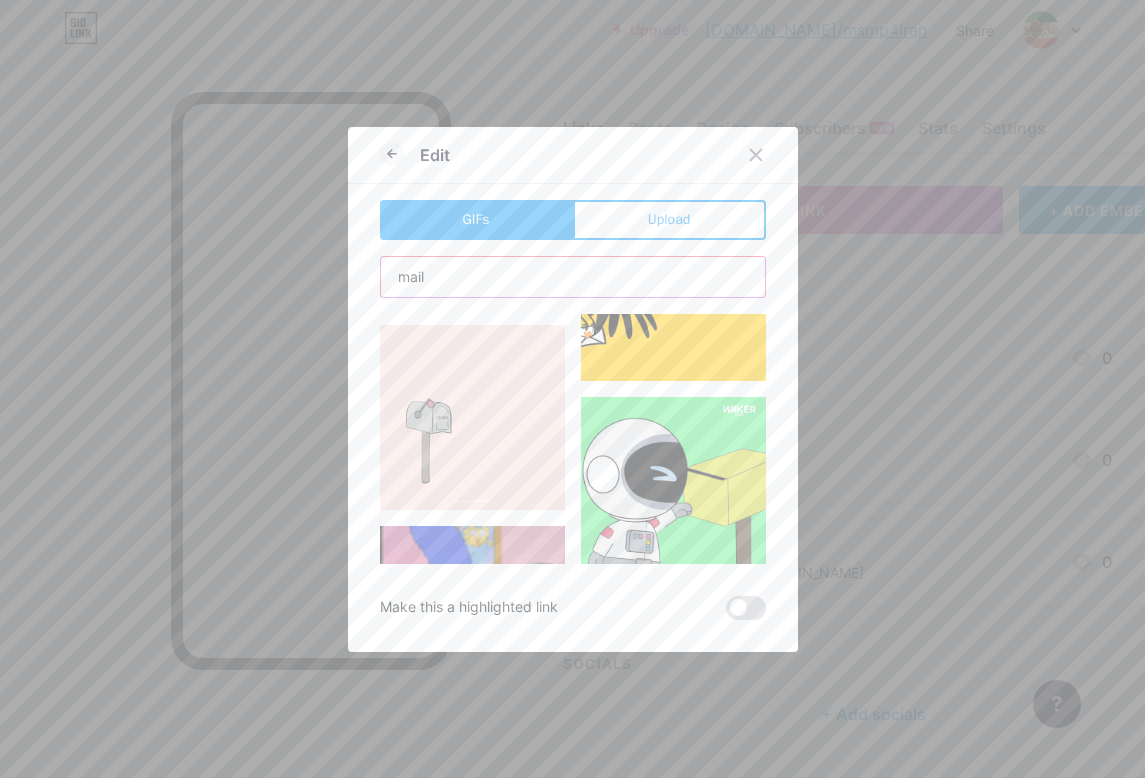 type on "mail" 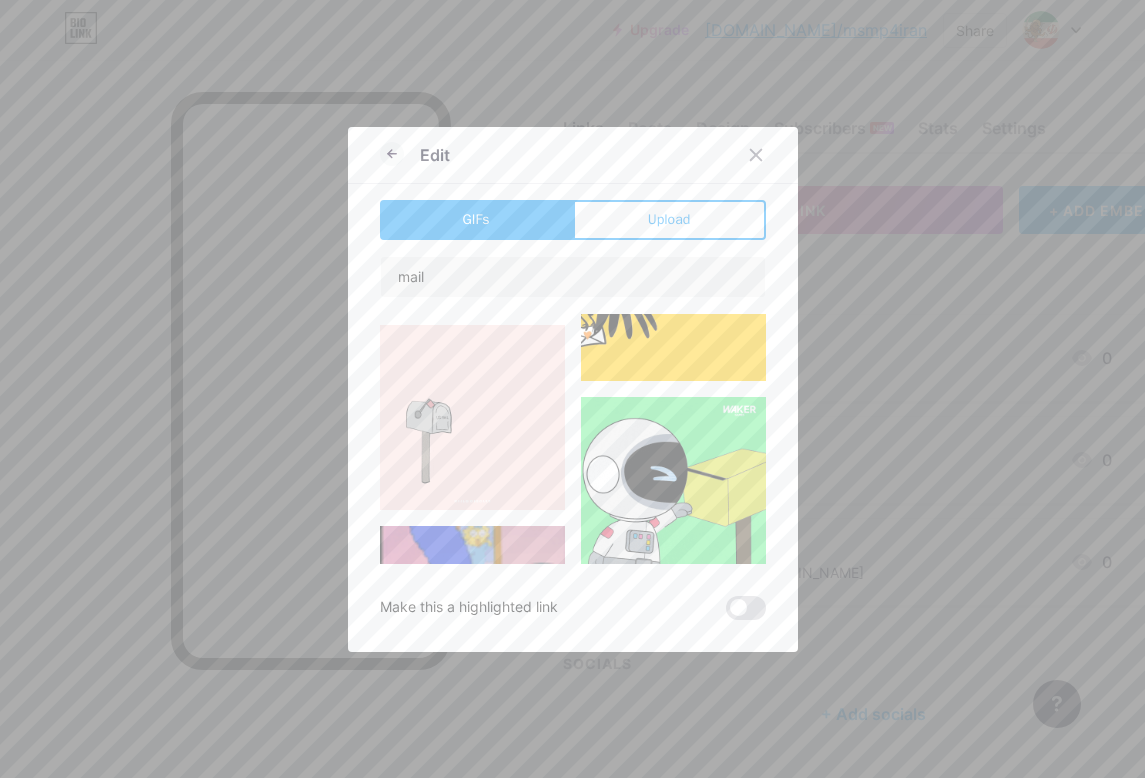 click at bounding box center [472, 417] 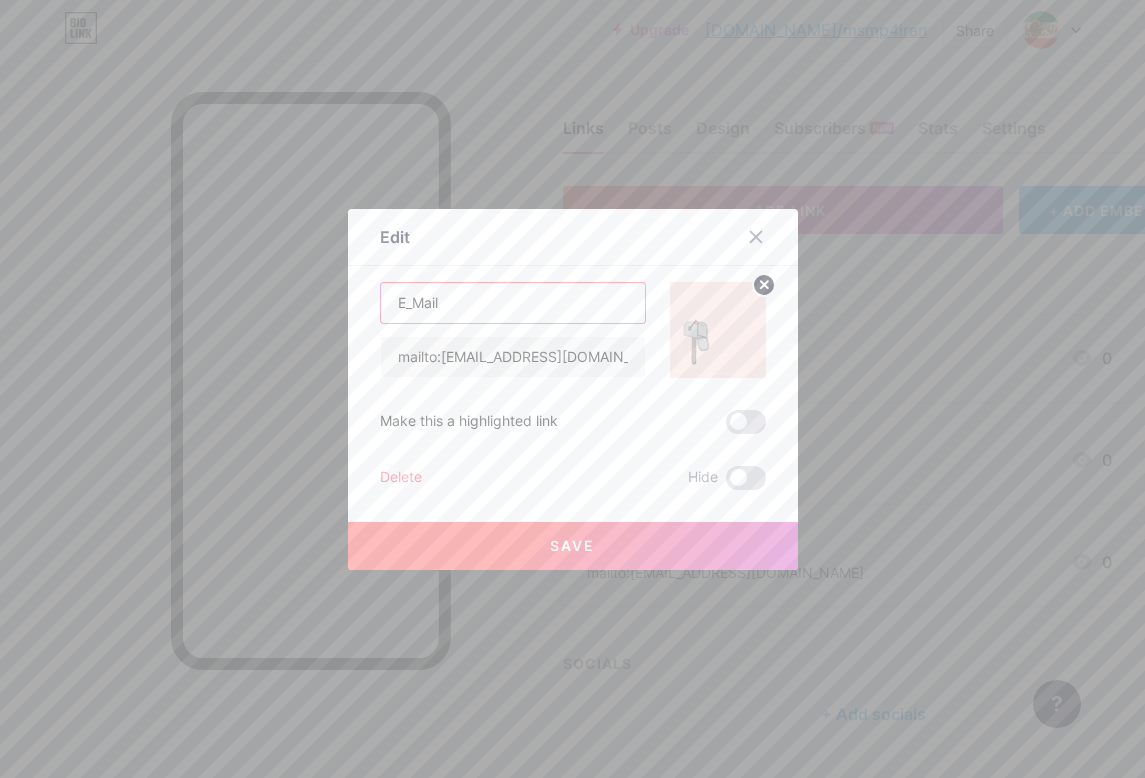 click on "E_Mail" at bounding box center (513, 303) 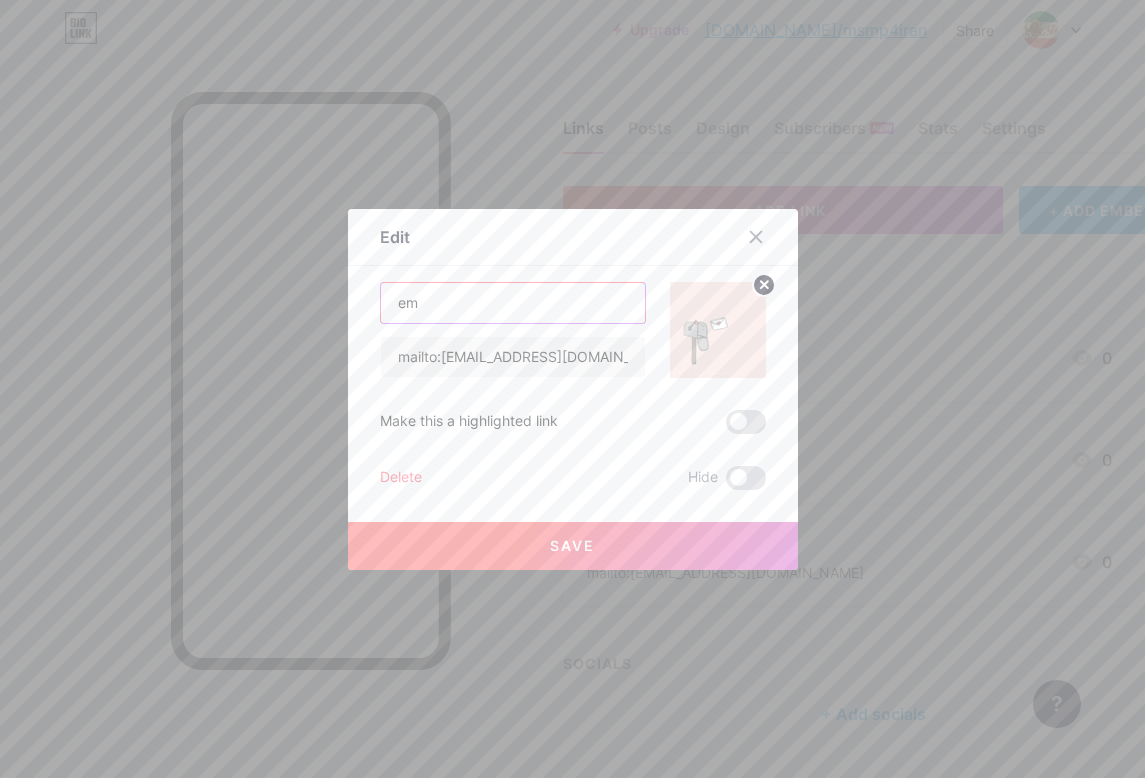 type on "e" 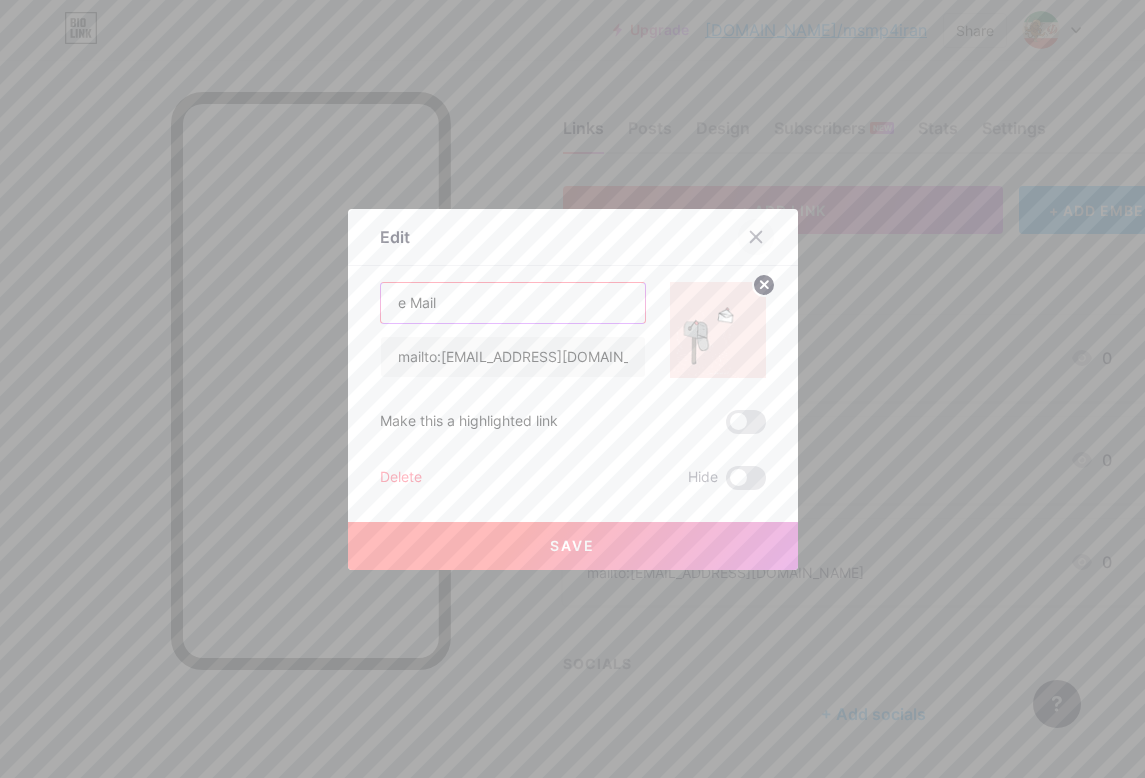 type on "e Mail" 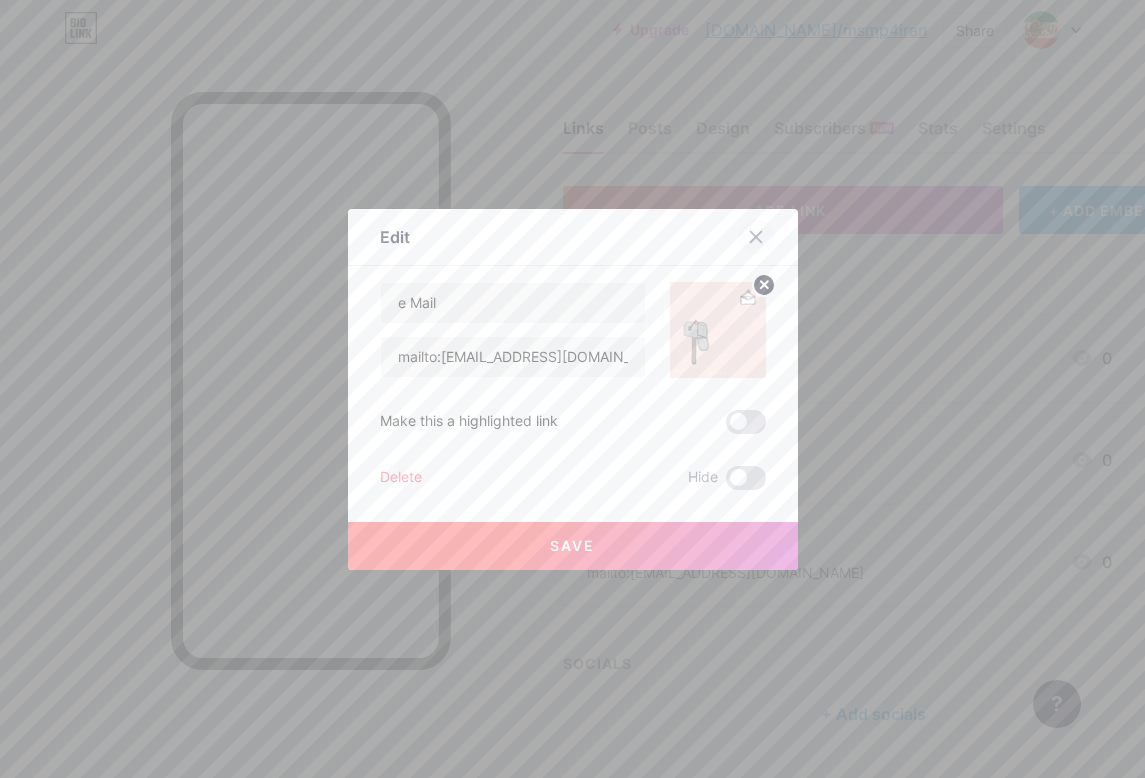 click 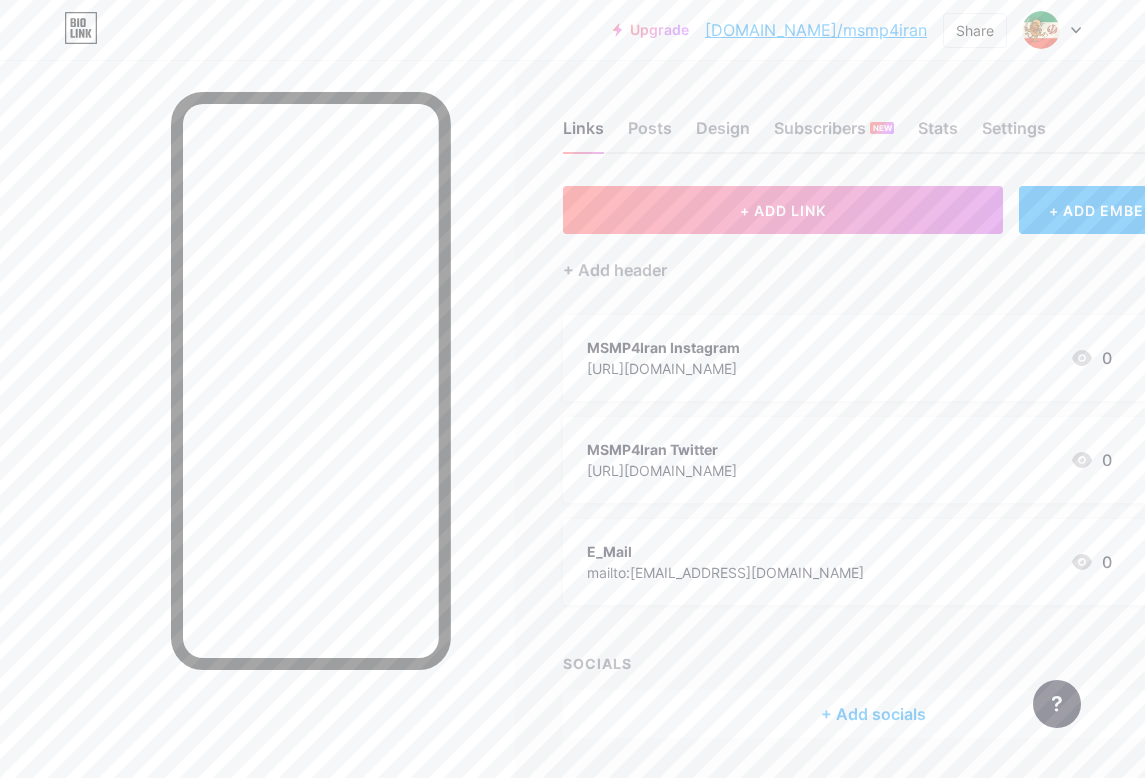 click on "E_Mail" at bounding box center [725, 551] 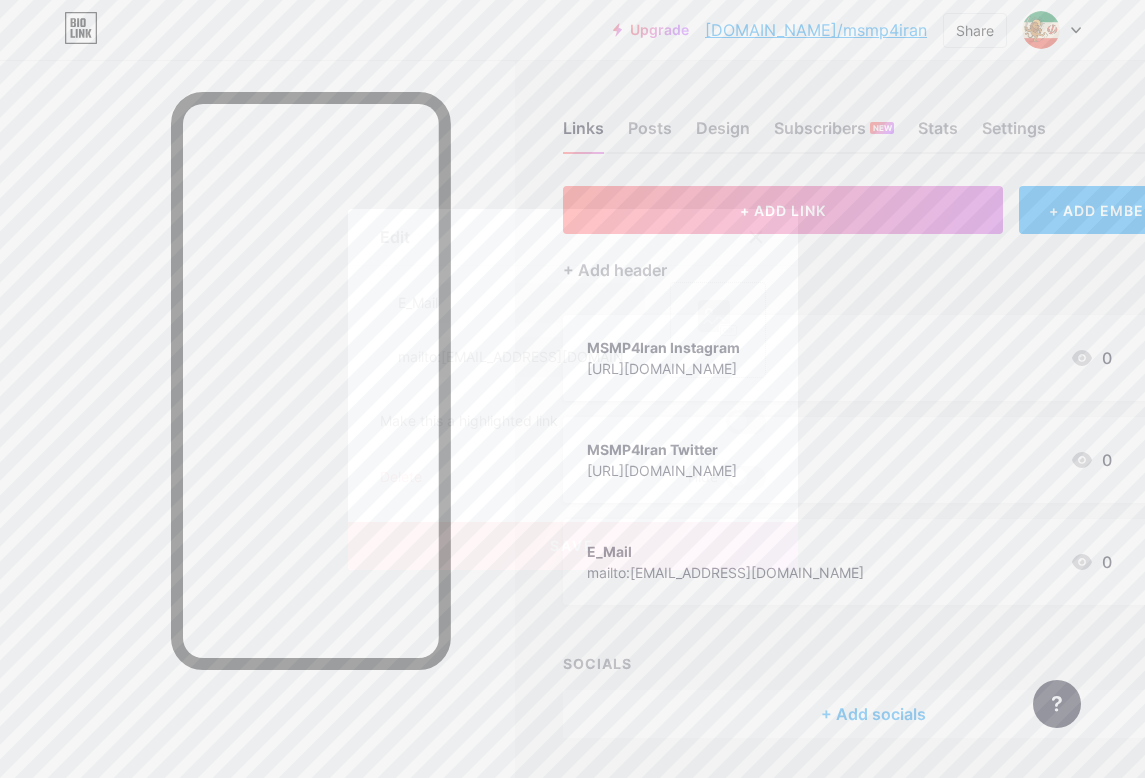 click 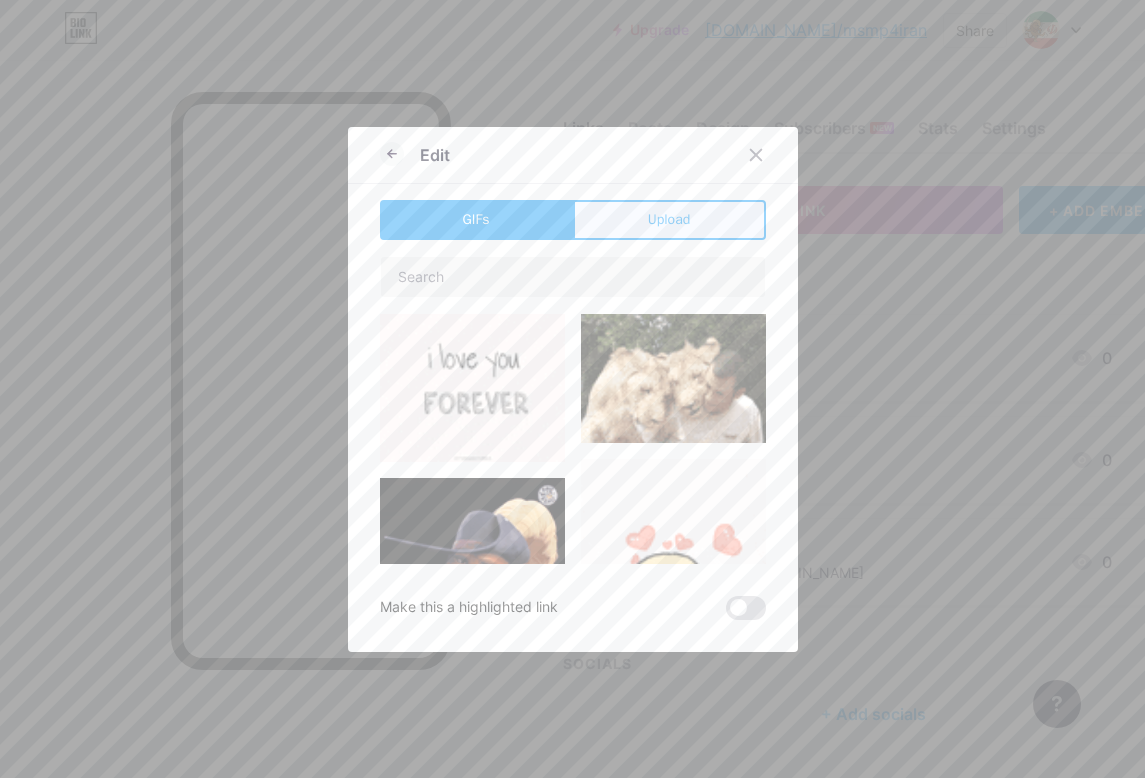 click on "Upload" at bounding box center (669, 219) 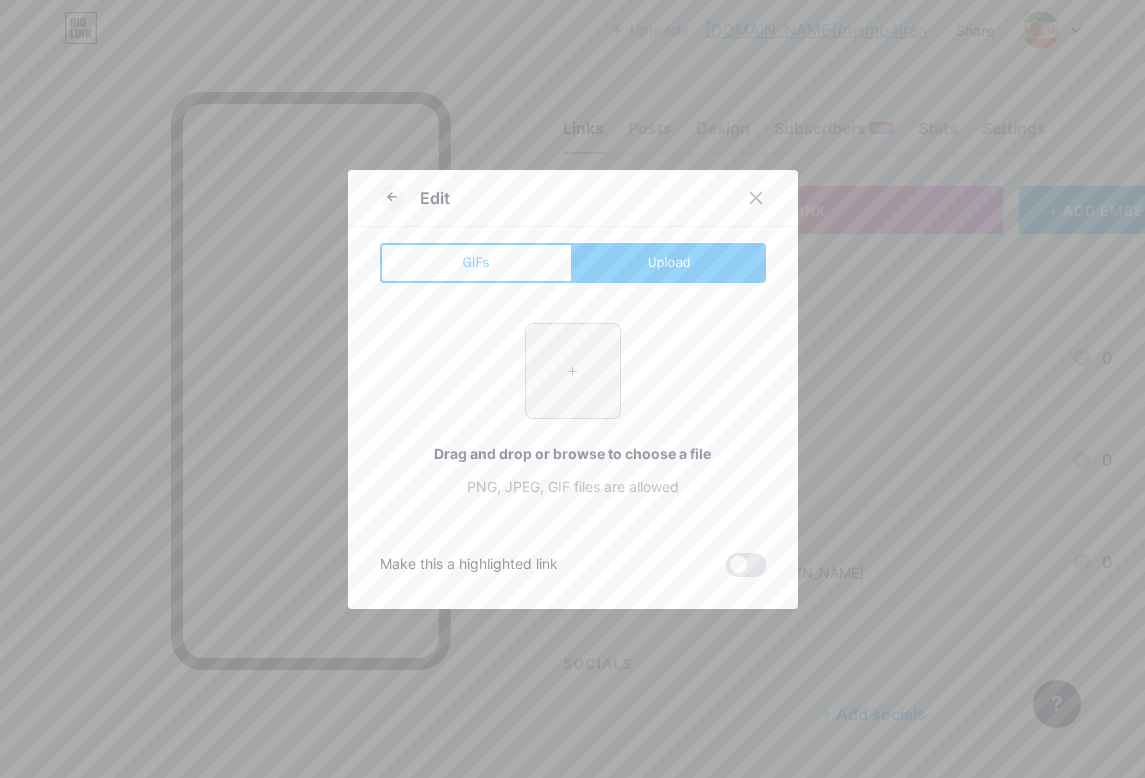 click at bounding box center (573, 371) 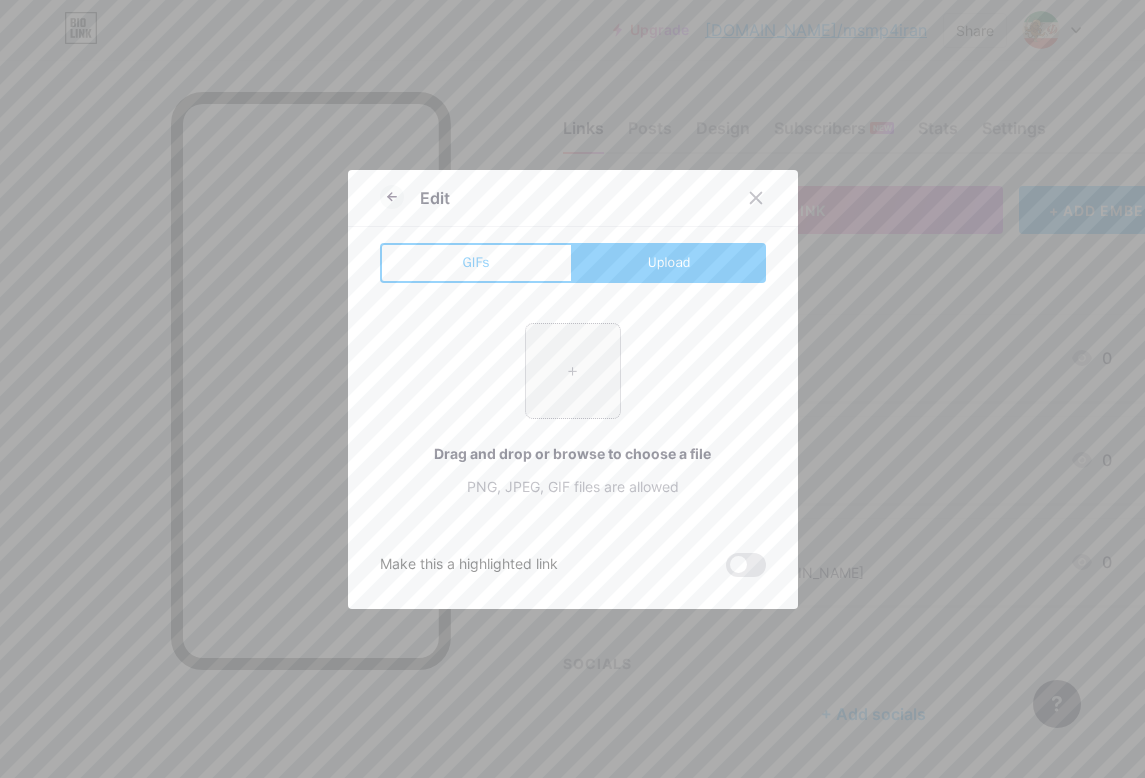 type on "C:\fakepath\Screenshot [DATE] 15.27.06.png" 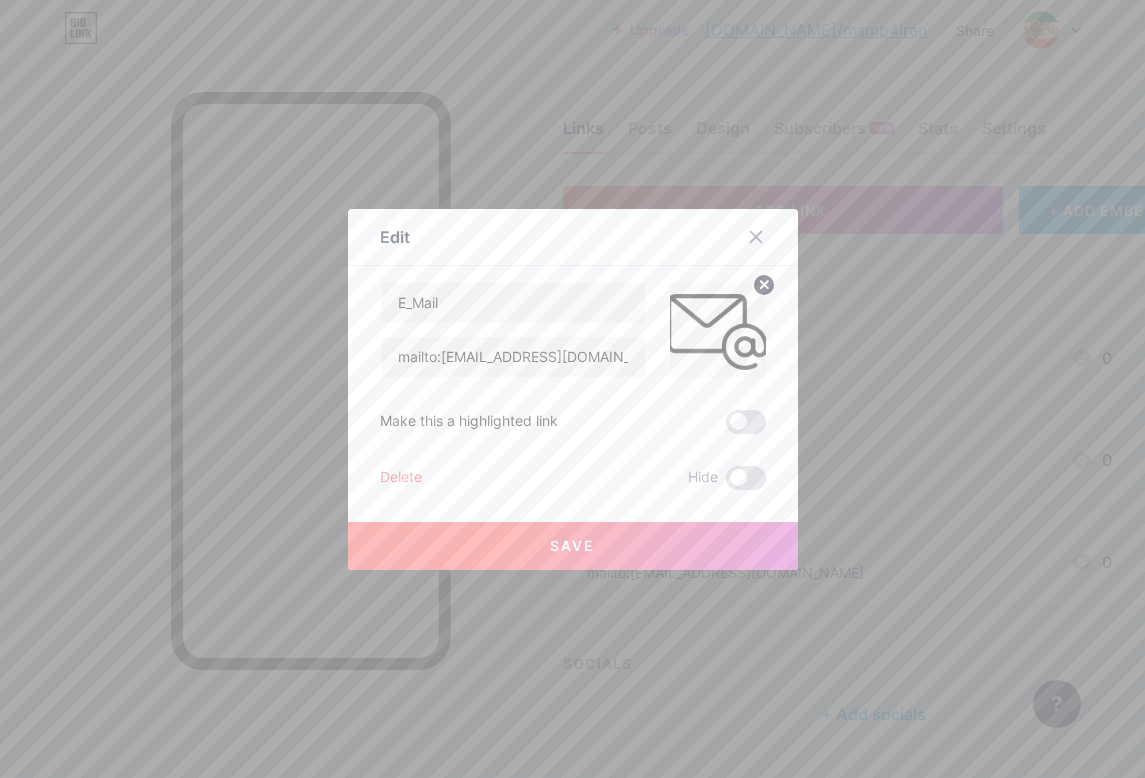 click on "Save" at bounding box center [573, 546] 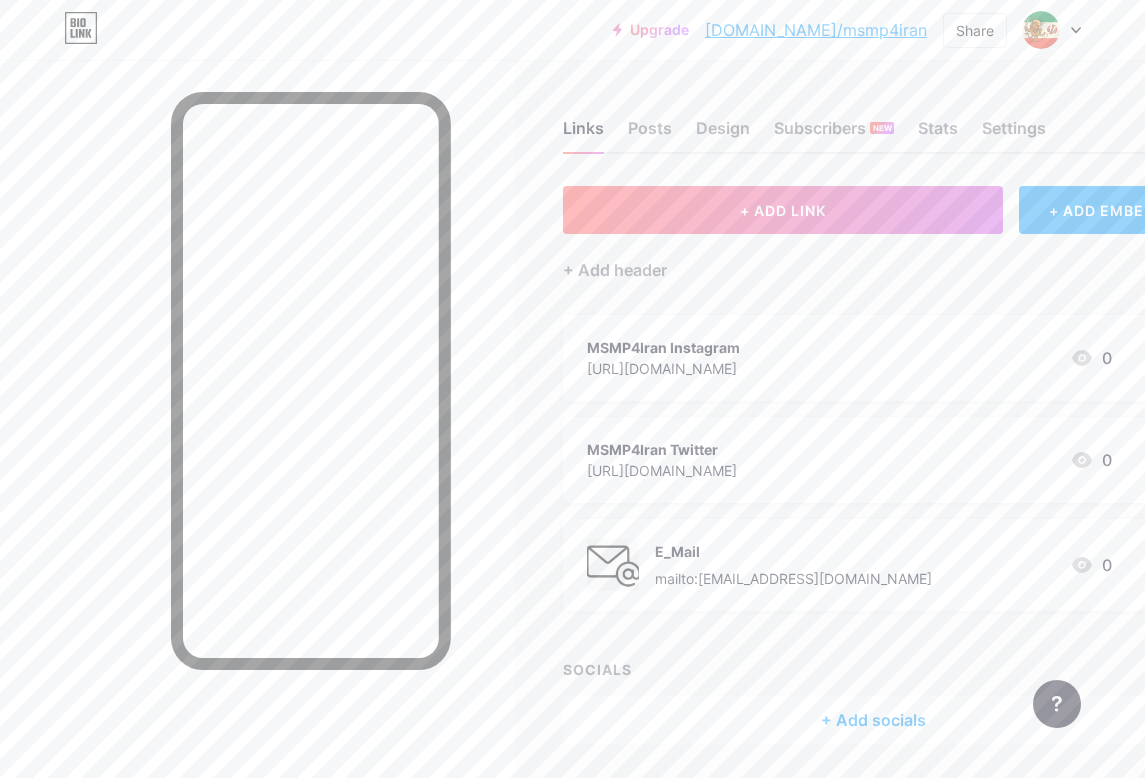 click on "E_Mail" at bounding box center (793, 551) 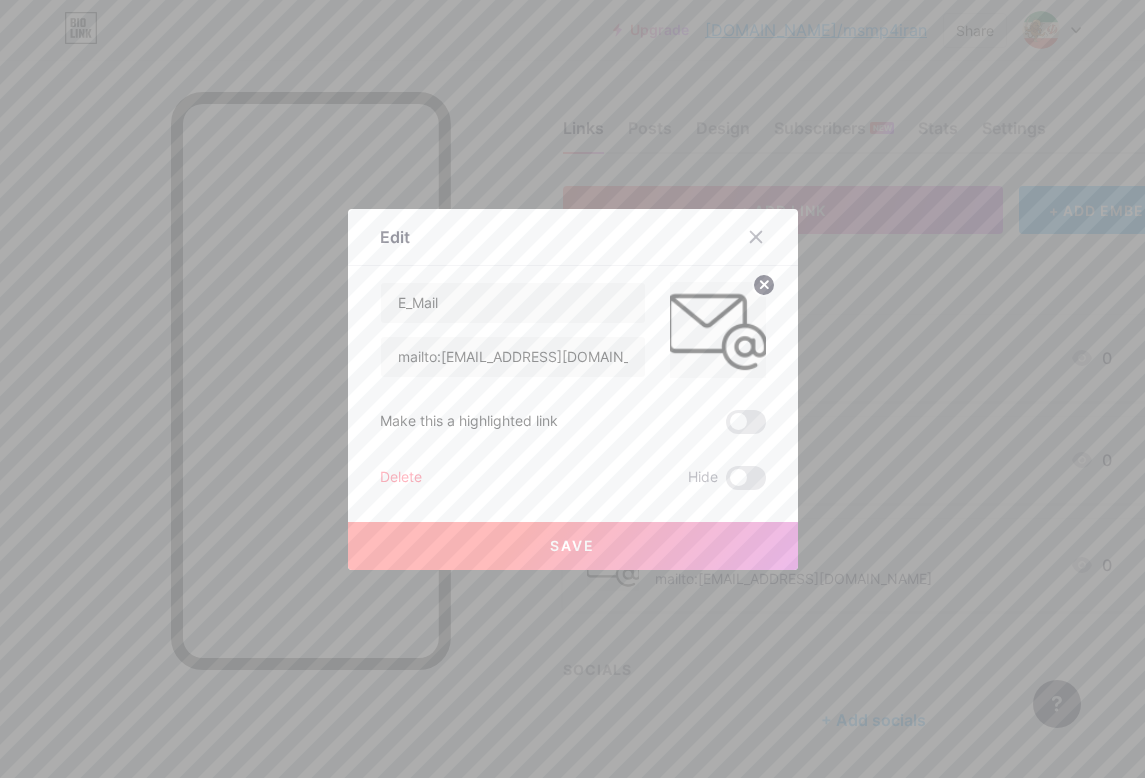 click 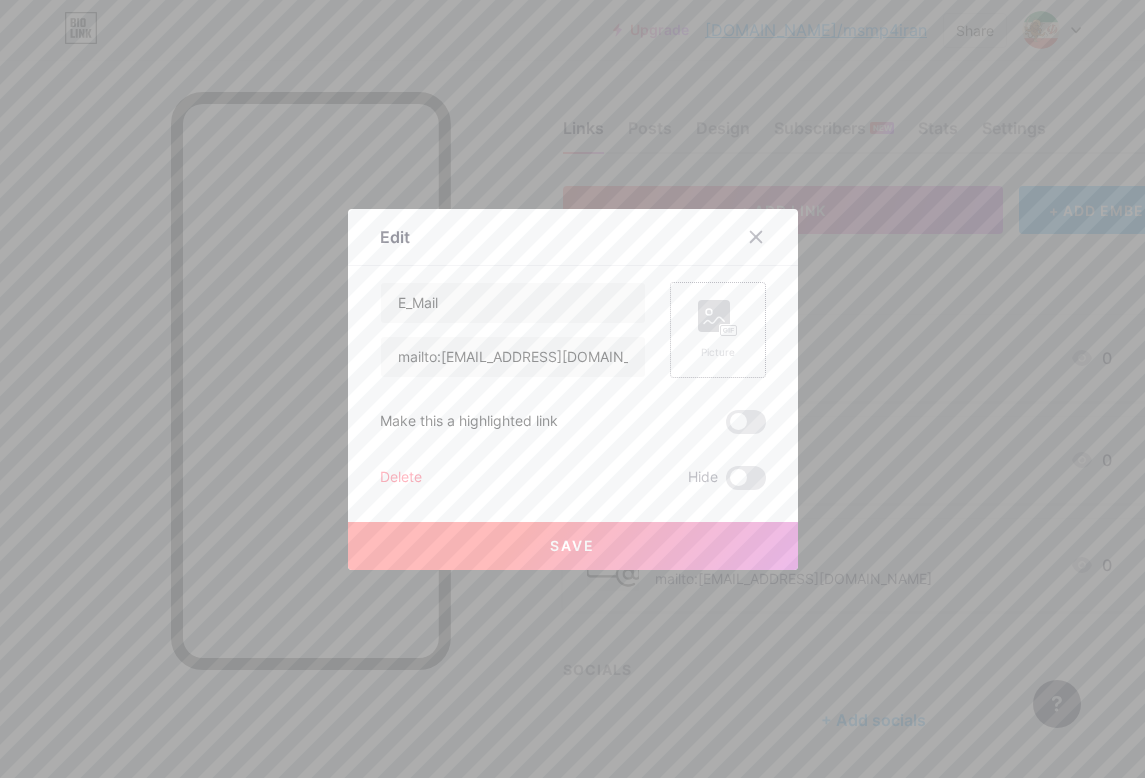 click 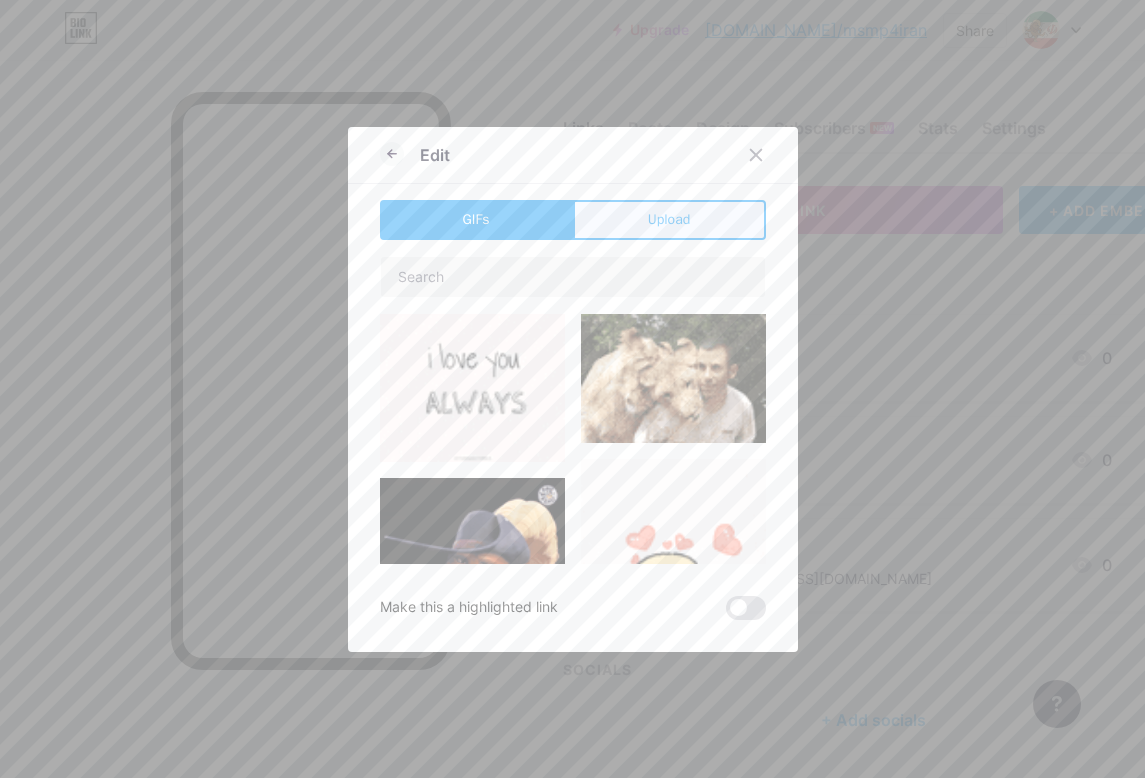 click on "Upload" at bounding box center (669, 219) 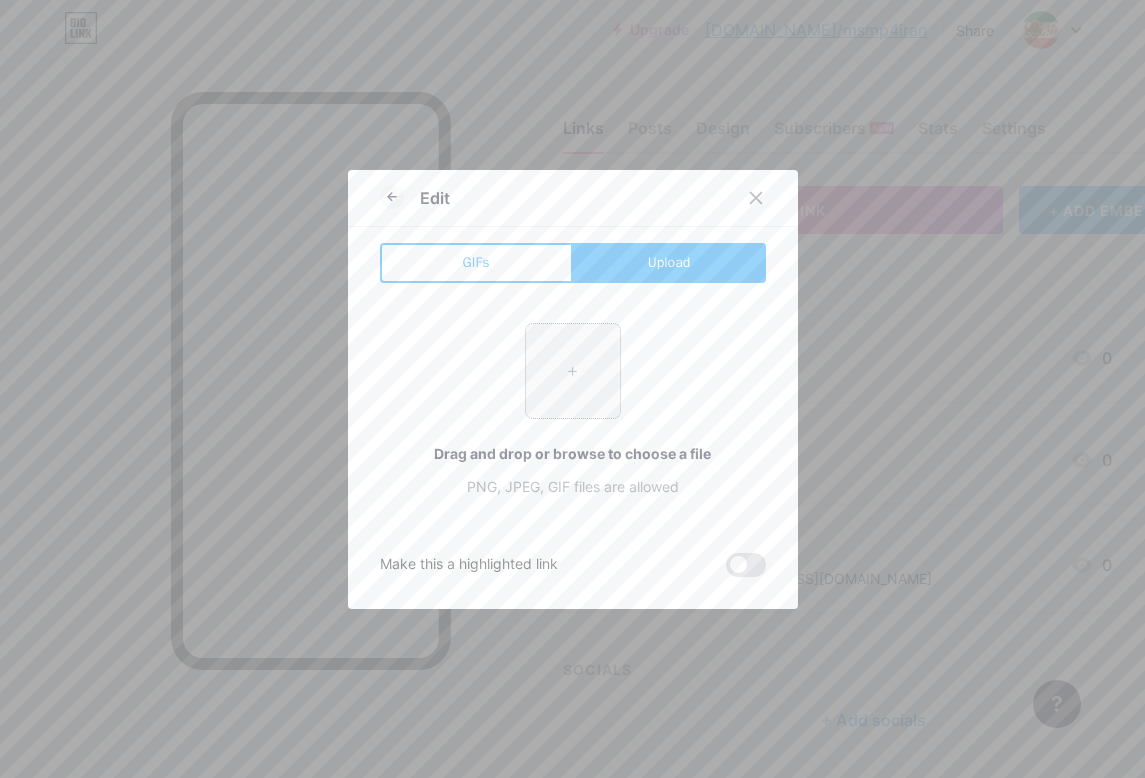 click at bounding box center [573, 371] 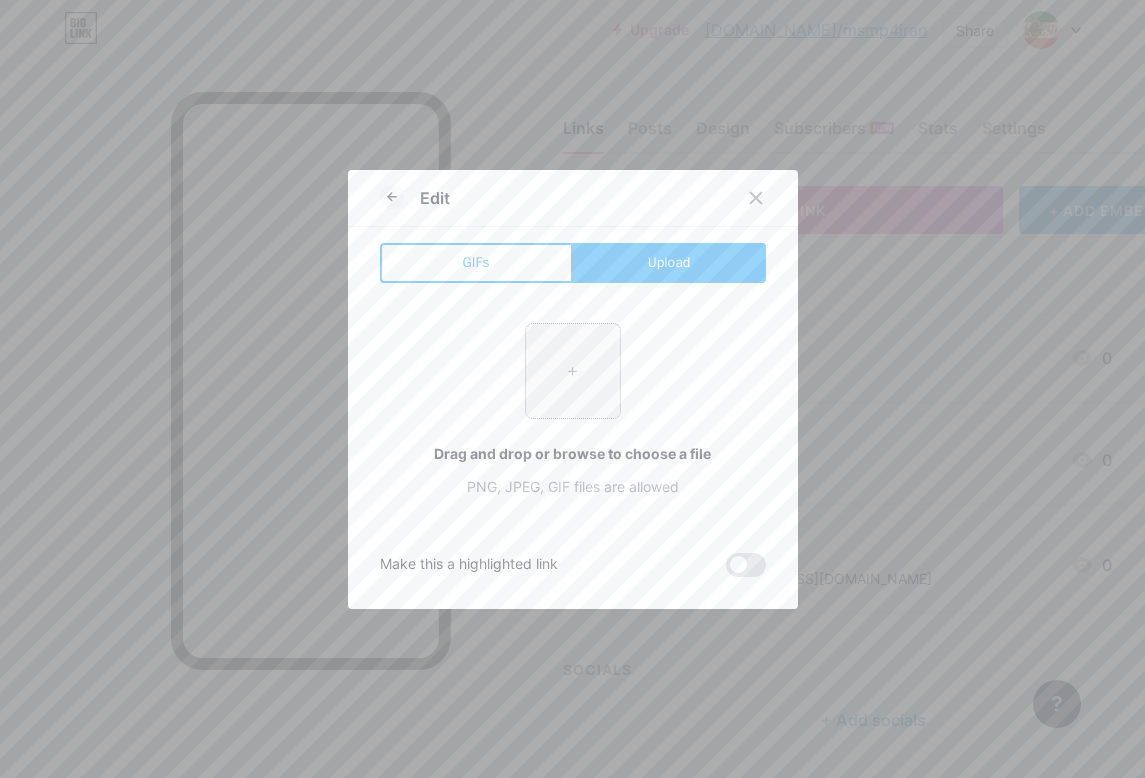type on "C:\fakepath\Screenshot [DATE] 15.28.23.png" 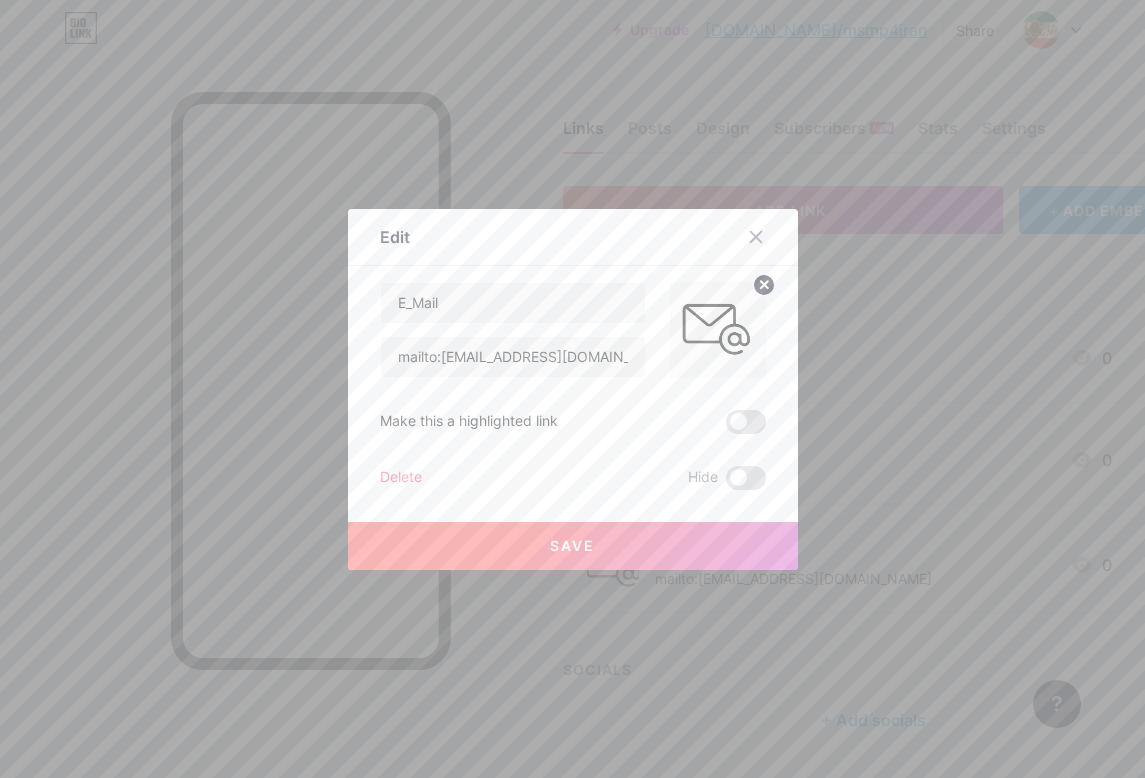 click on "Save" at bounding box center [572, 545] 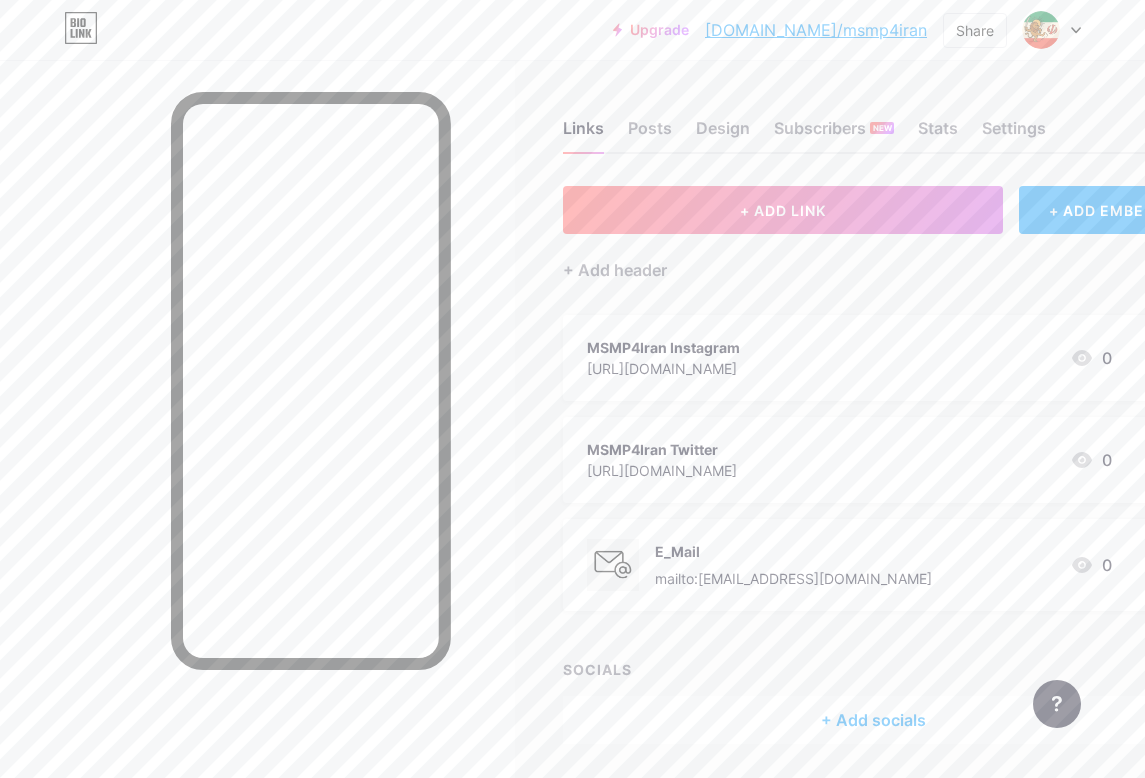 click on "E_Mail" at bounding box center (793, 551) 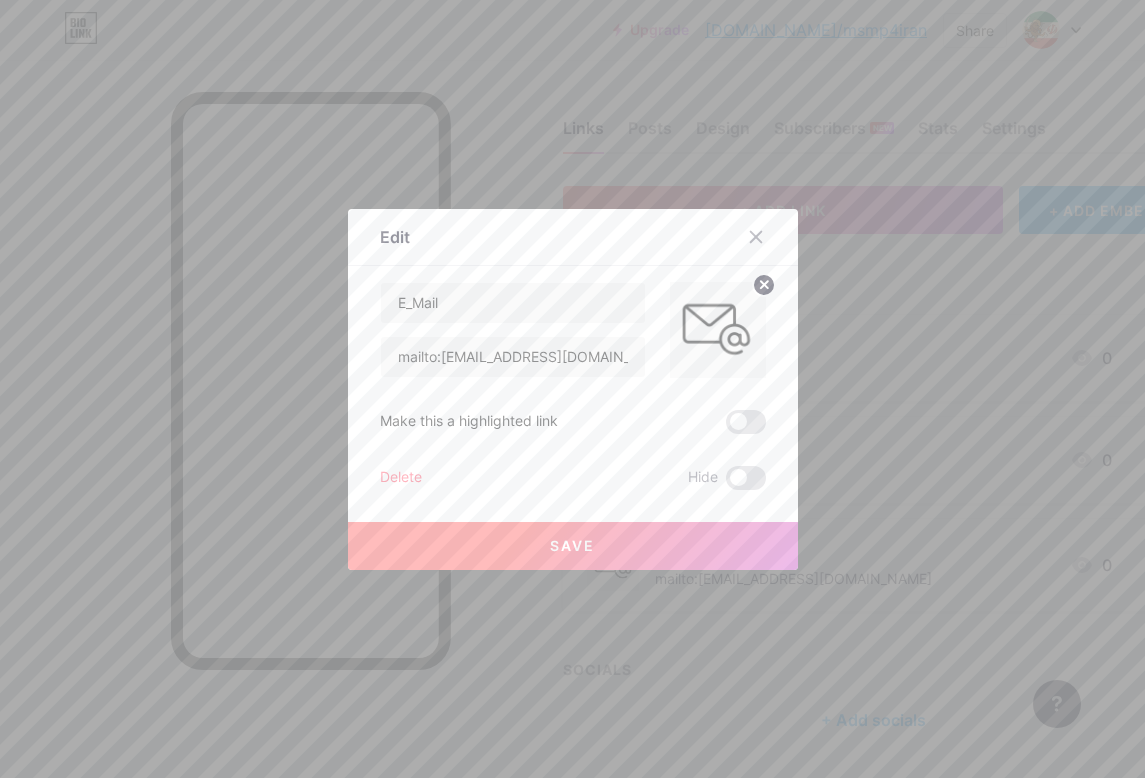 click on "Save" at bounding box center [573, 546] 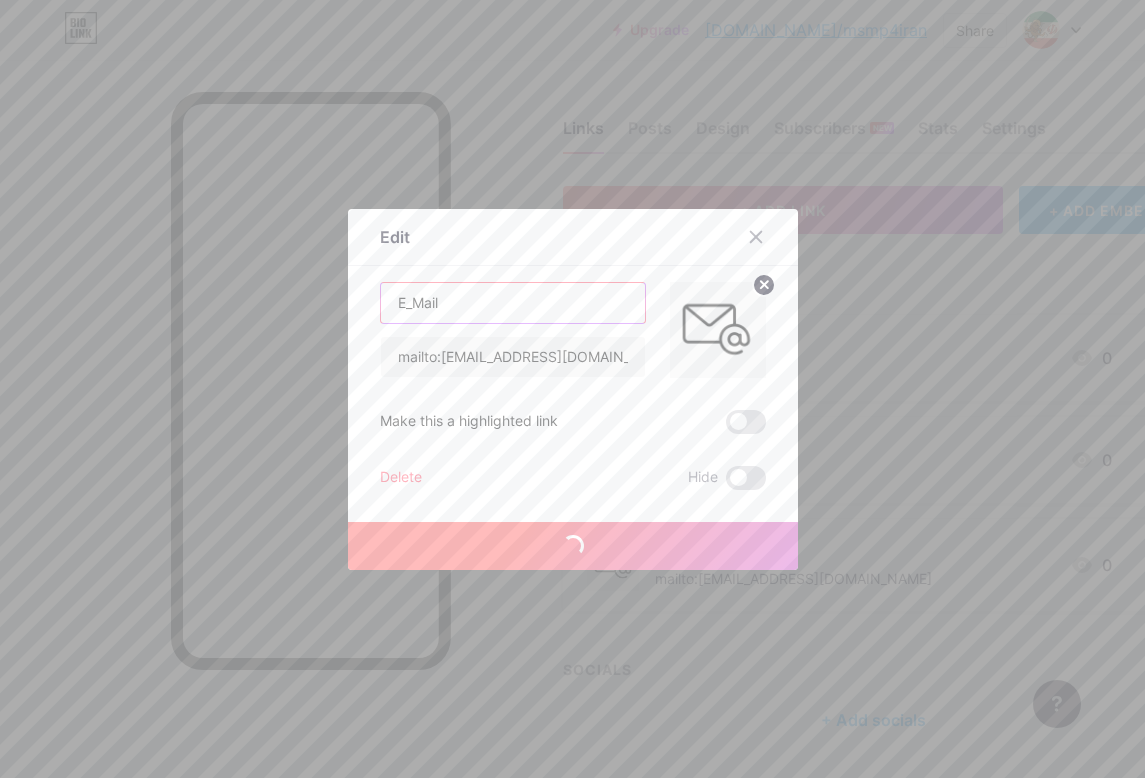 click on "E_Mail" at bounding box center [513, 303] 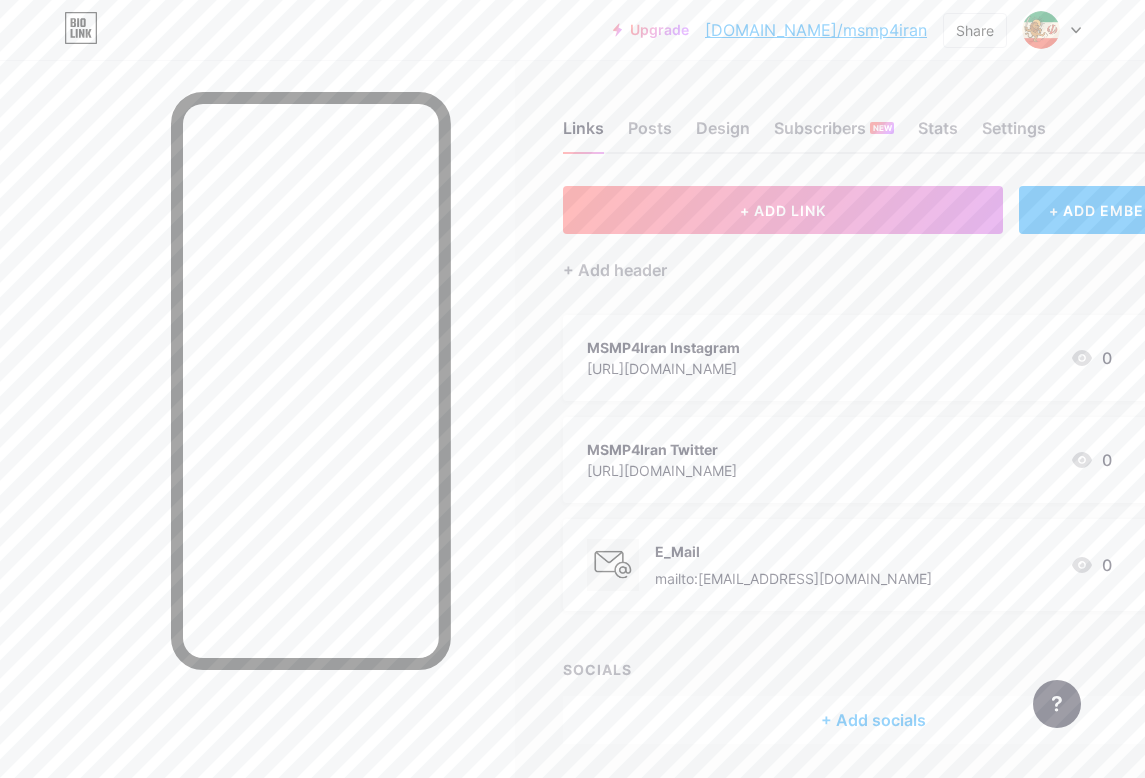 click on "E_Mail" at bounding box center [793, 551] 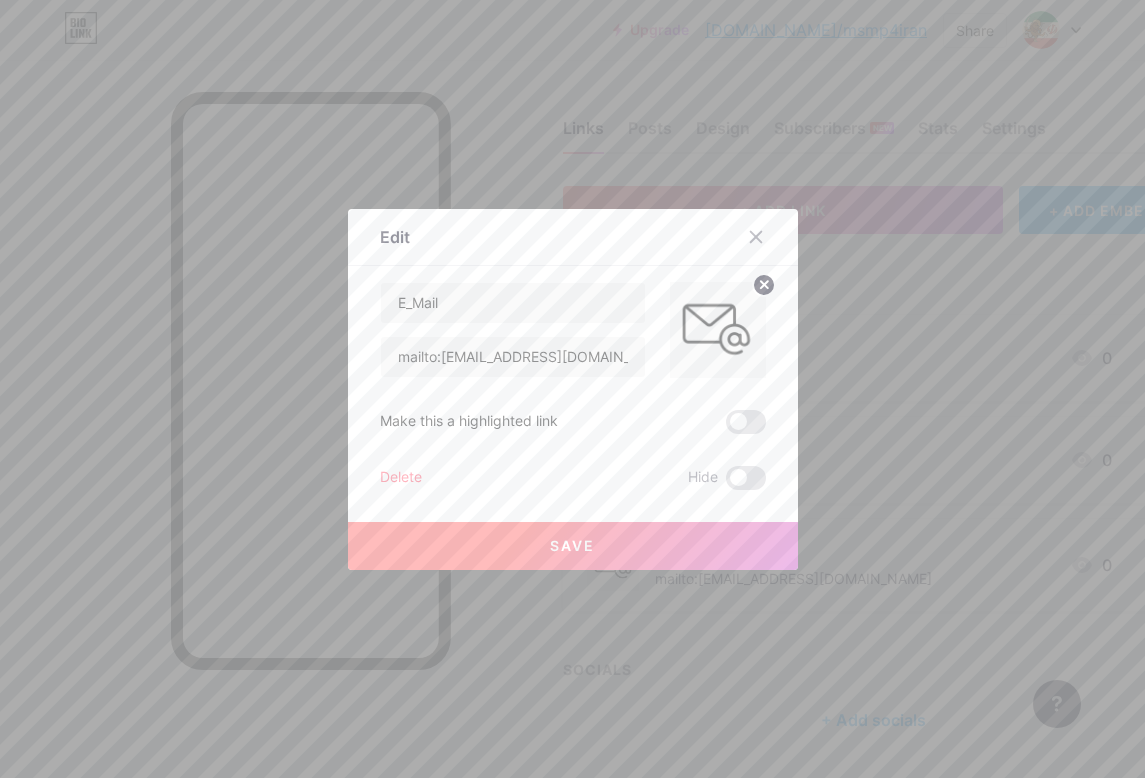 click on "Save" at bounding box center [573, 546] 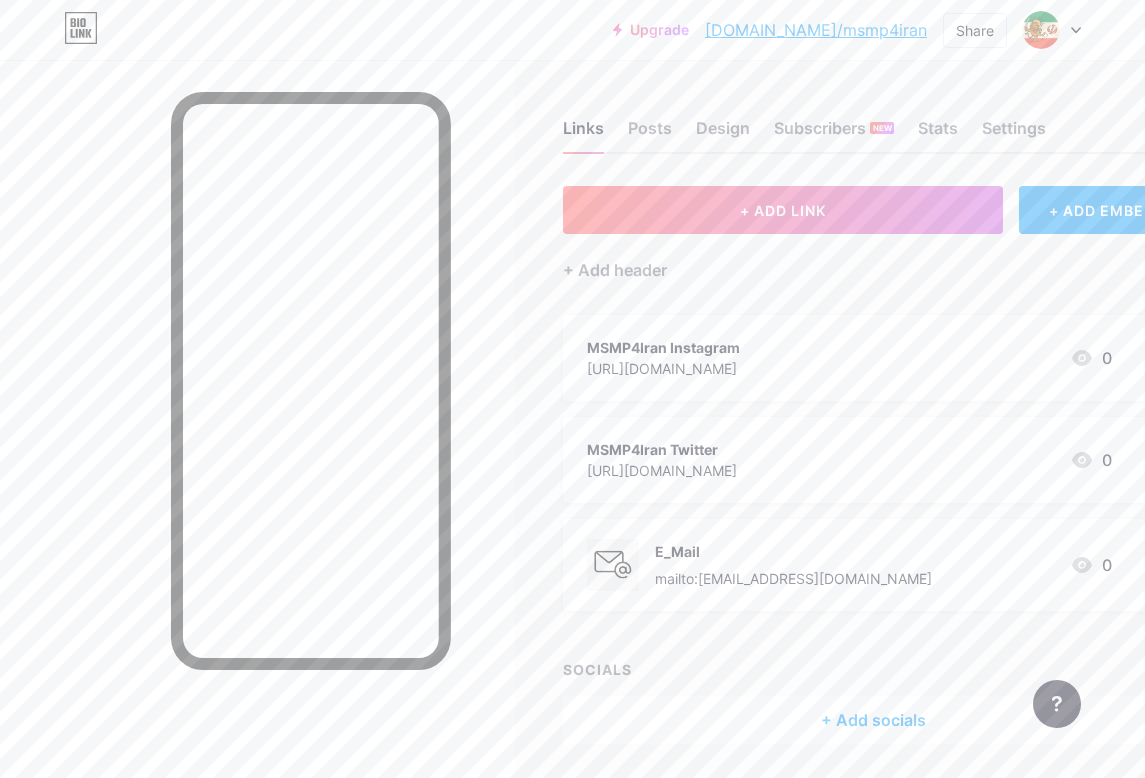 click on "+ ADD LINK     + ADD EMBED
+ Add header
MSMP4Iran Instagram
[URL][DOMAIN_NAME]
0
MSMP4Iran Twitter
[URL][DOMAIN_NAME]
0
E_Mail
mailto:[EMAIL_ADDRESS][DOMAIN_NAME]
0
SOCIALS     + Add socials" at bounding box center [873, 465] 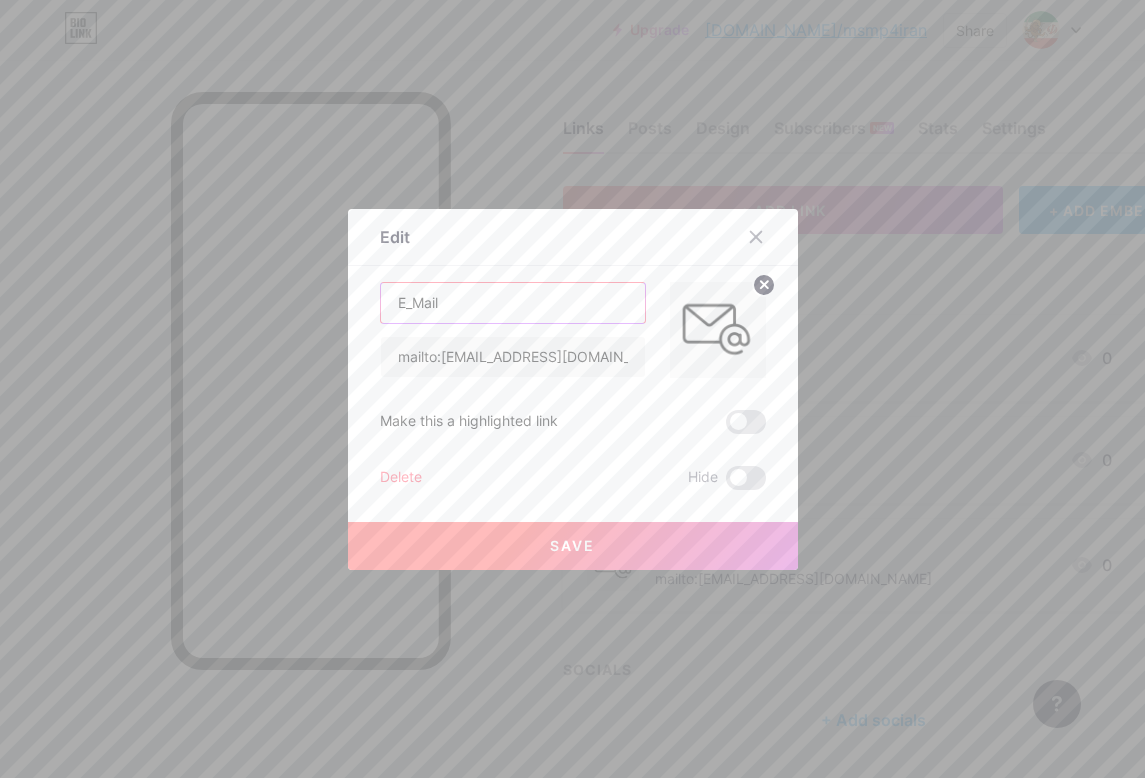 click on "E_Mail" at bounding box center [513, 303] 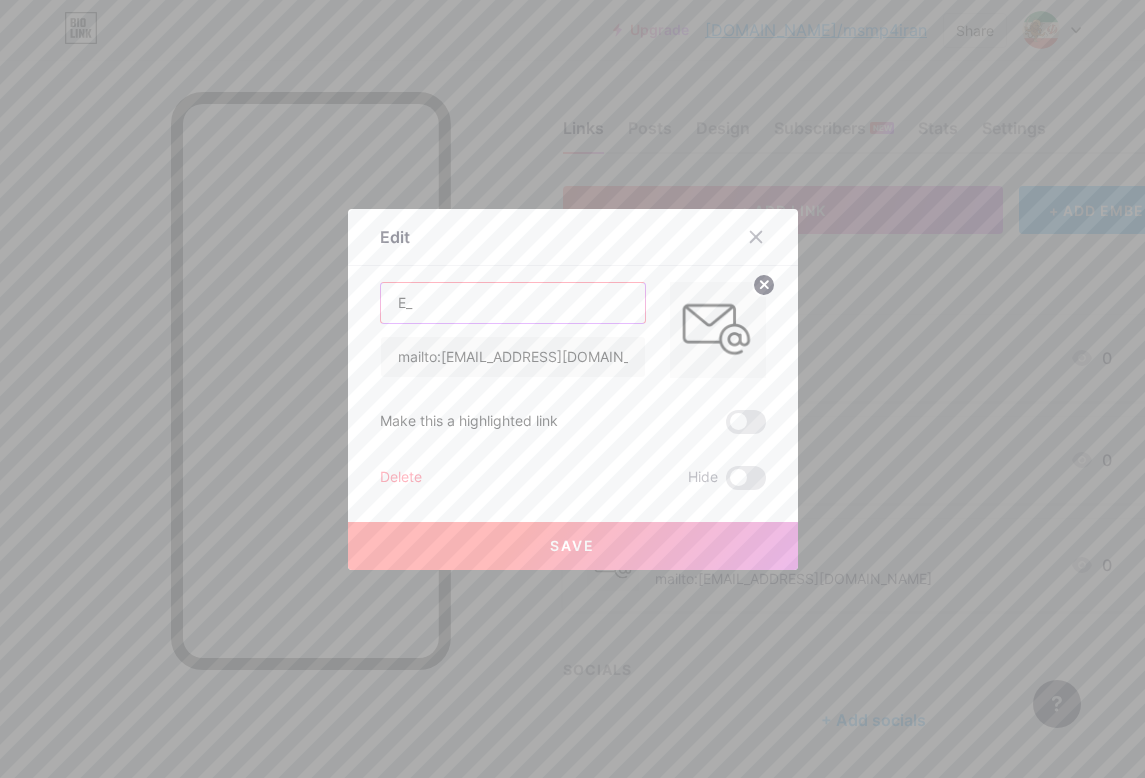 type on "E" 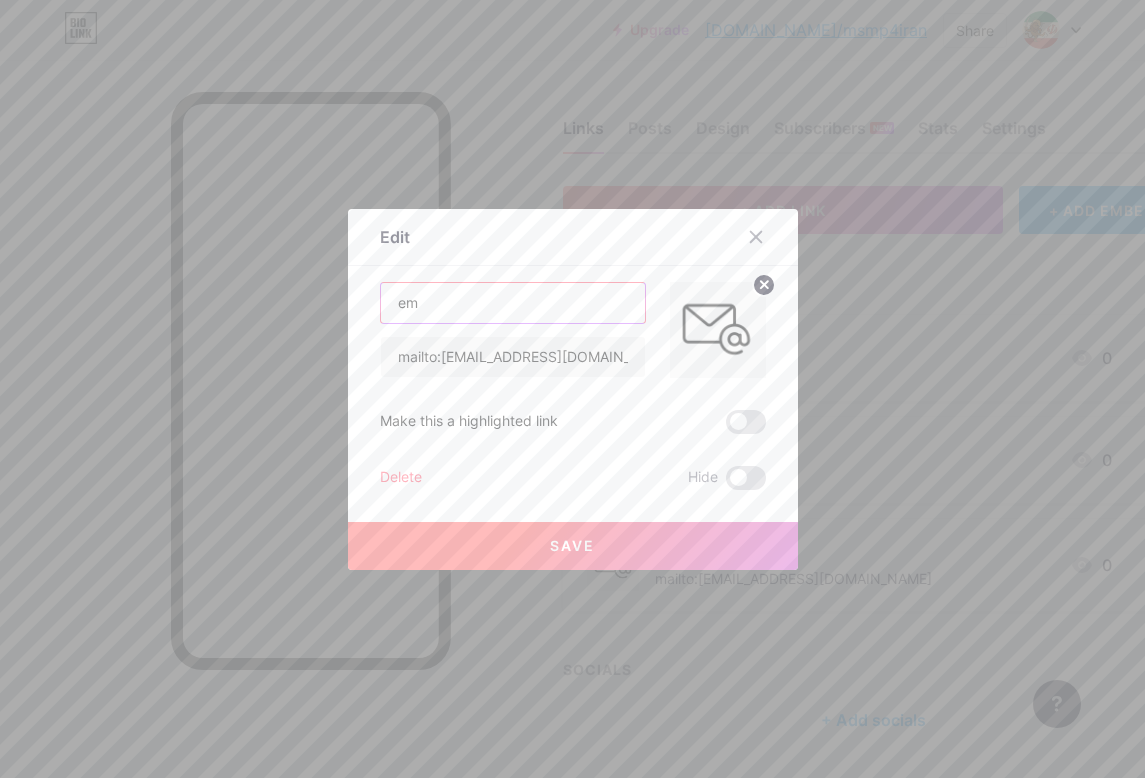 type on "e" 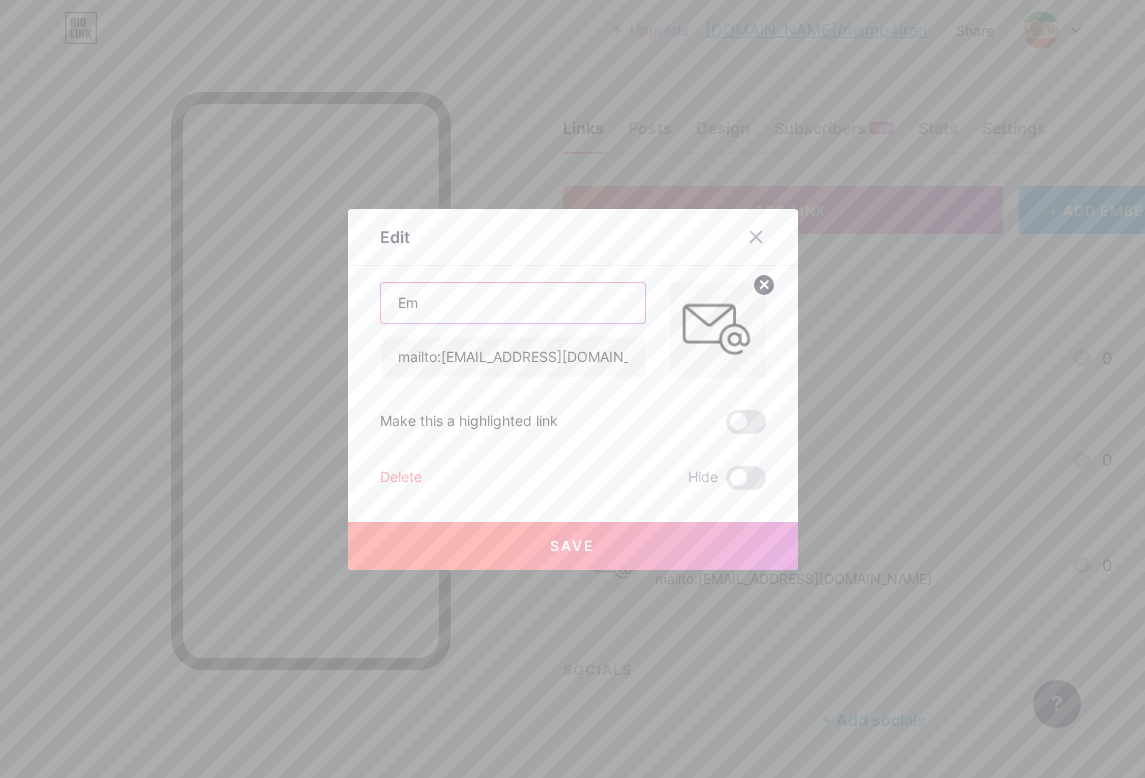 type on "E" 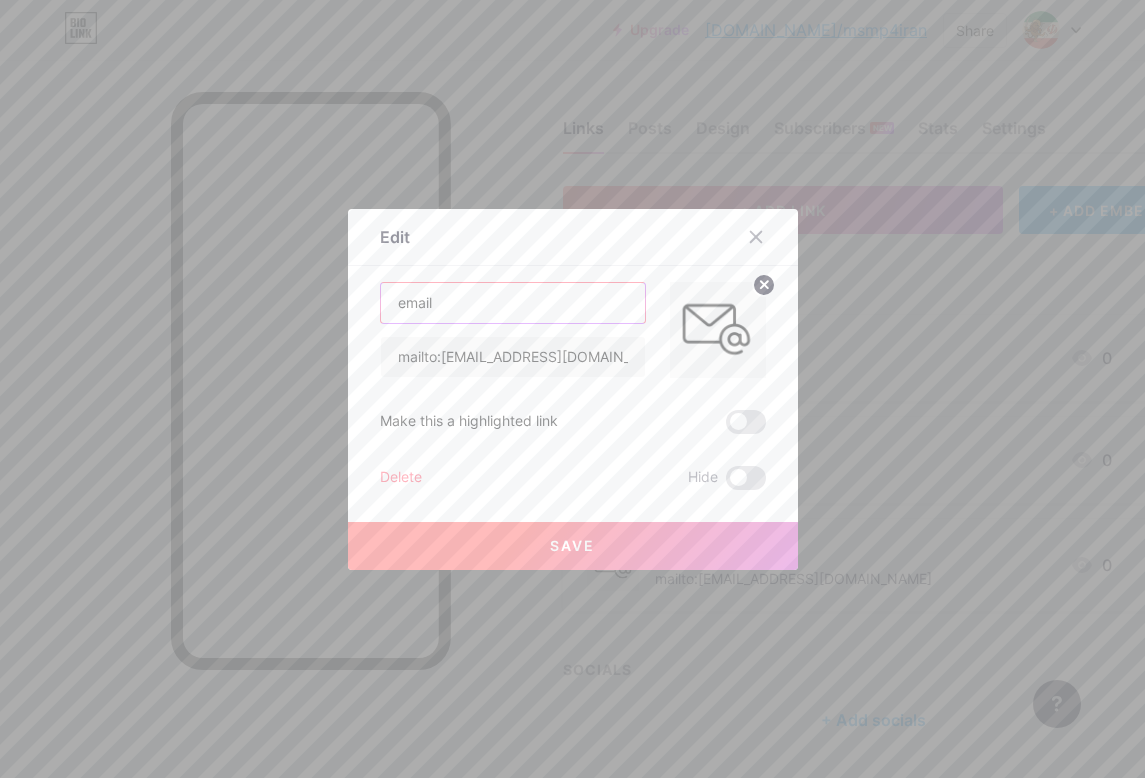 type on "email" 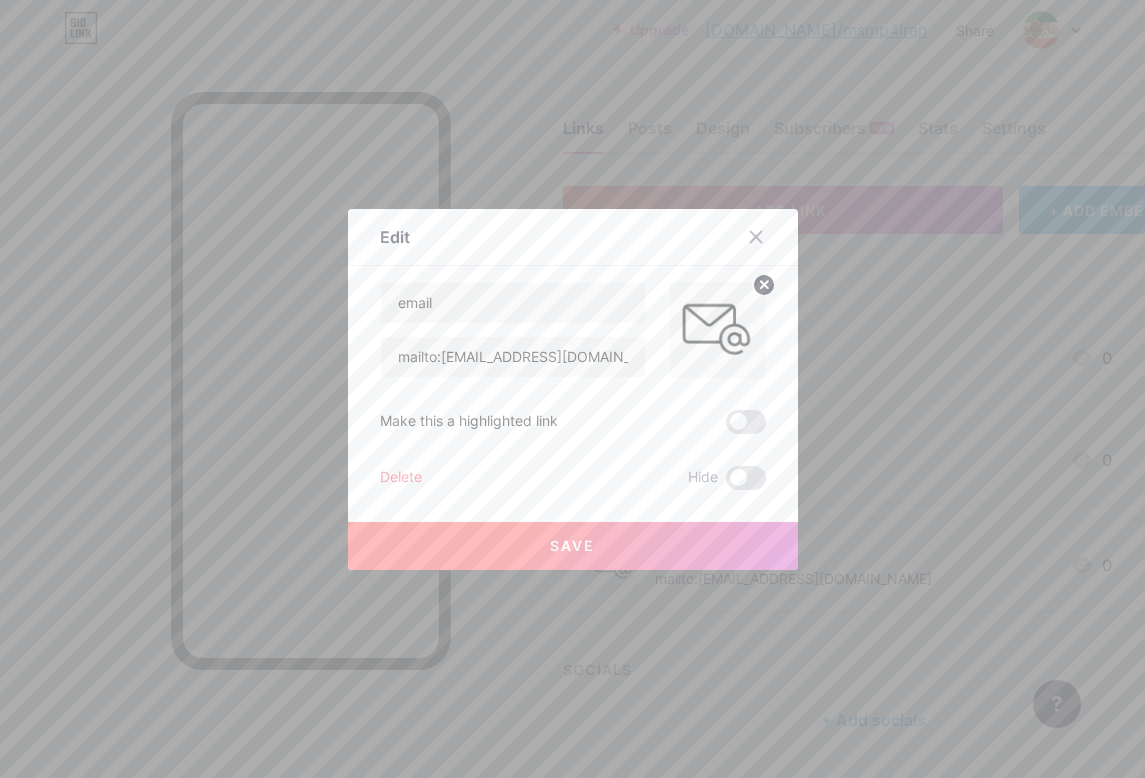 click on "Save" at bounding box center [572, 545] 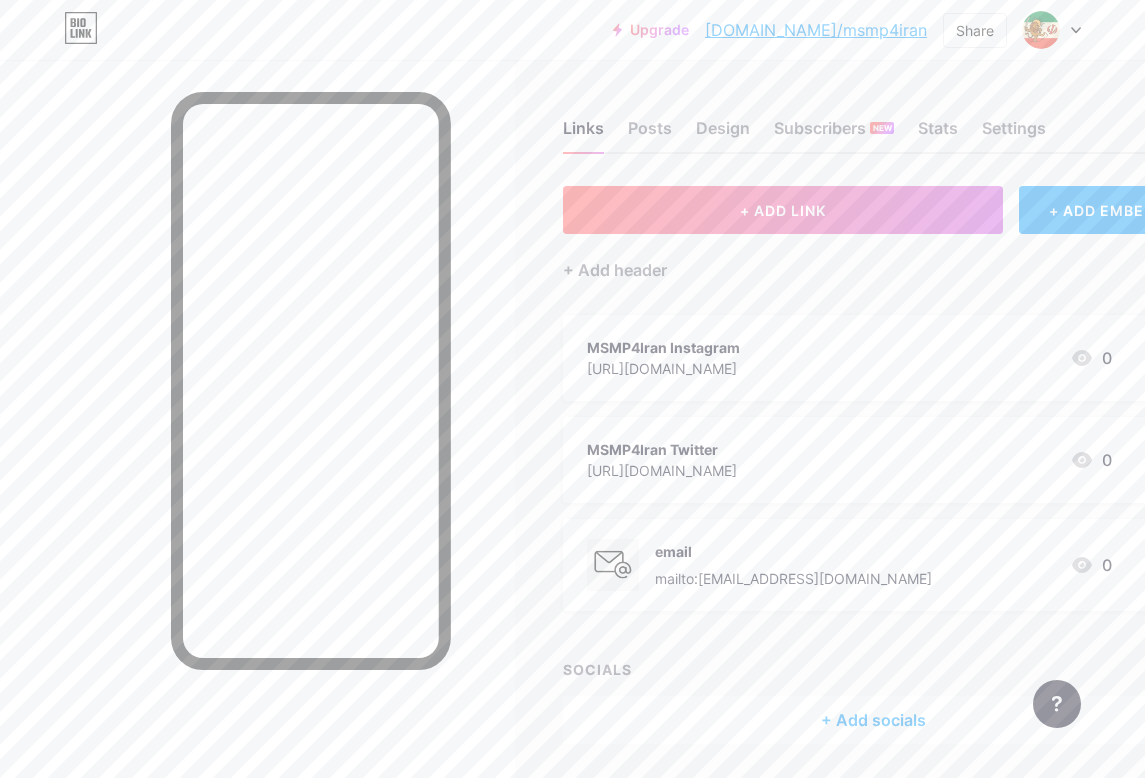 click on "MSMP4Iran Twitter
[URL][DOMAIN_NAME]
0" at bounding box center (849, 460) 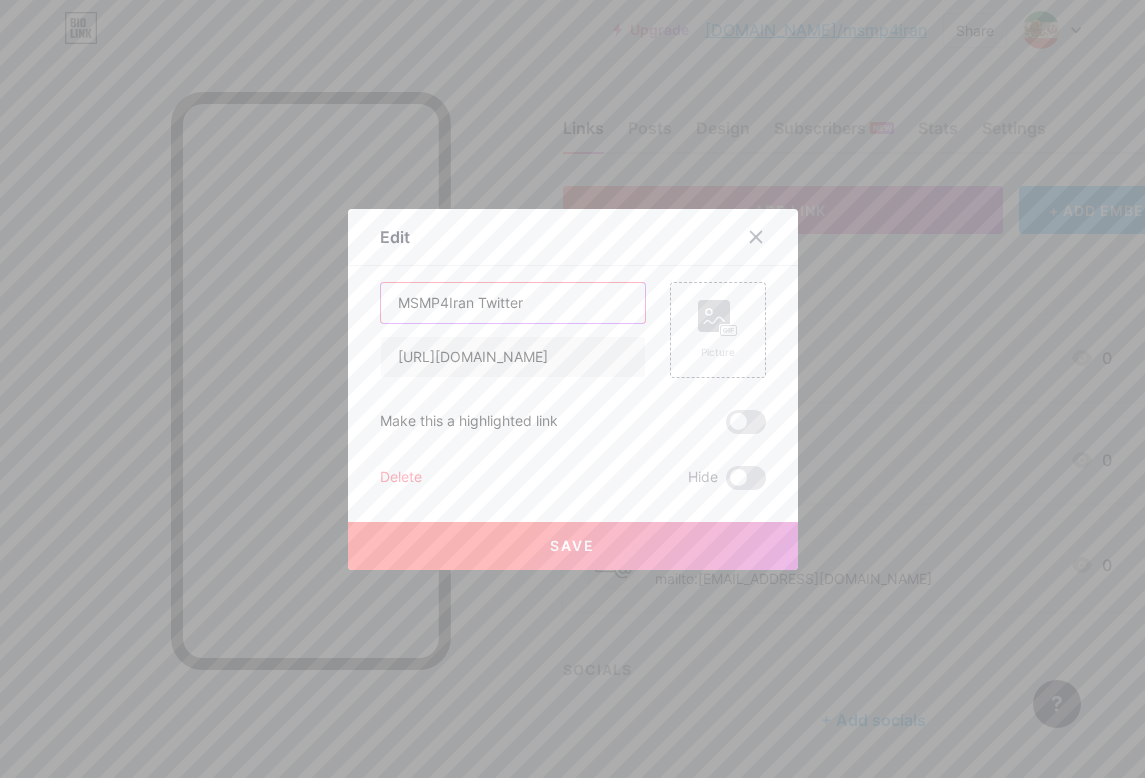 click on "MSMP4Iran Twitter" at bounding box center [513, 303] 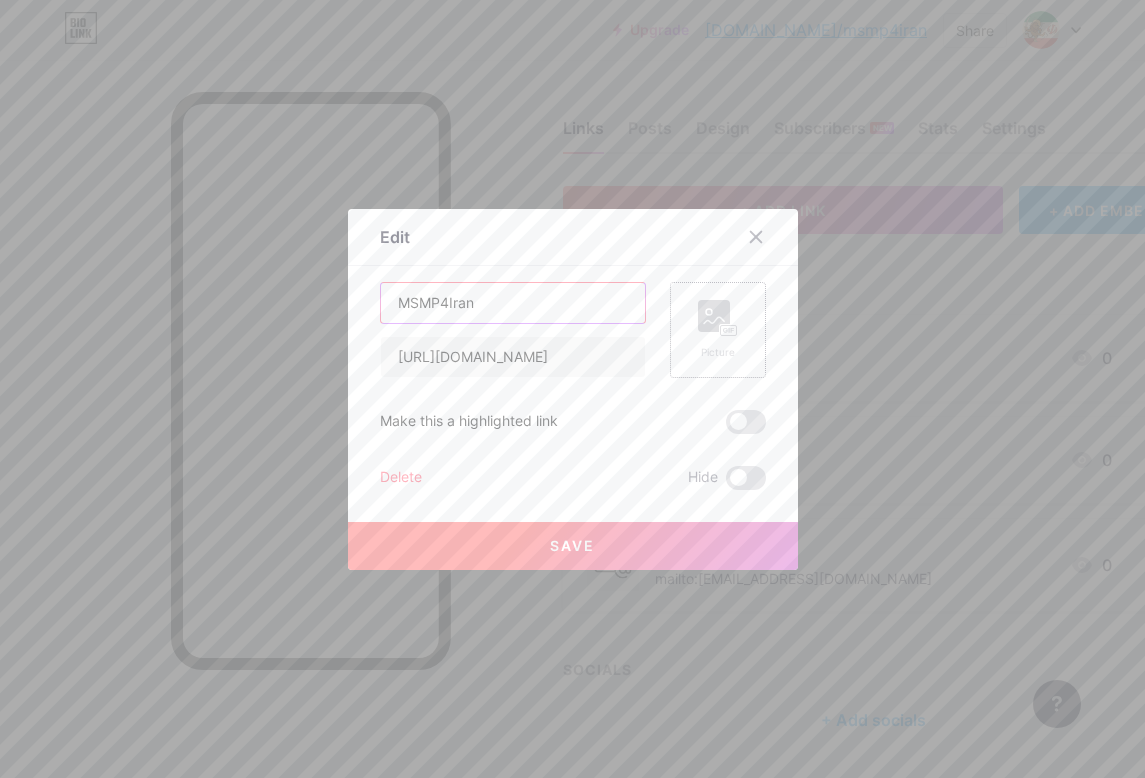 type on "MSMP4Iran" 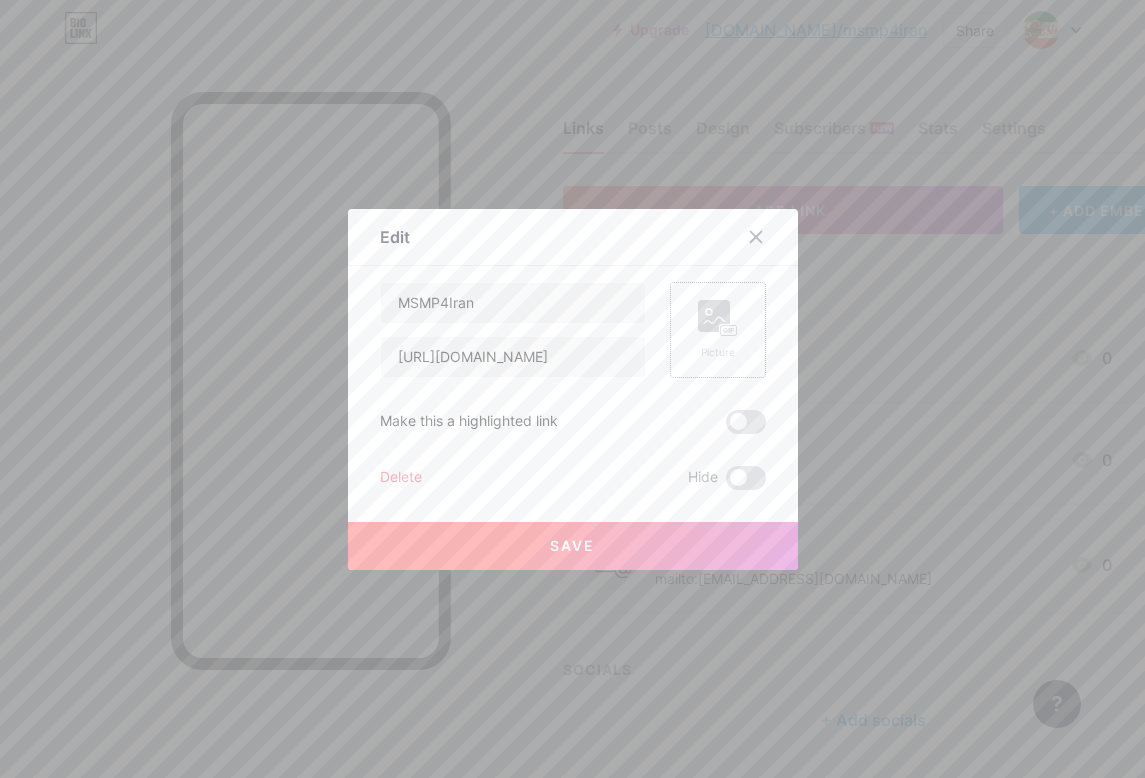 click 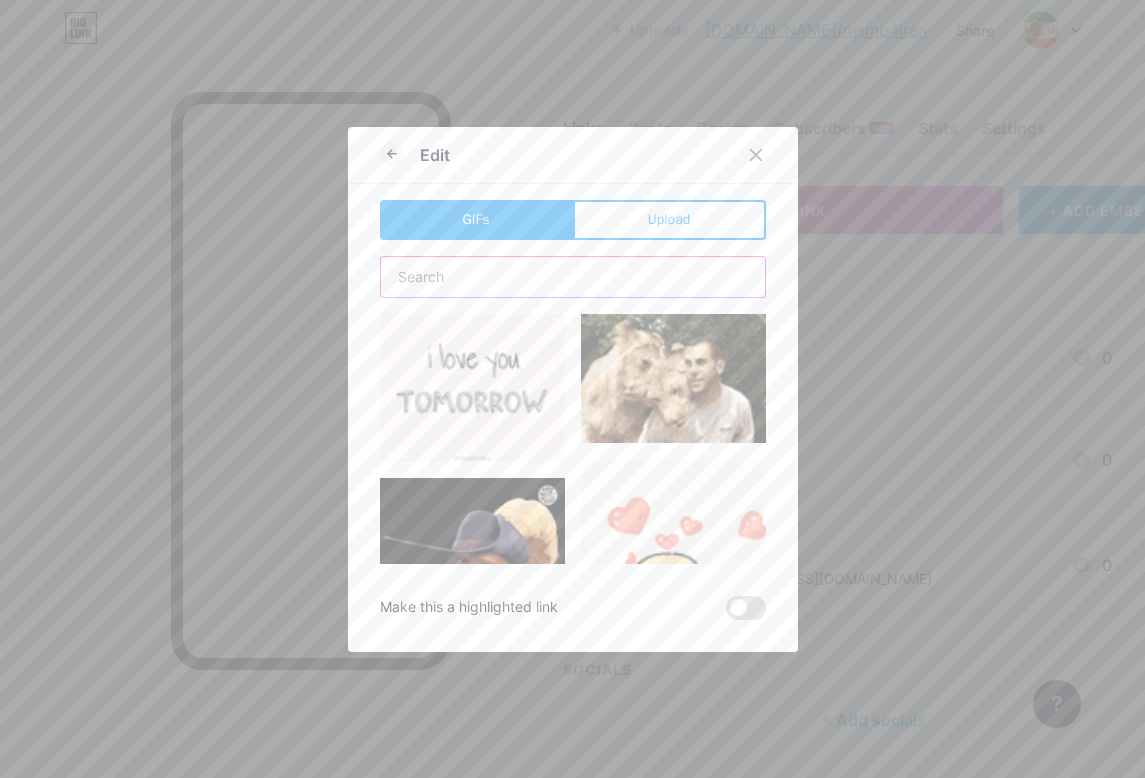 click at bounding box center [573, 277] 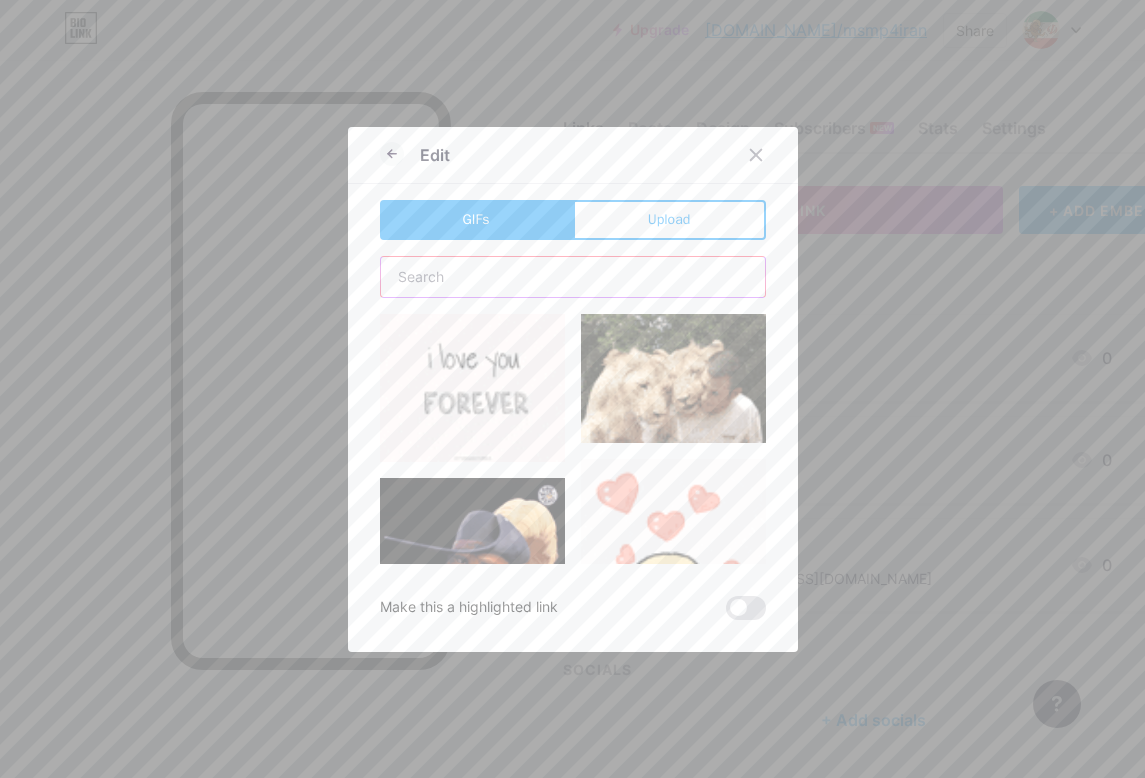 type on "x" 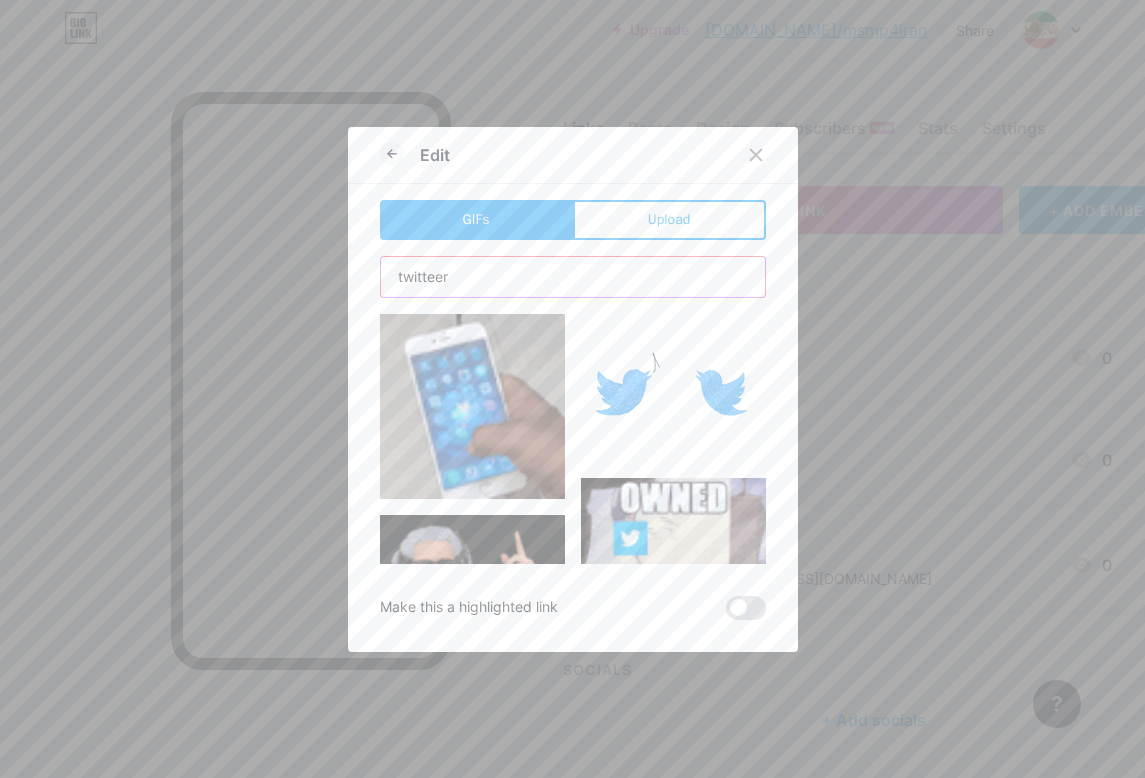 click on "twitteer" at bounding box center (573, 277) 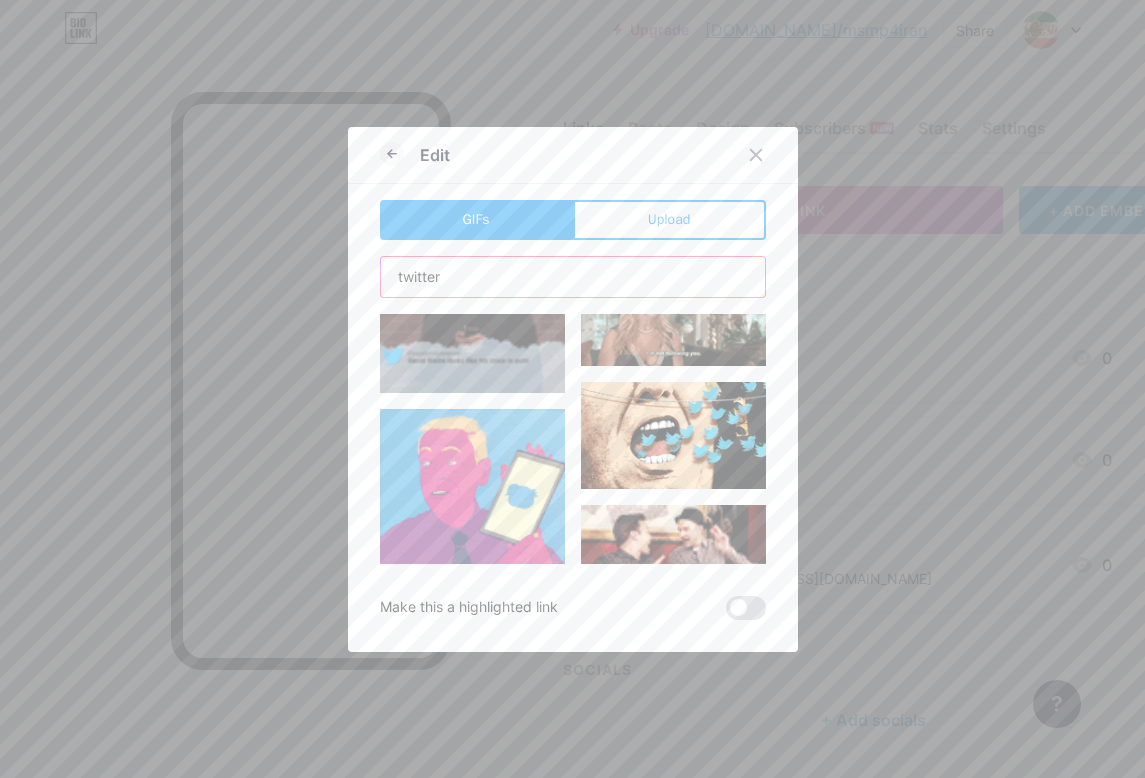 scroll, scrollTop: 15, scrollLeft: 0, axis: vertical 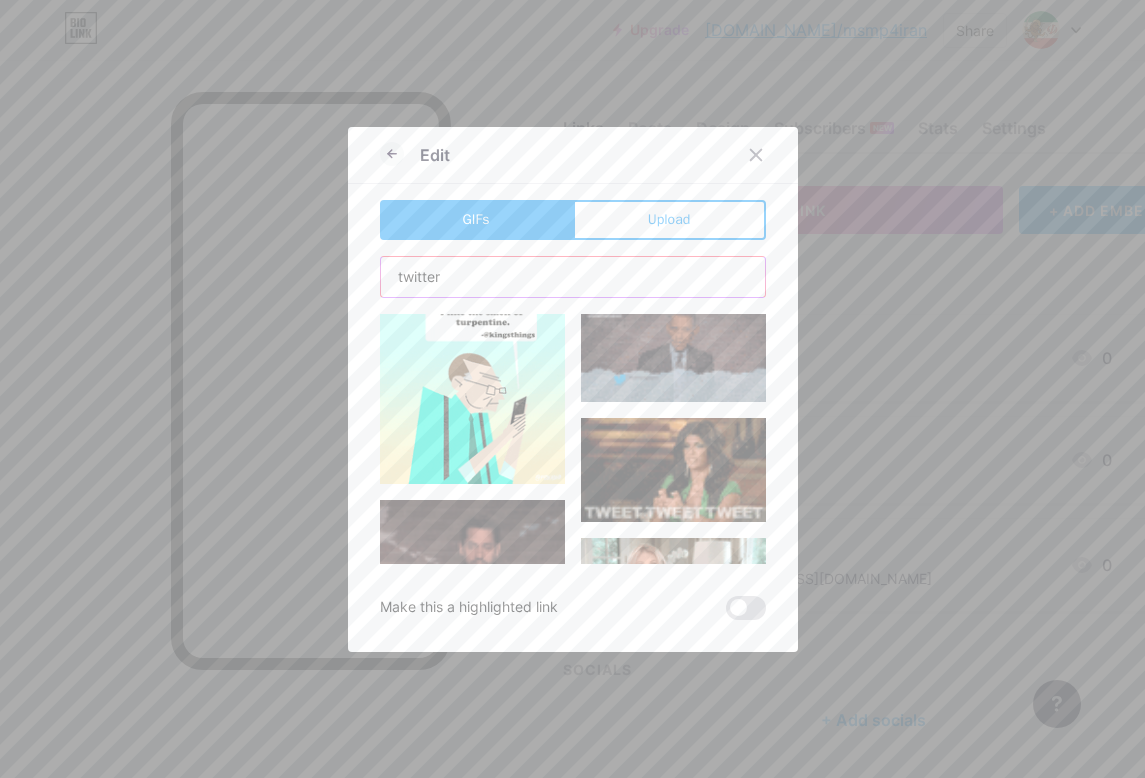 click on "twitter" at bounding box center [573, 277] 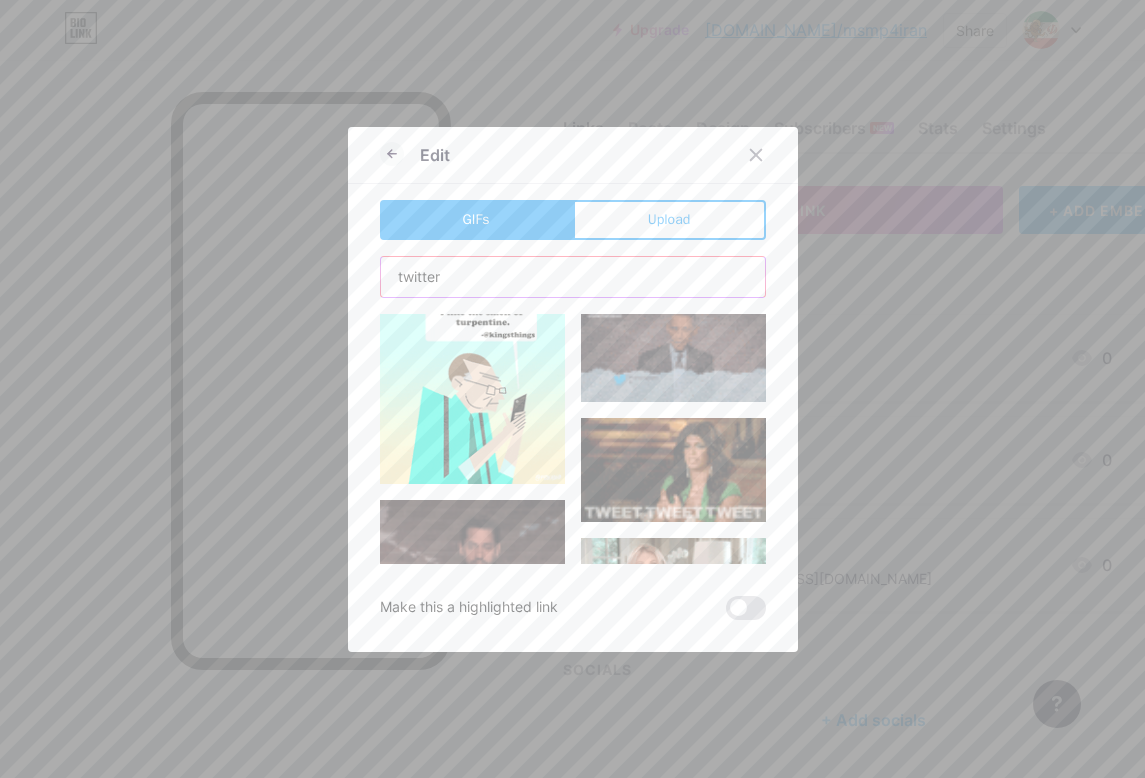 click on "twitter" at bounding box center [573, 277] 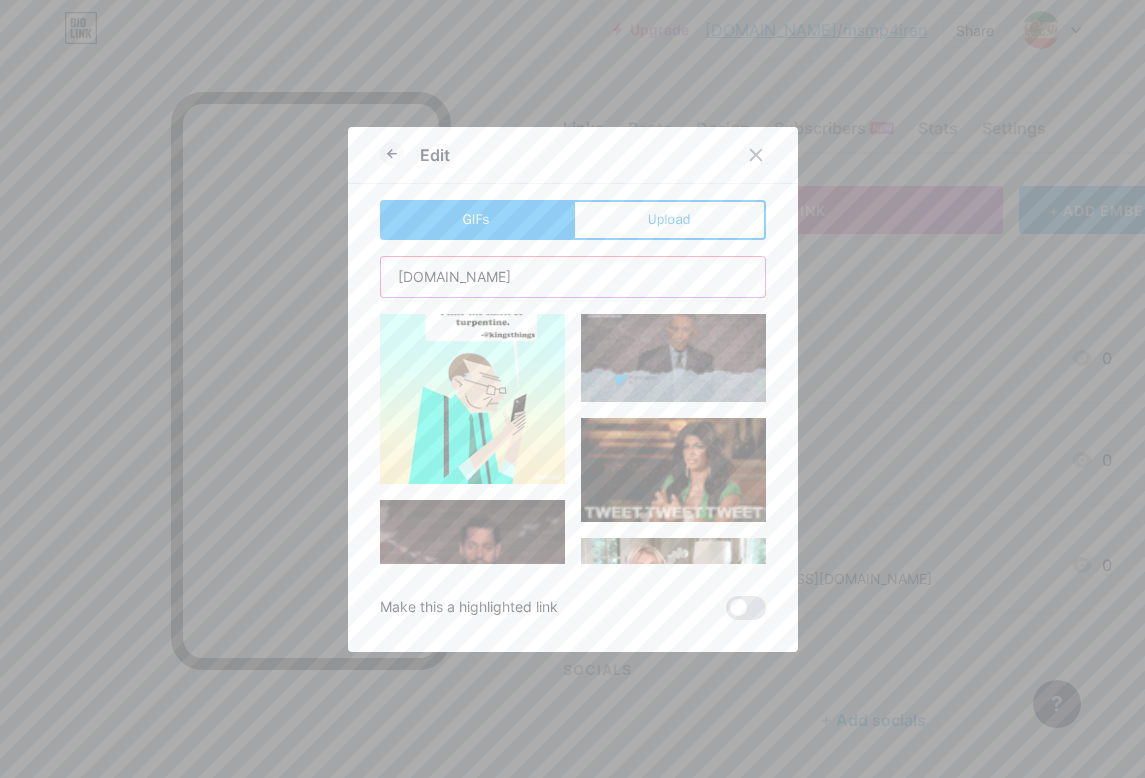 type on "[DOMAIN_NAME]" 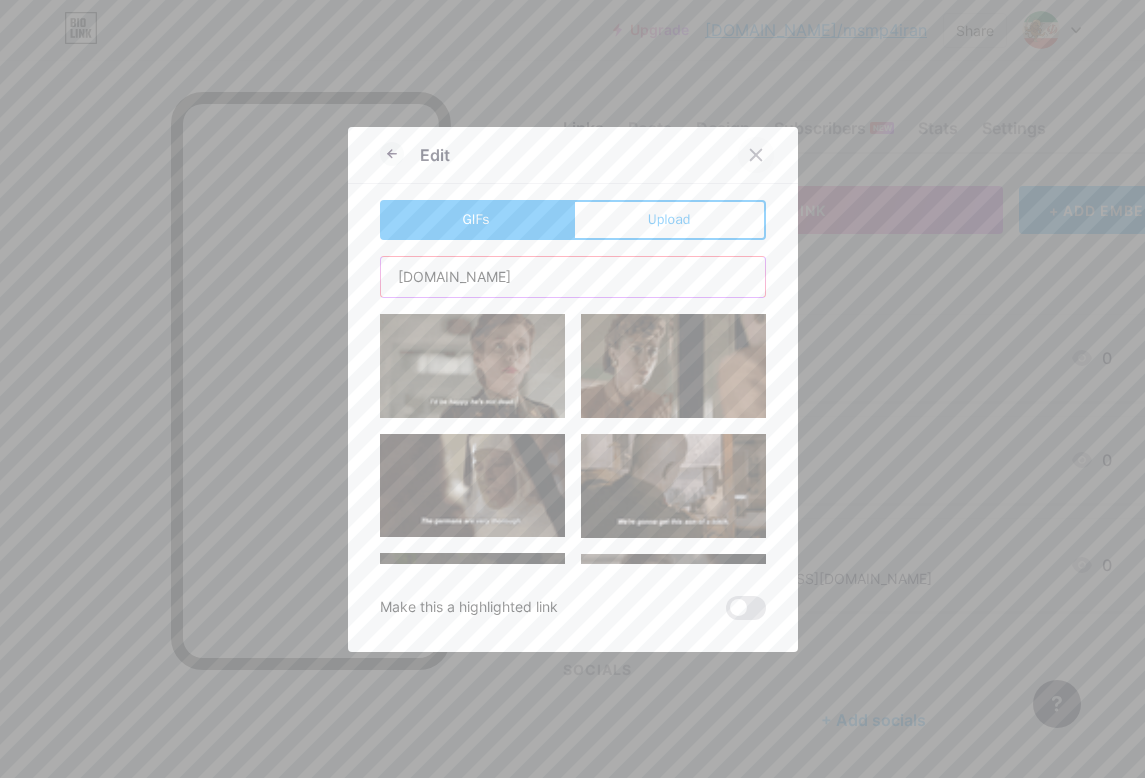 scroll, scrollTop: 0, scrollLeft: 0, axis: both 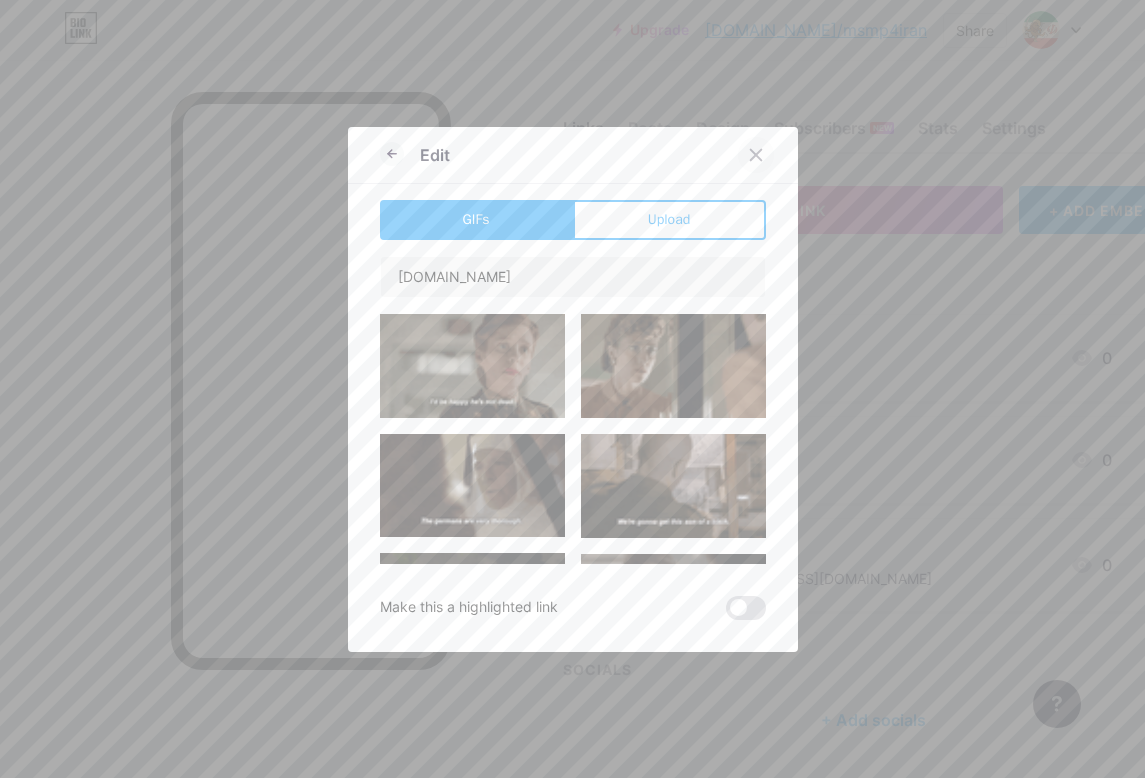 click 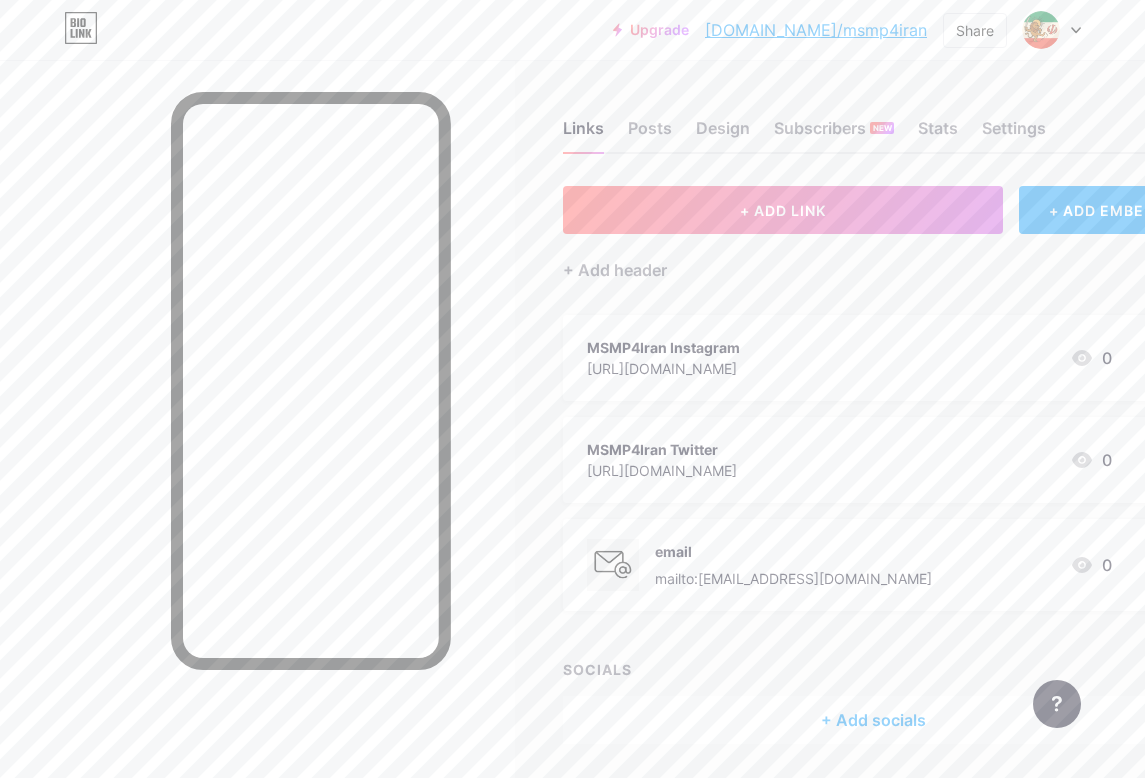 click on "email
mailto:[EMAIL_ADDRESS][DOMAIN_NAME]
0" at bounding box center [873, 565] 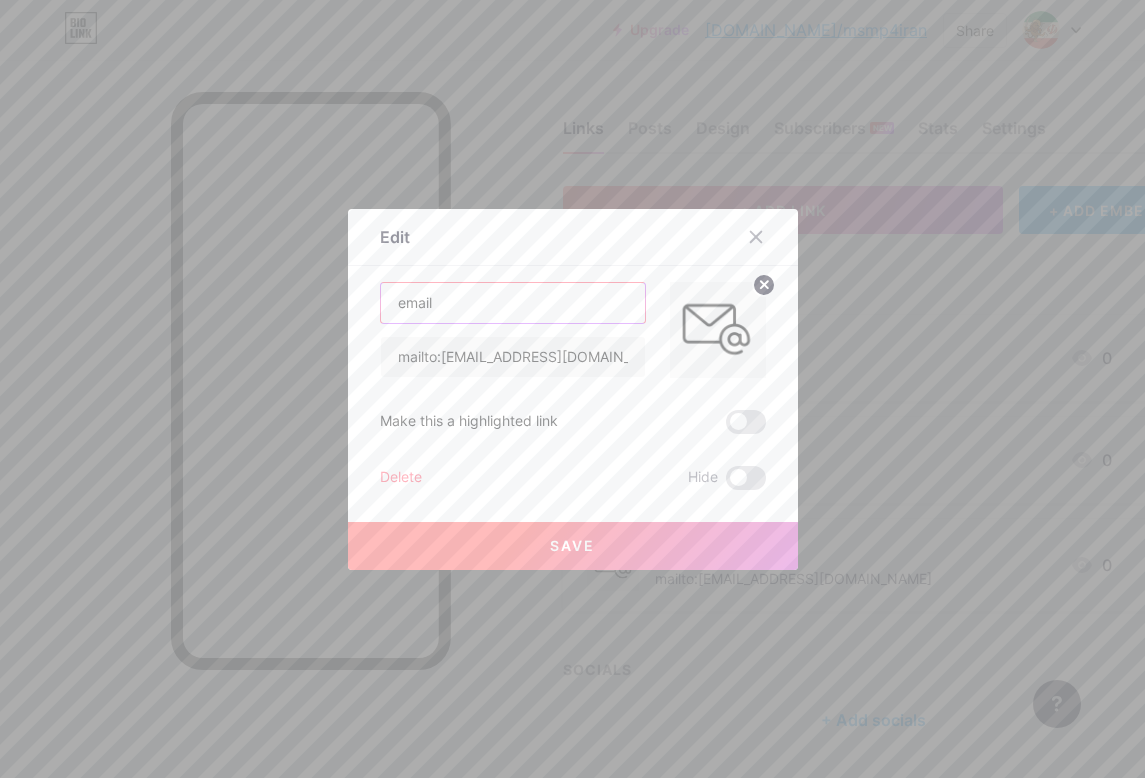 drag, startPoint x: 474, startPoint y: 298, endPoint x: 370, endPoint y: 308, distance: 104.47966 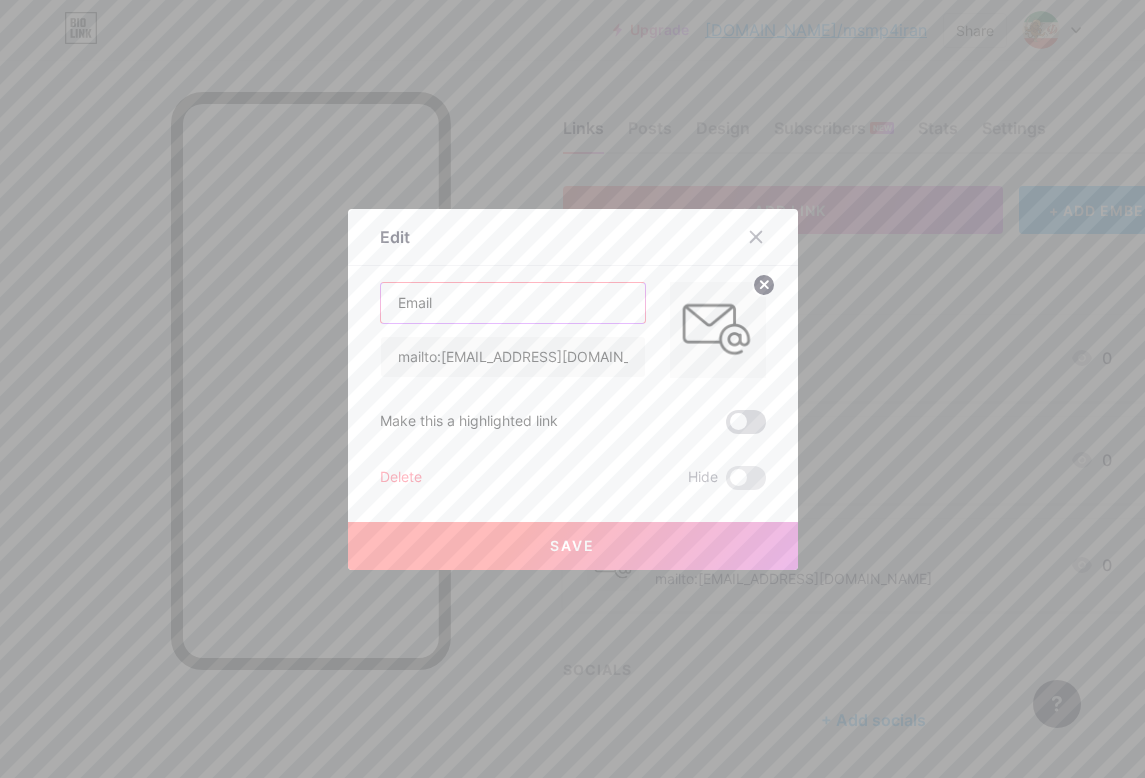 type on "Email" 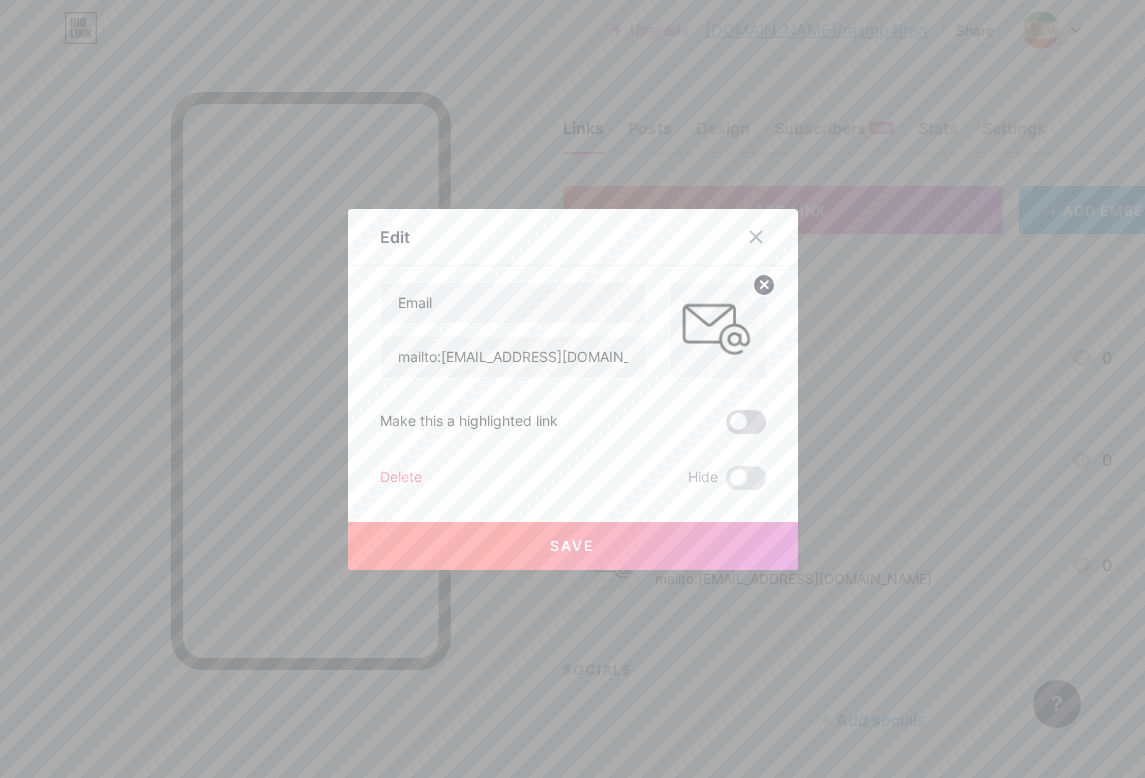 click at bounding box center [746, 422] 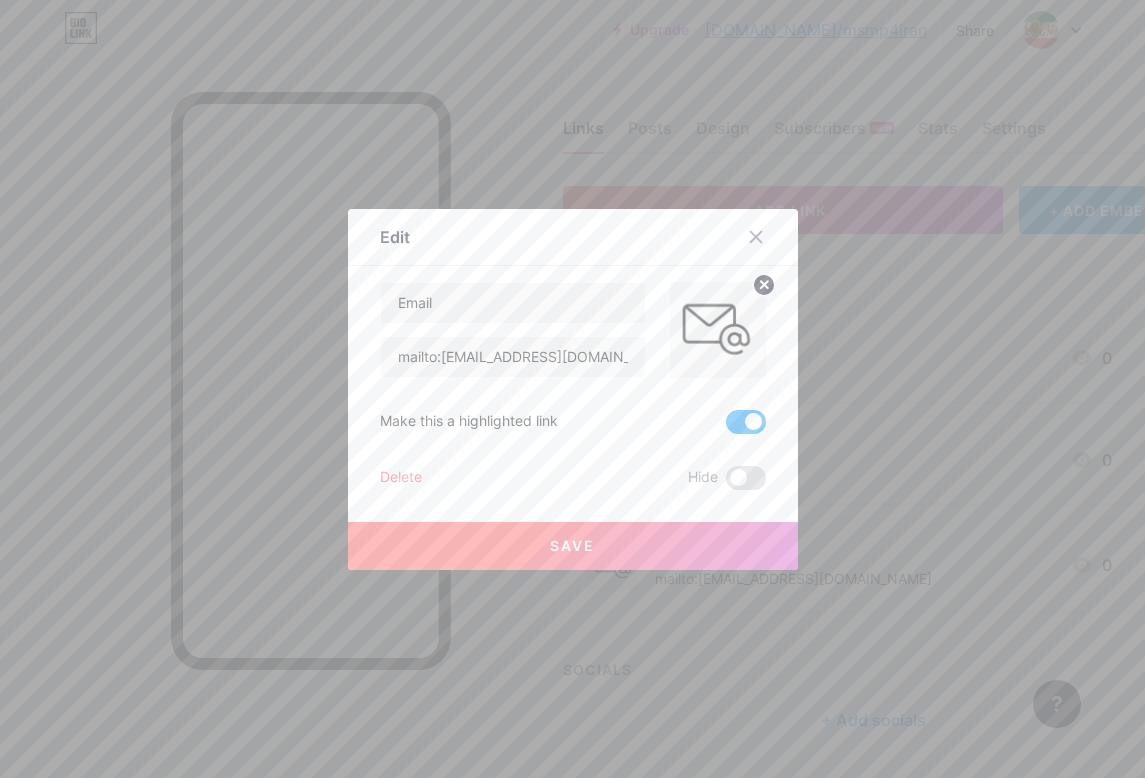 click on "Save" at bounding box center (573, 546) 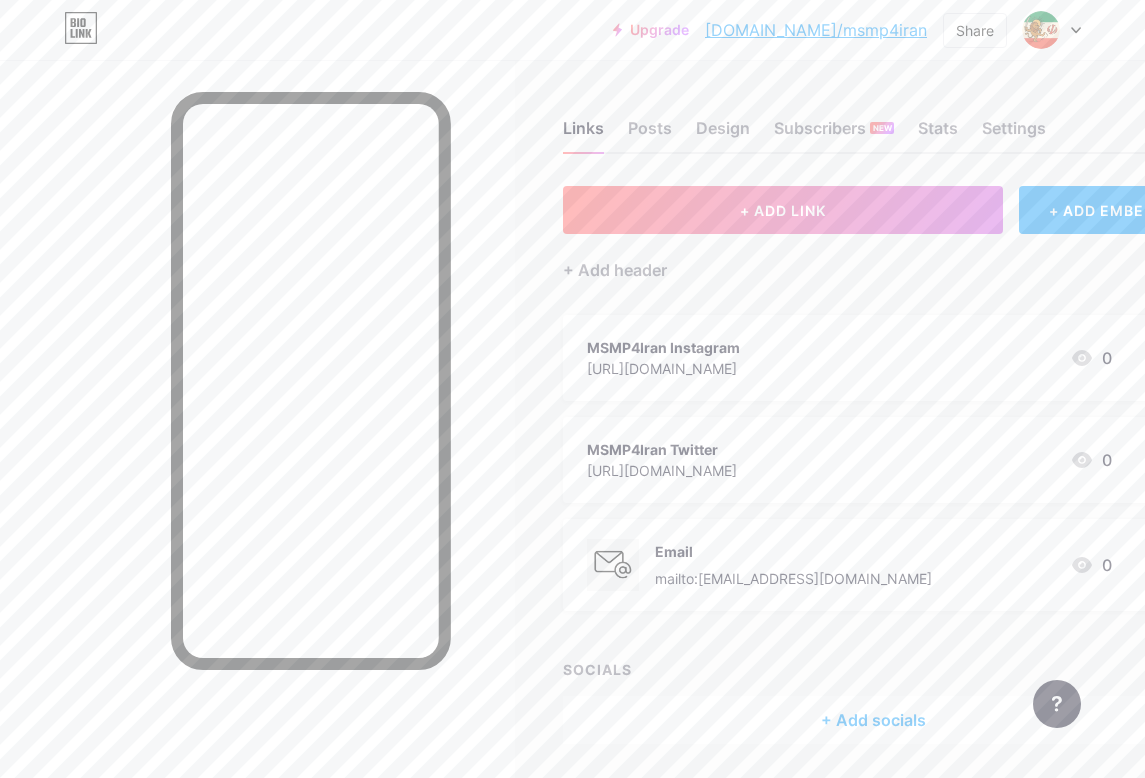click on "[URL][DOMAIN_NAME]" at bounding box center (663, 368) 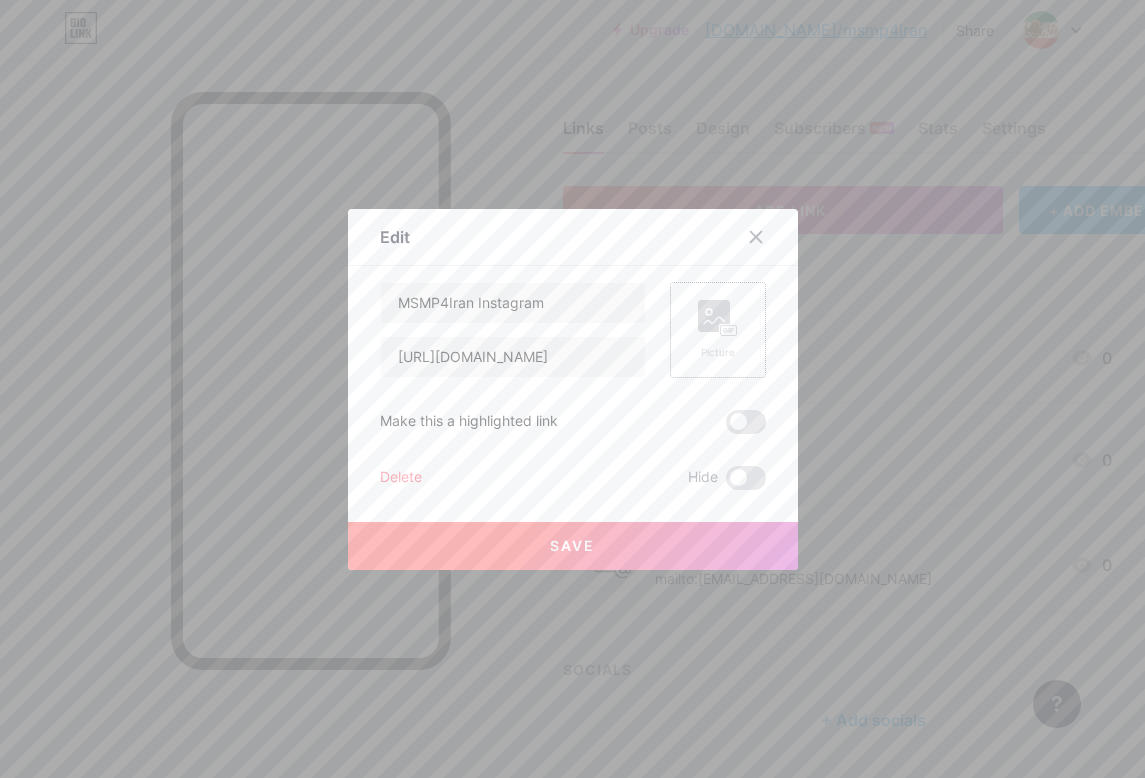 click on "Picture" at bounding box center (718, 352) 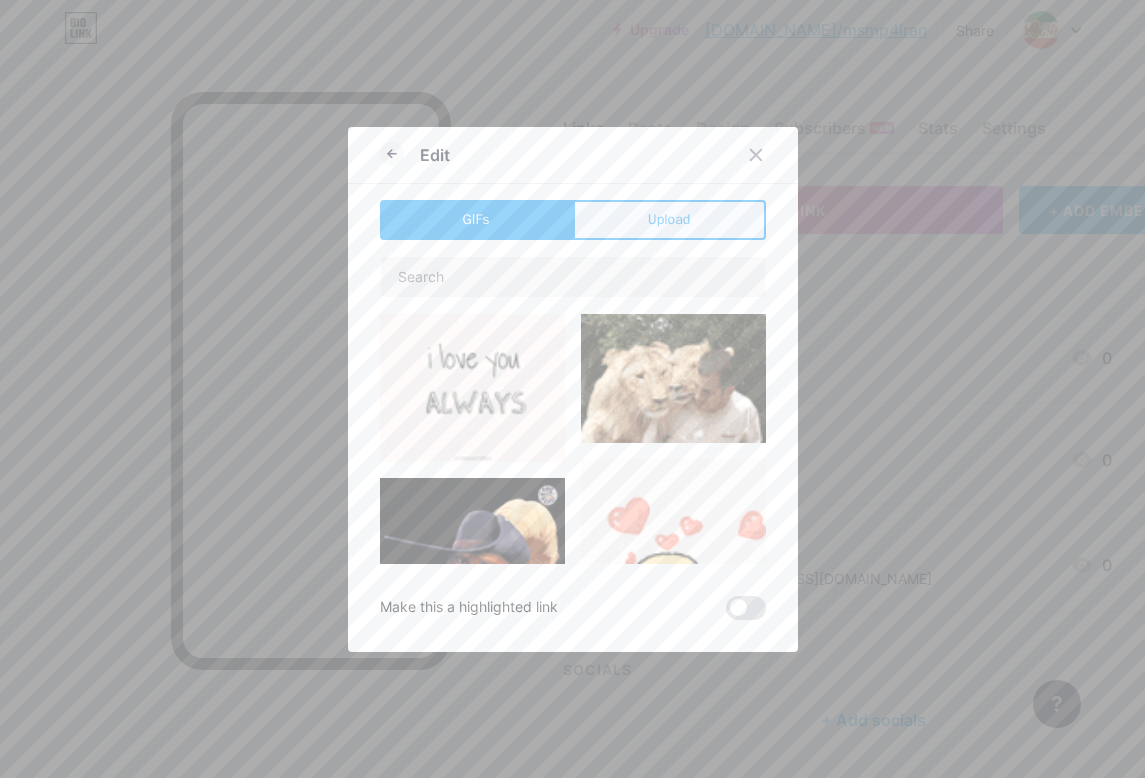 click on "Upload" at bounding box center [669, 220] 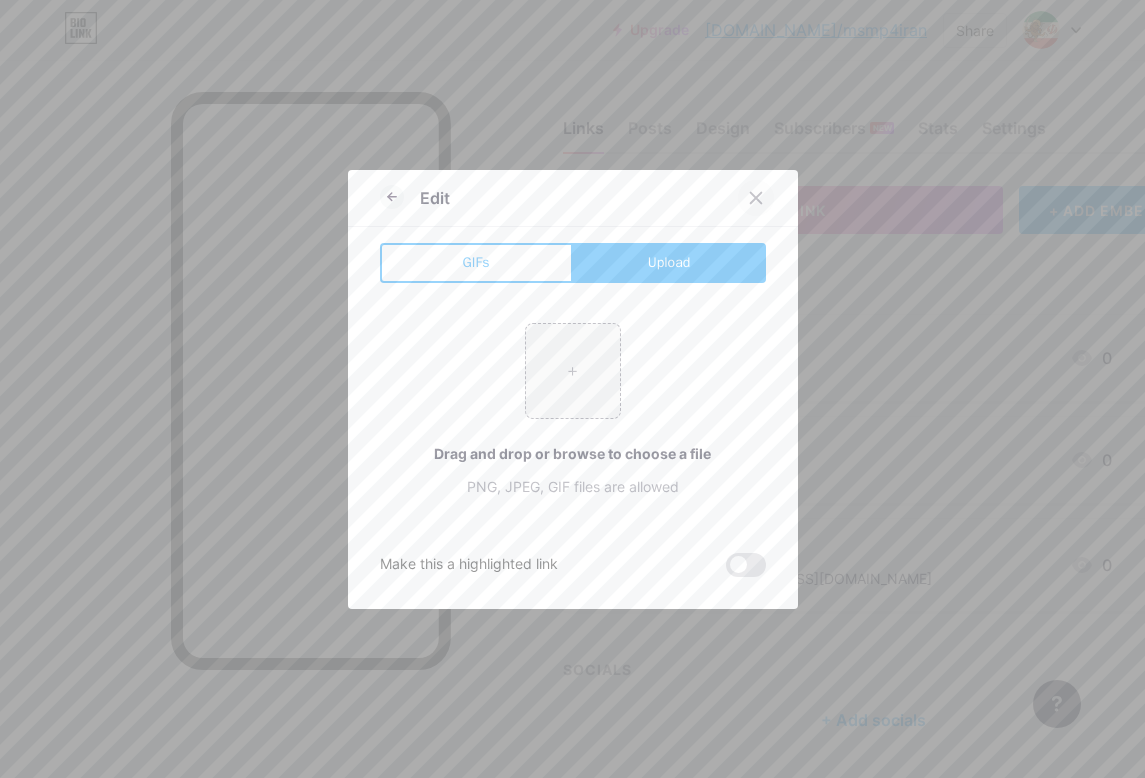 click 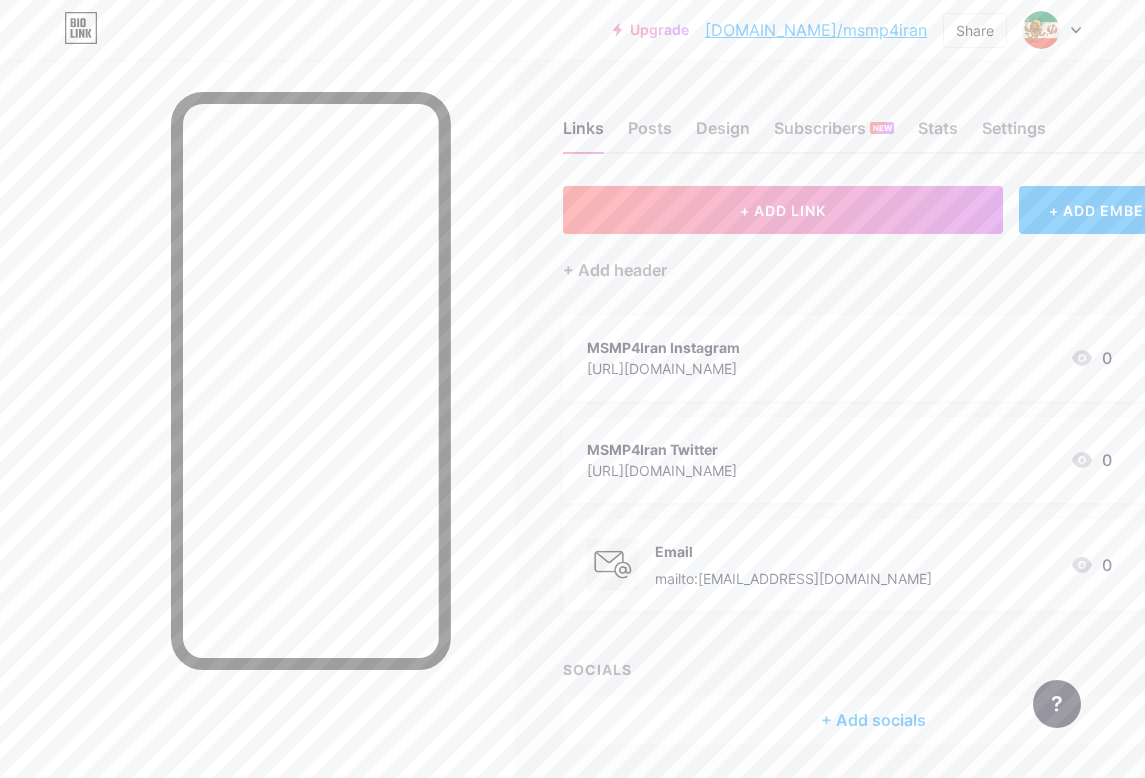 click on "[URL][DOMAIN_NAME]" at bounding box center [663, 368] 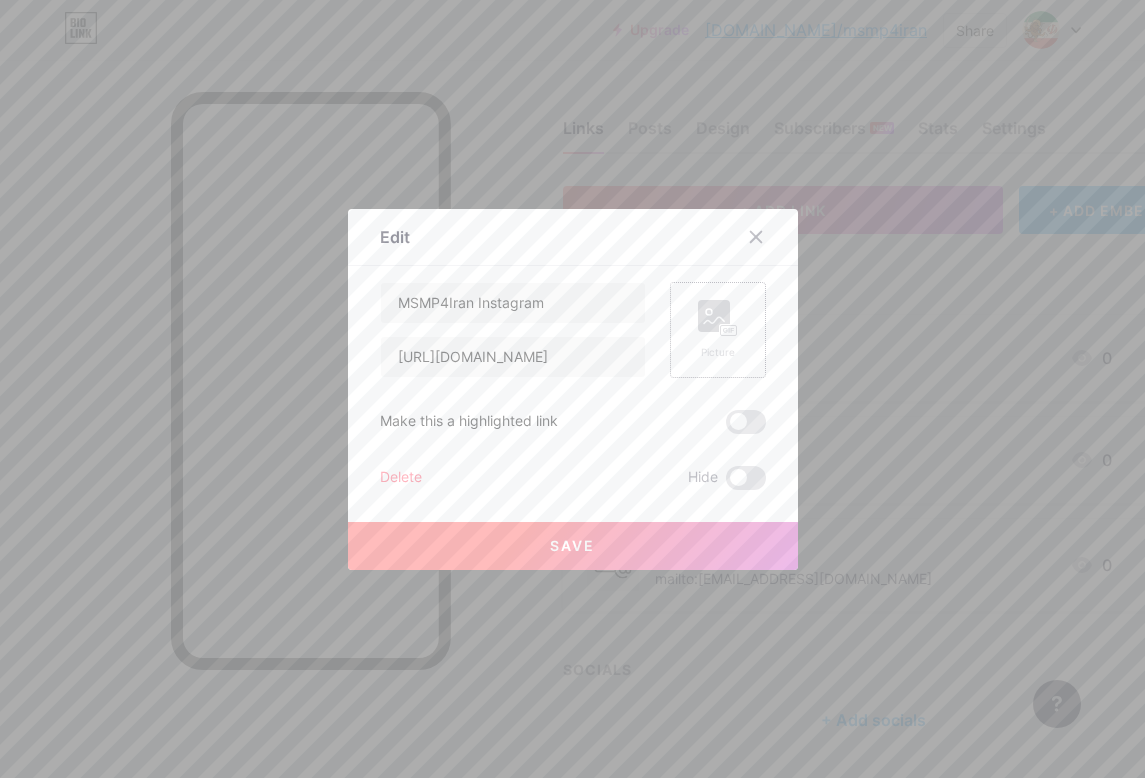 click 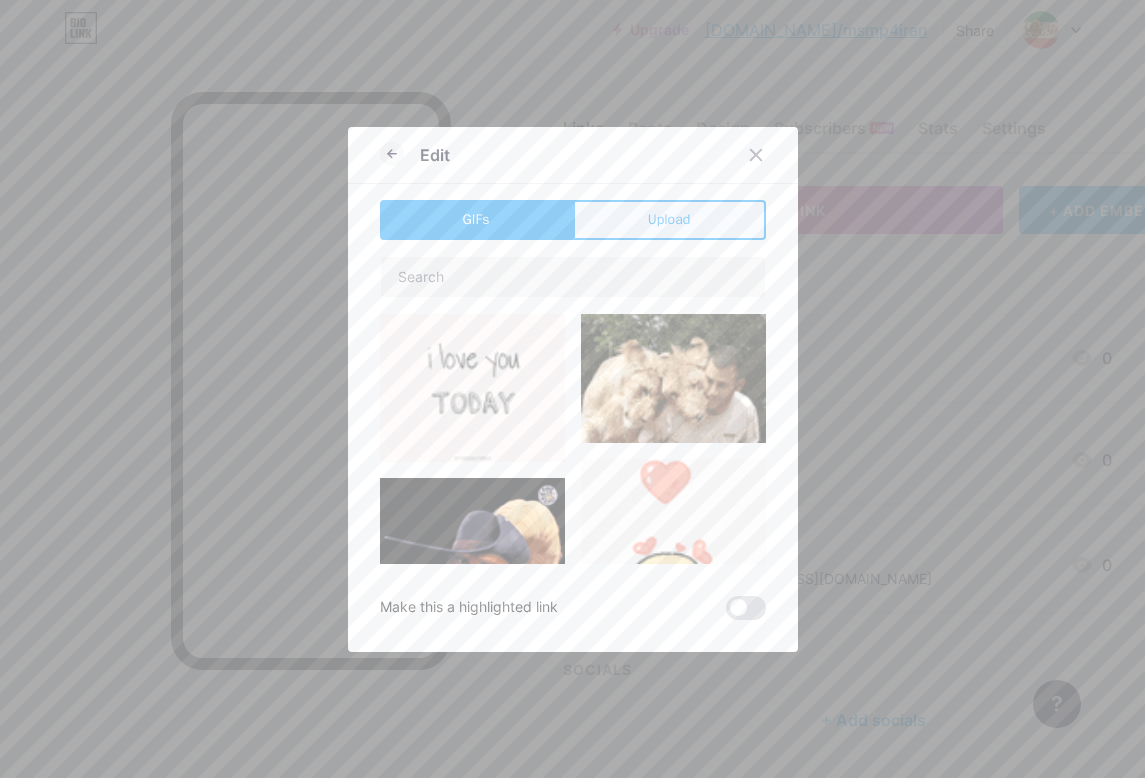 click on "Upload" at bounding box center [669, 219] 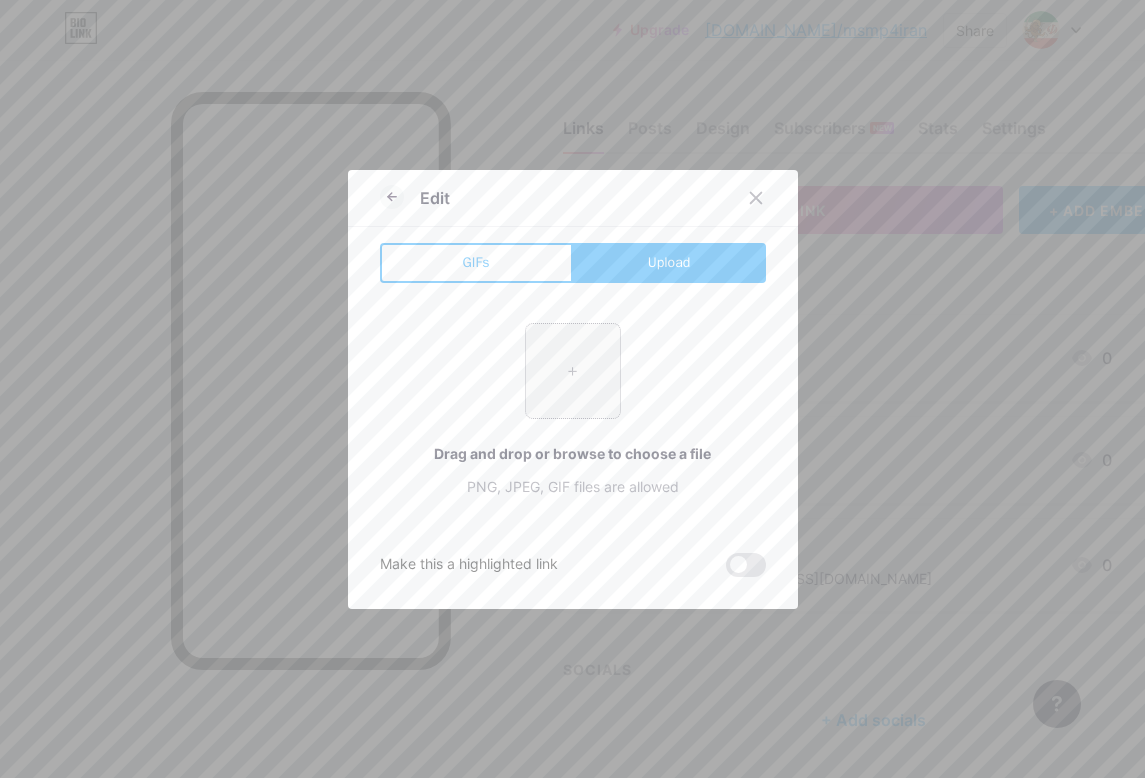 click at bounding box center (573, 371) 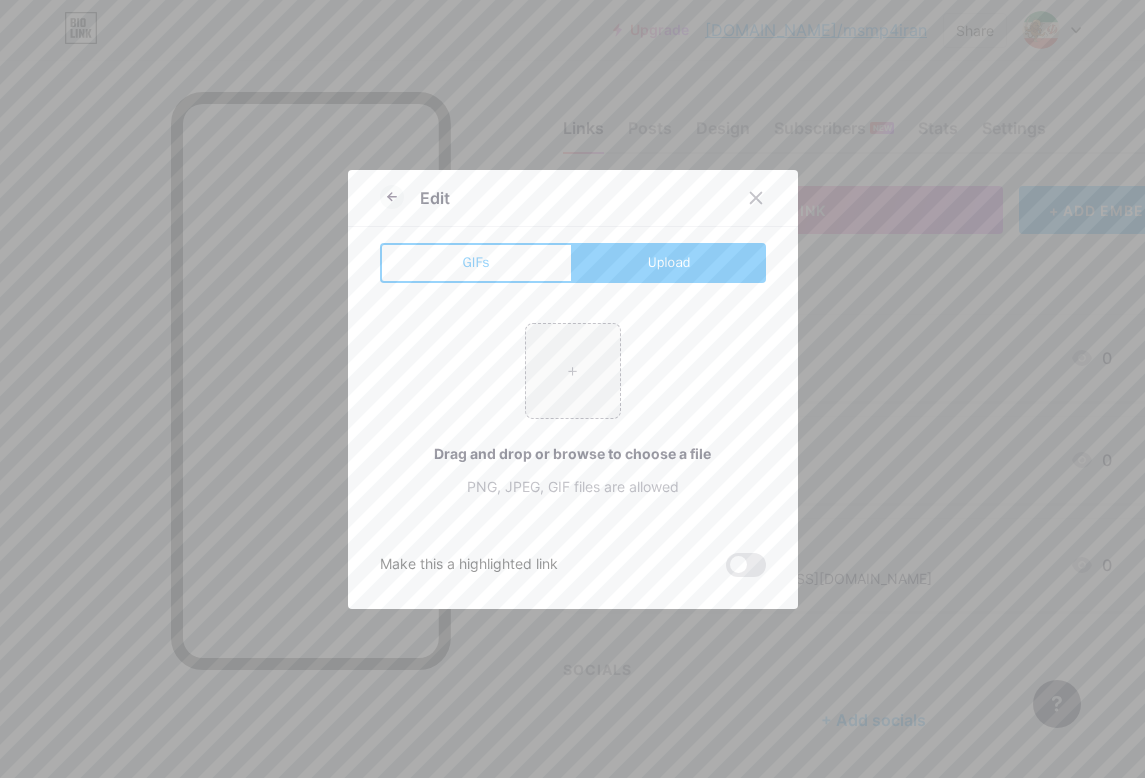 click at bounding box center [572, 389] 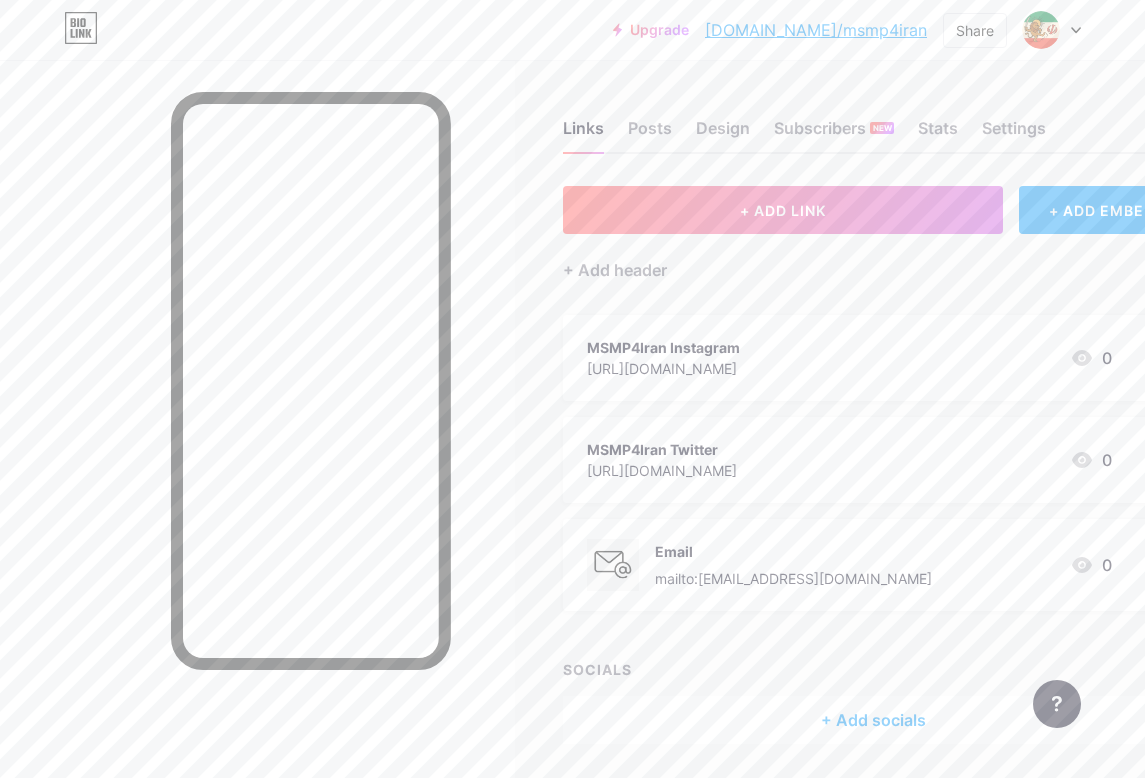 click on "MSMP4Iran Instagram" at bounding box center [663, 347] 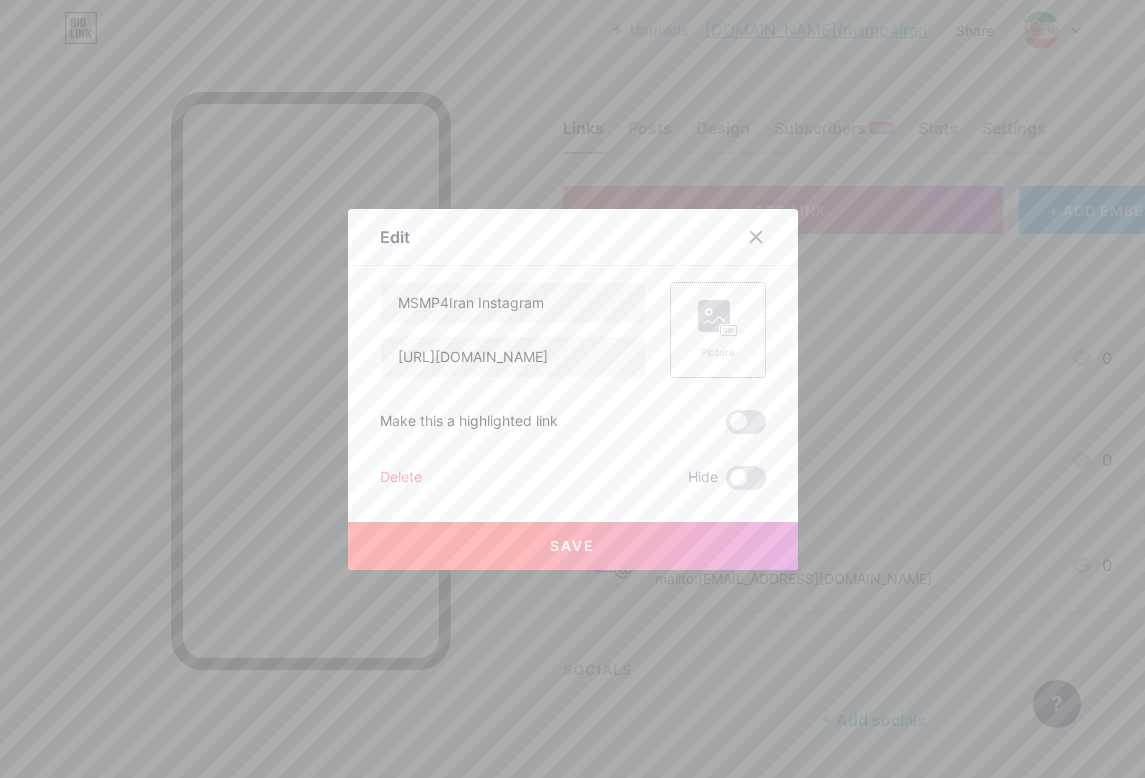 click 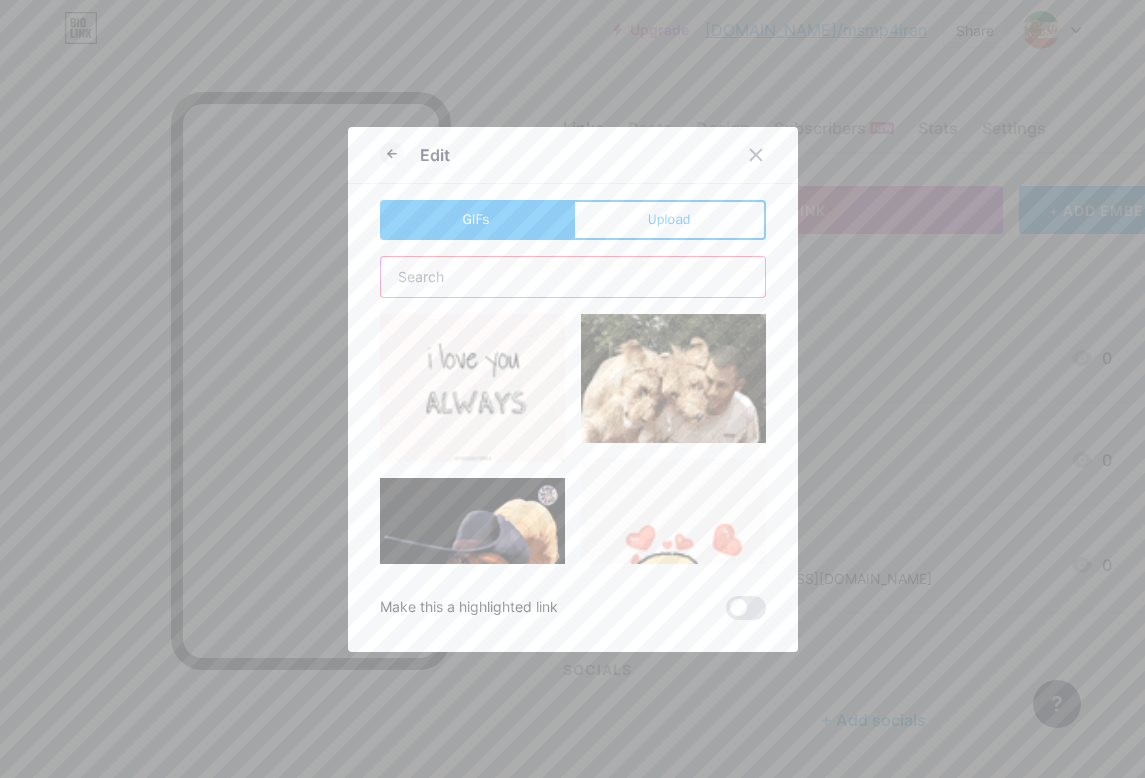 click at bounding box center (573, 277) 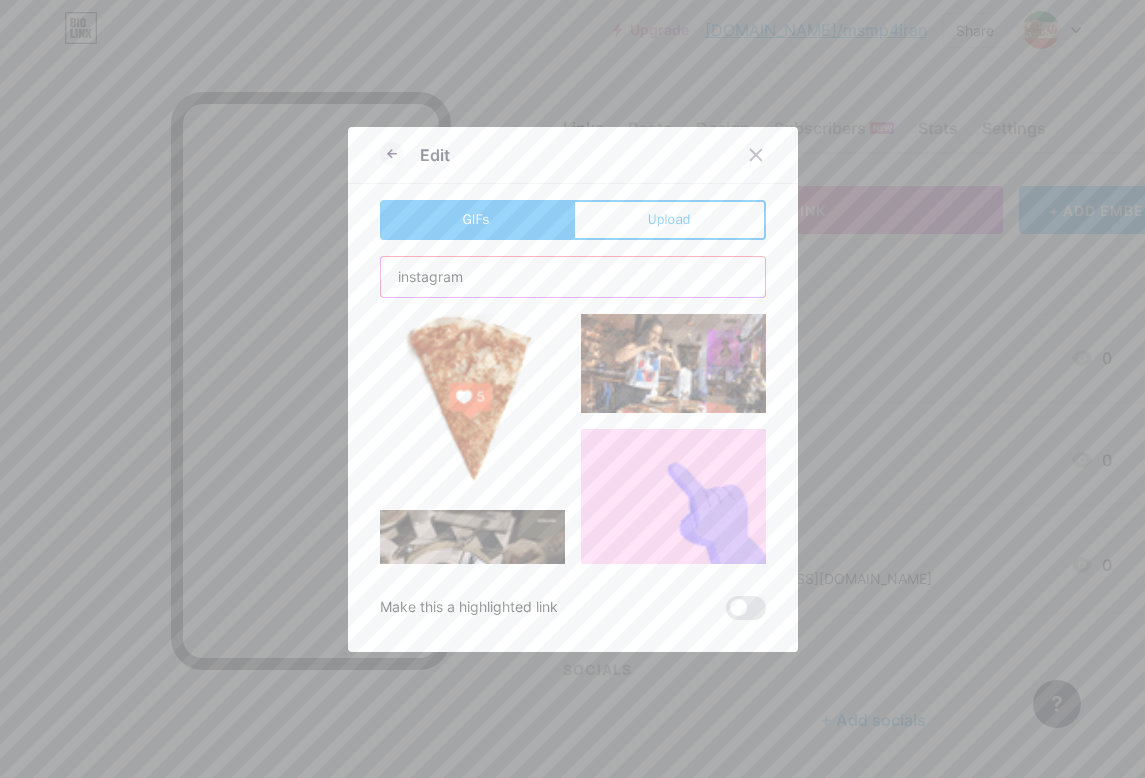 scroll, scrollTop: 248, scrollLeft: 0, axis: vertical 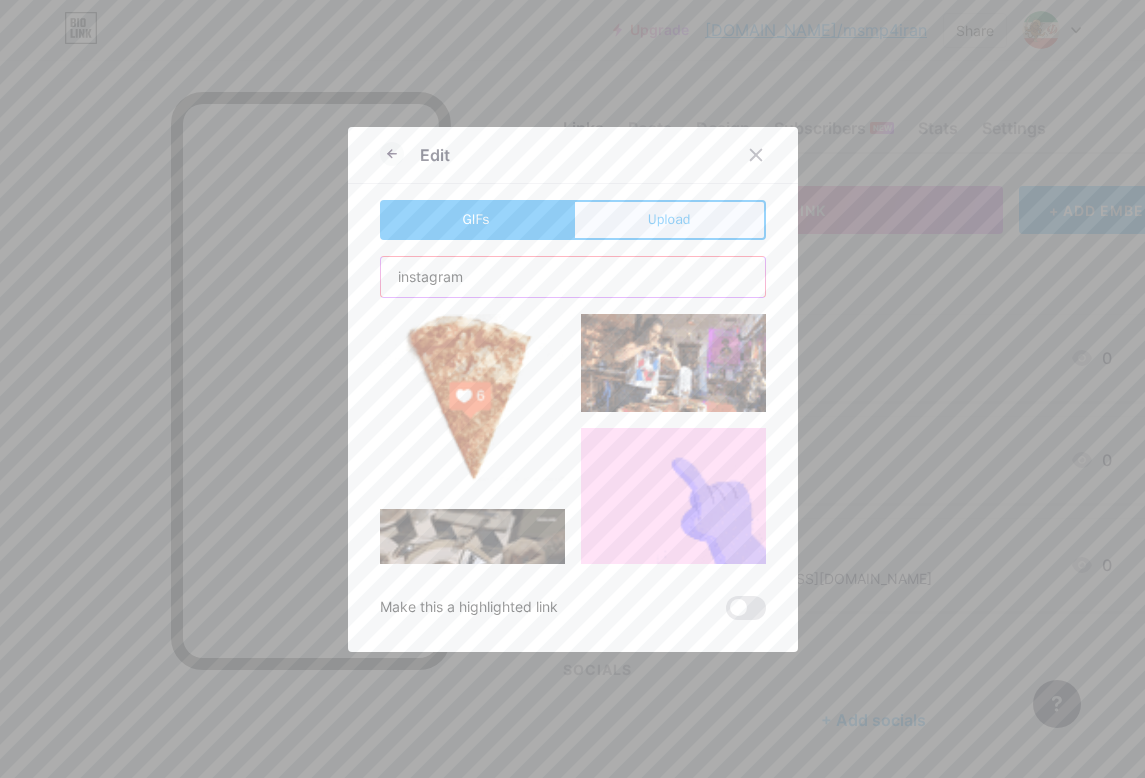 type on "instagram" 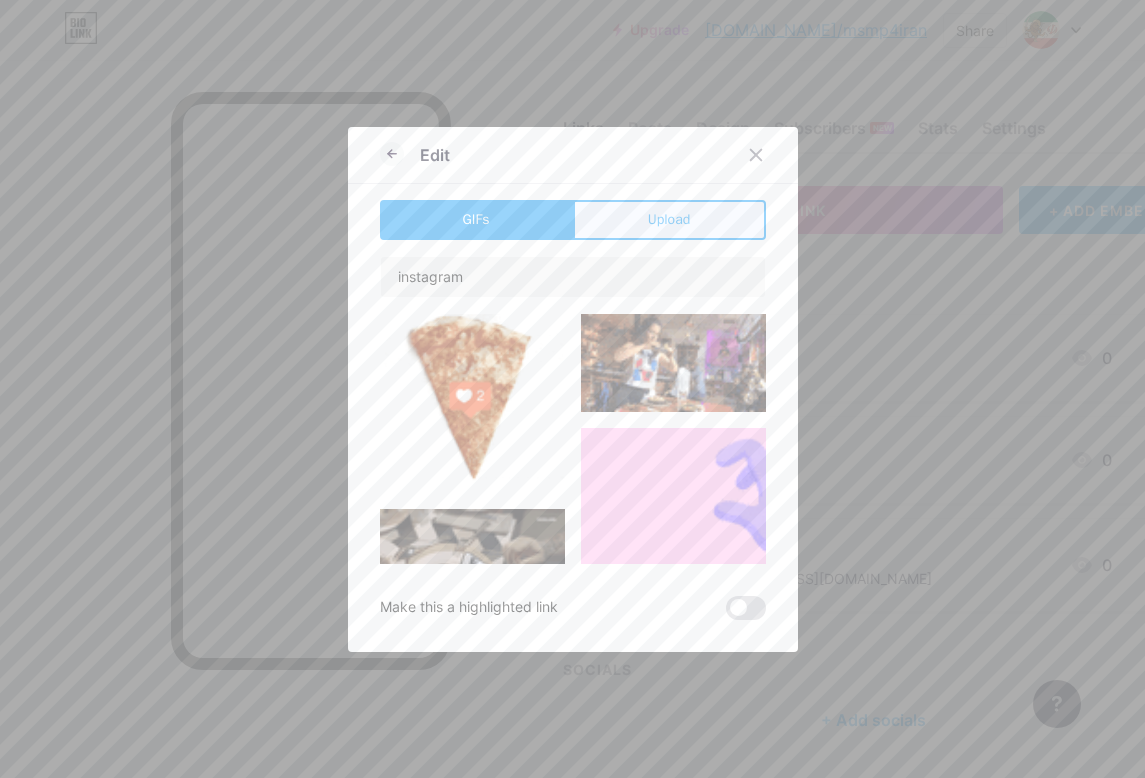click on "Upload" at bounding box center [669, 219] 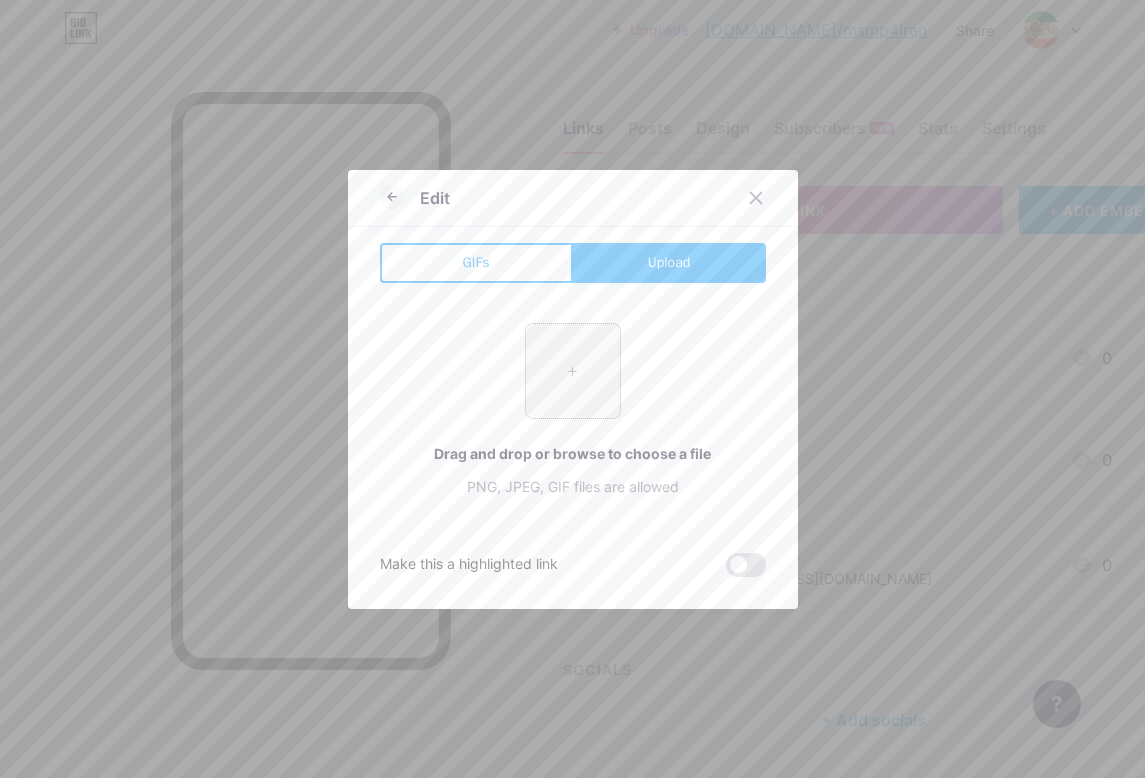 click at bounding box center (573, 371) 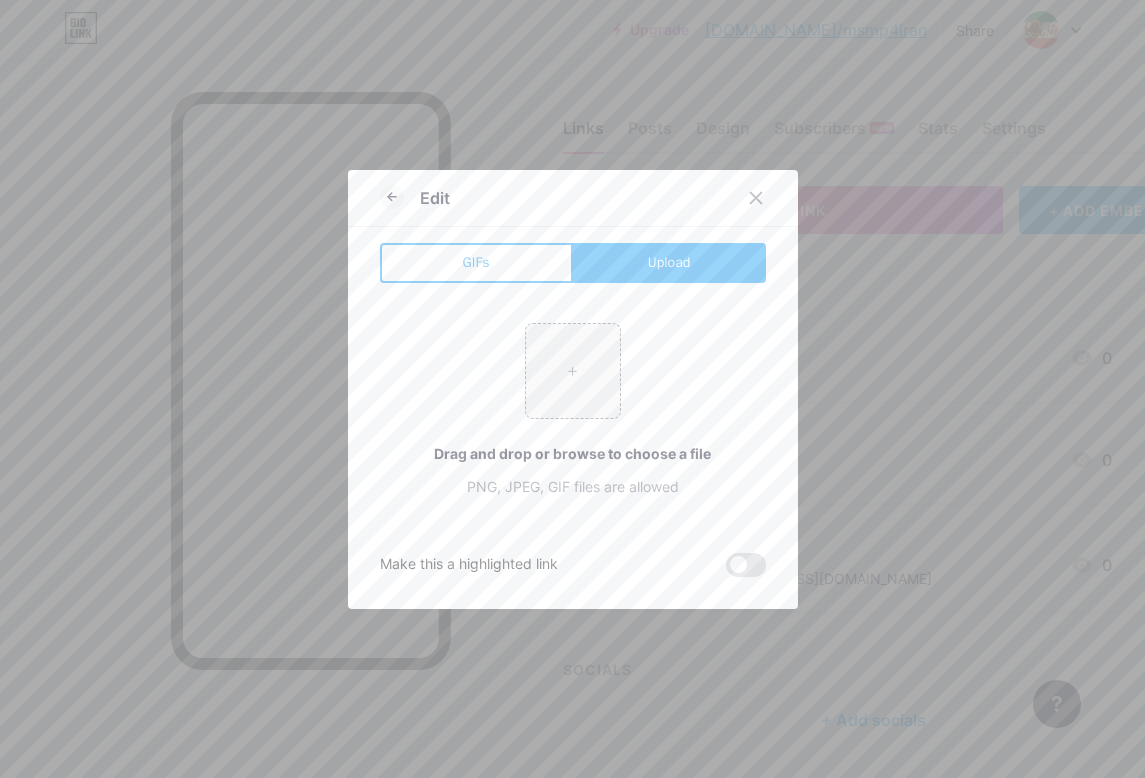 type on "C:\fakepath\instagram_logo.jpeg" 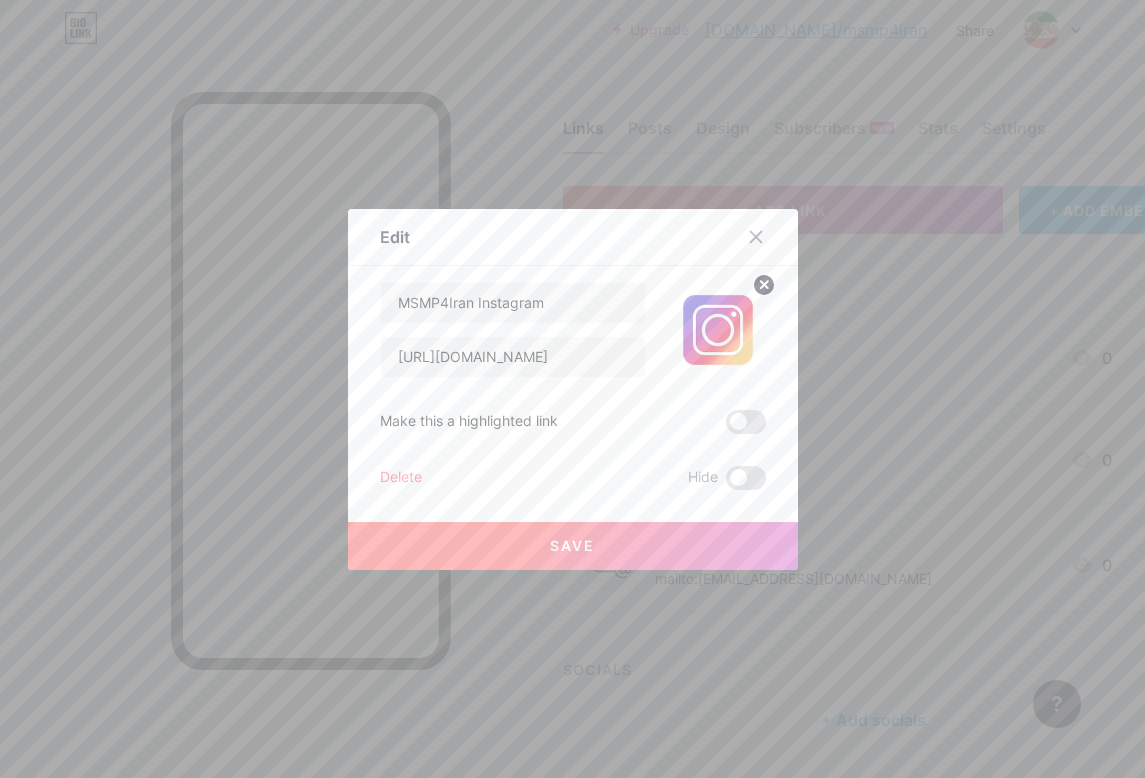 click on "Save" at bounding box center (573, 546) 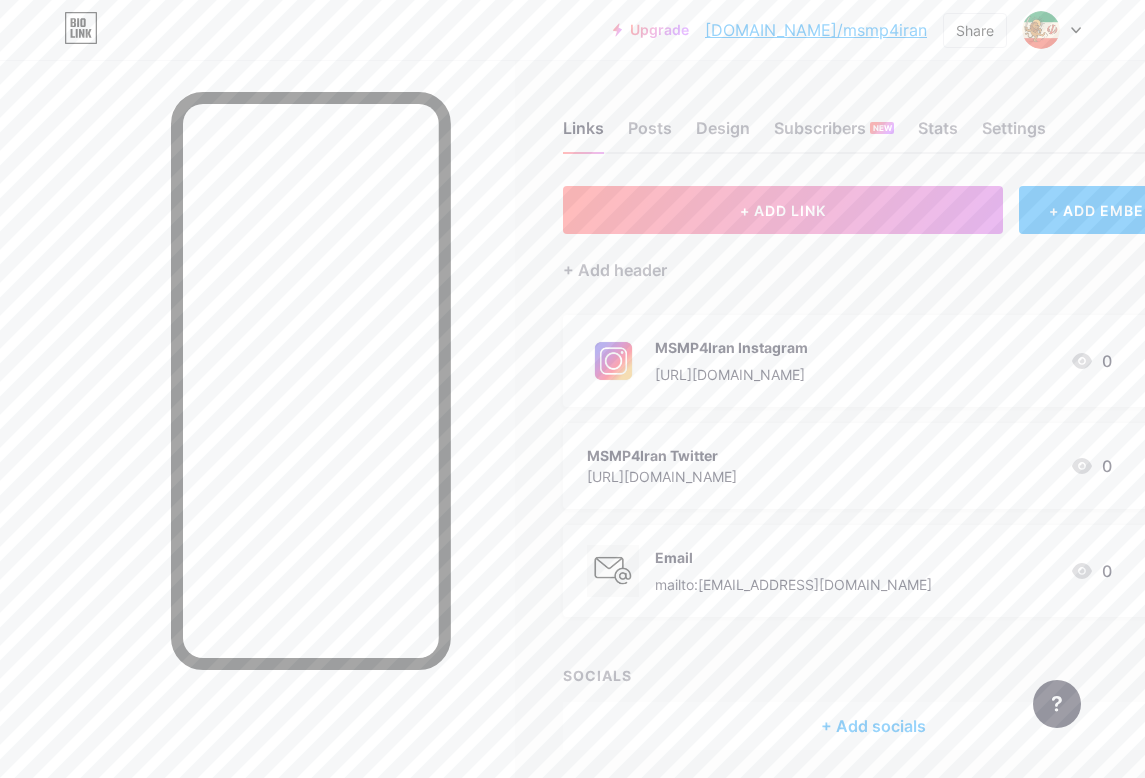 click on "MSMP4Iran Instagram" at bounding box center (731, 347) 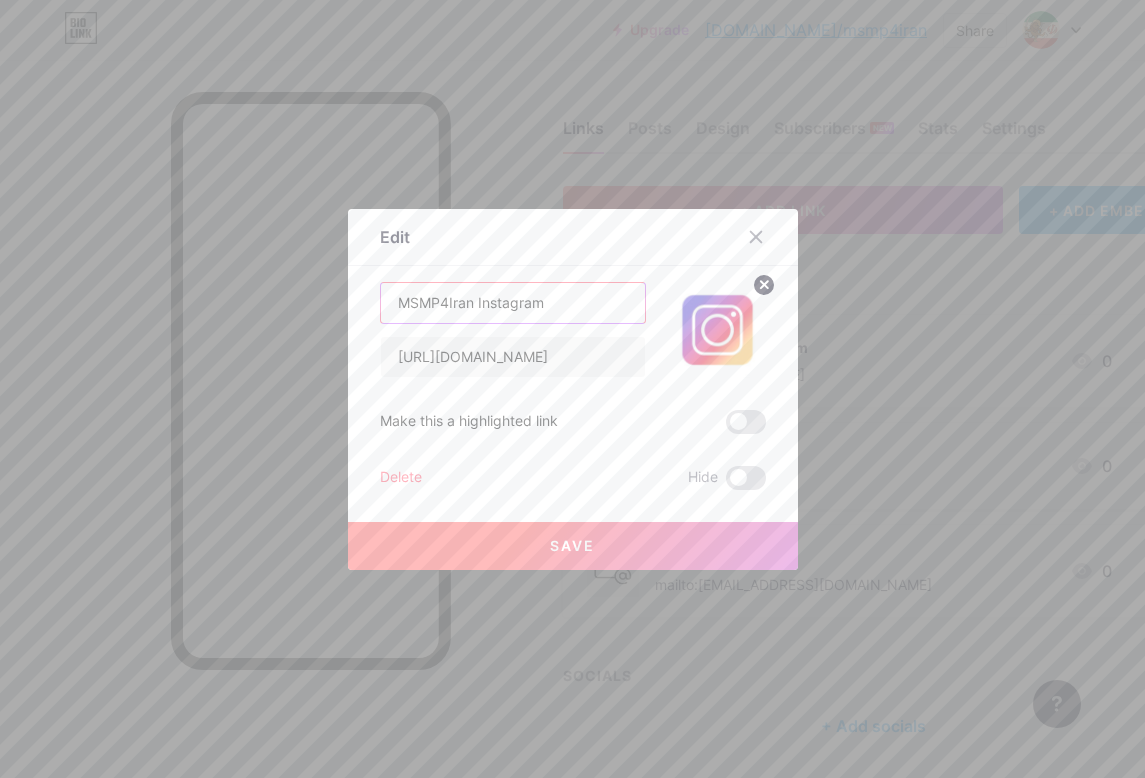 drag, startPoint x: 479, startPoint y: 301, endPoint x: 382, endPoint y: 299, distance: 97.020615 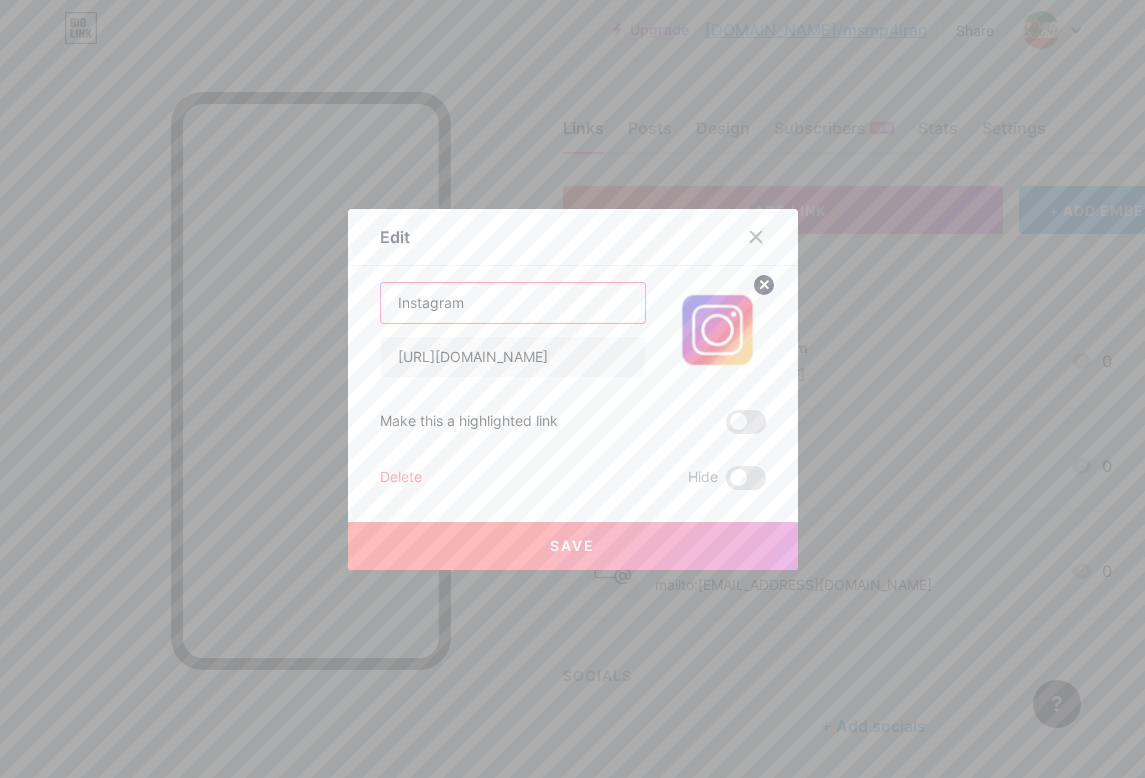 type on "Instagram" 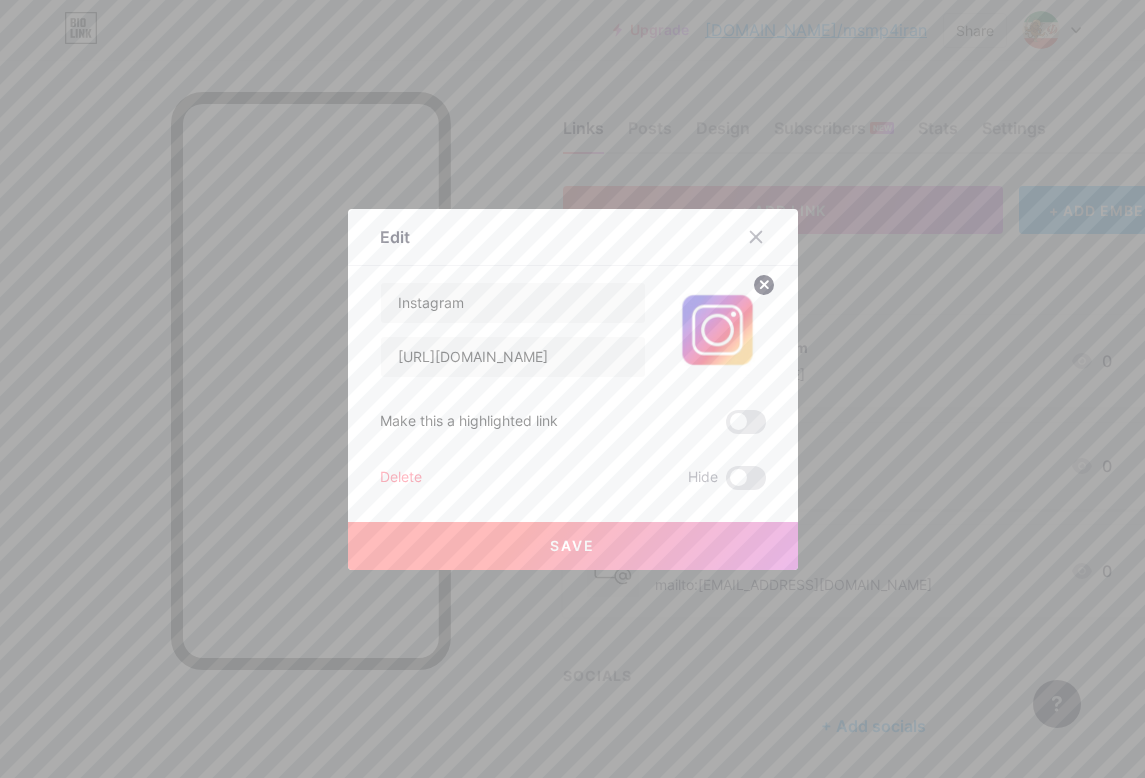 click on "Save" at bounding box center [572, 545] 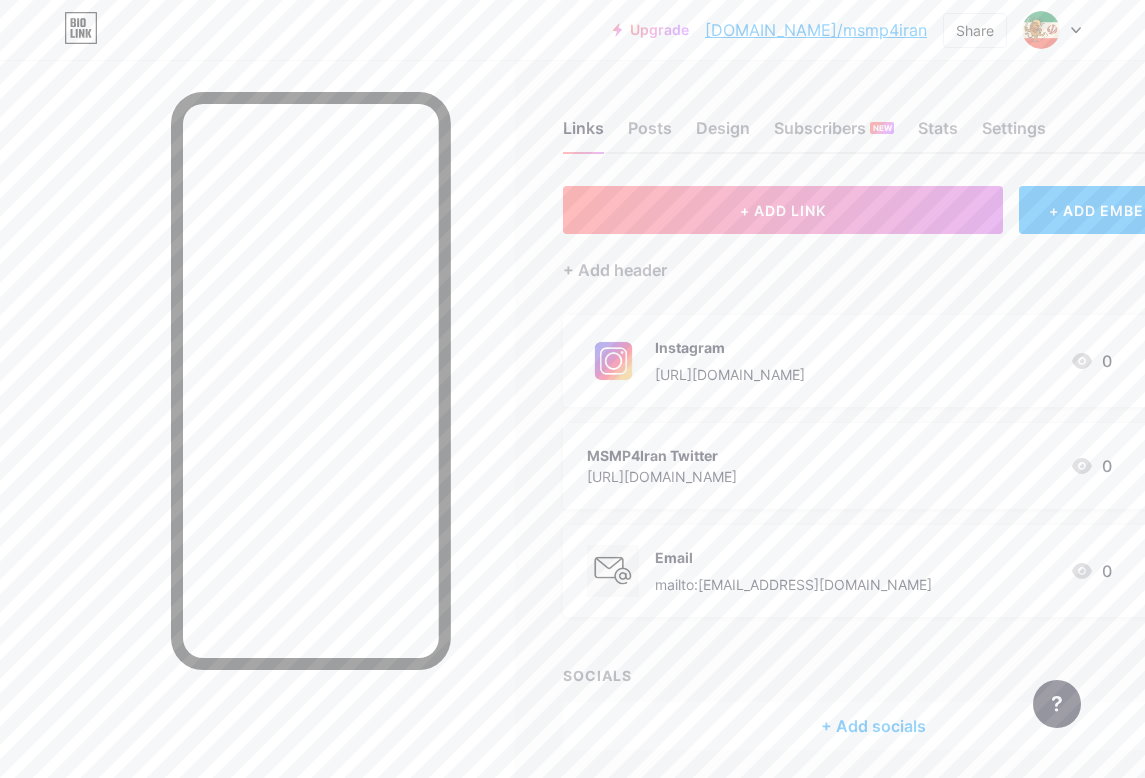 click on "MSMP4Iran Twitter" at bounding box center (662, 455) 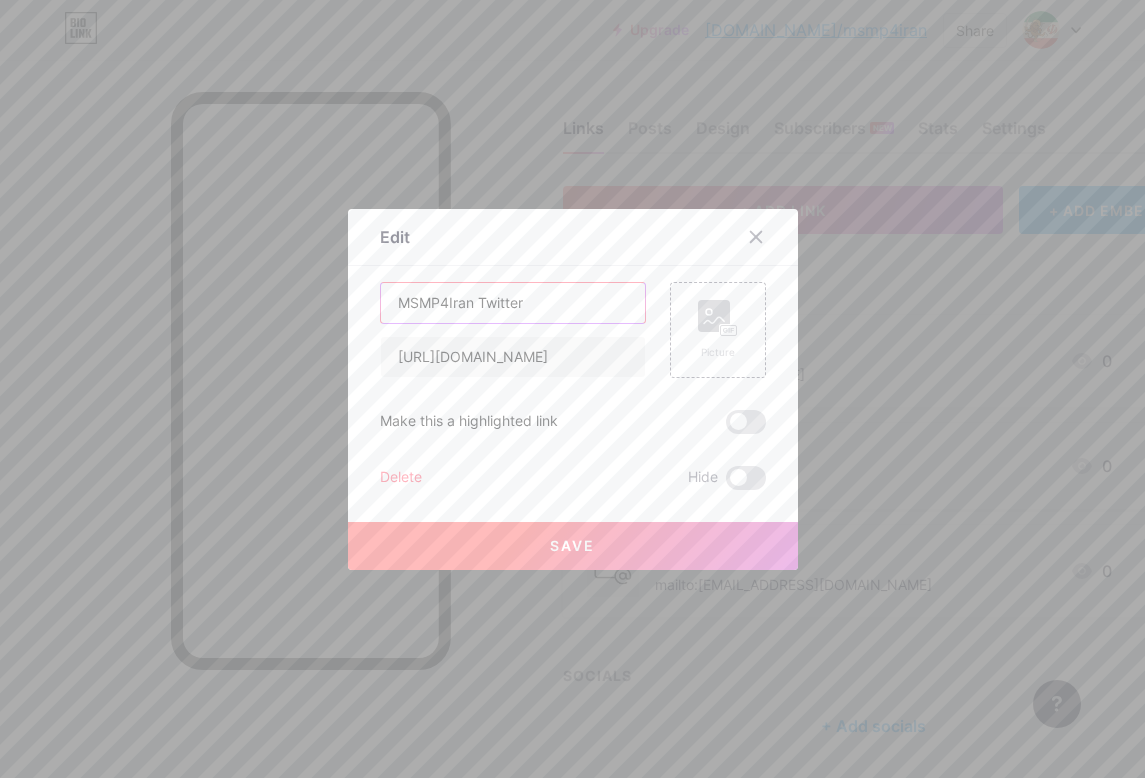 drag, startPoint x: 481, startPoint y: 301, endPoint x: 381, endPoint y: 306, distance: 100.12492 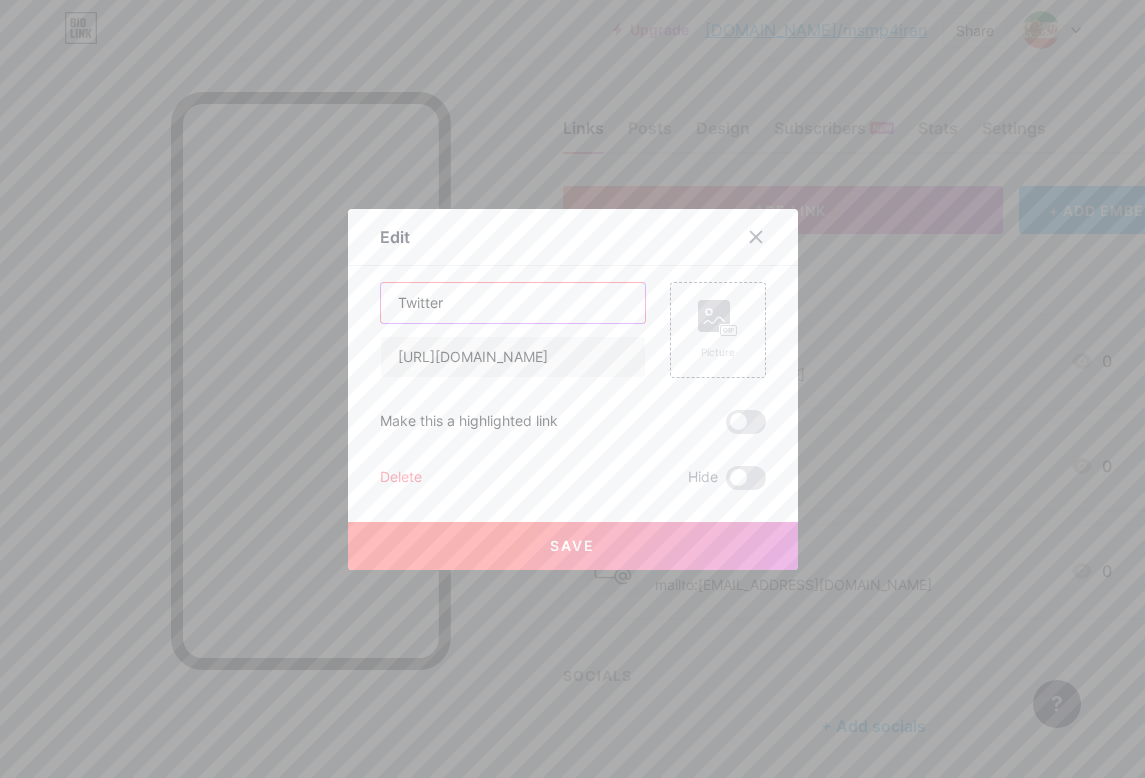 drag, startPoint x: 477, startPoint y: 310, endPoint x: 374, endPoint y: 297, distance: 103.81715 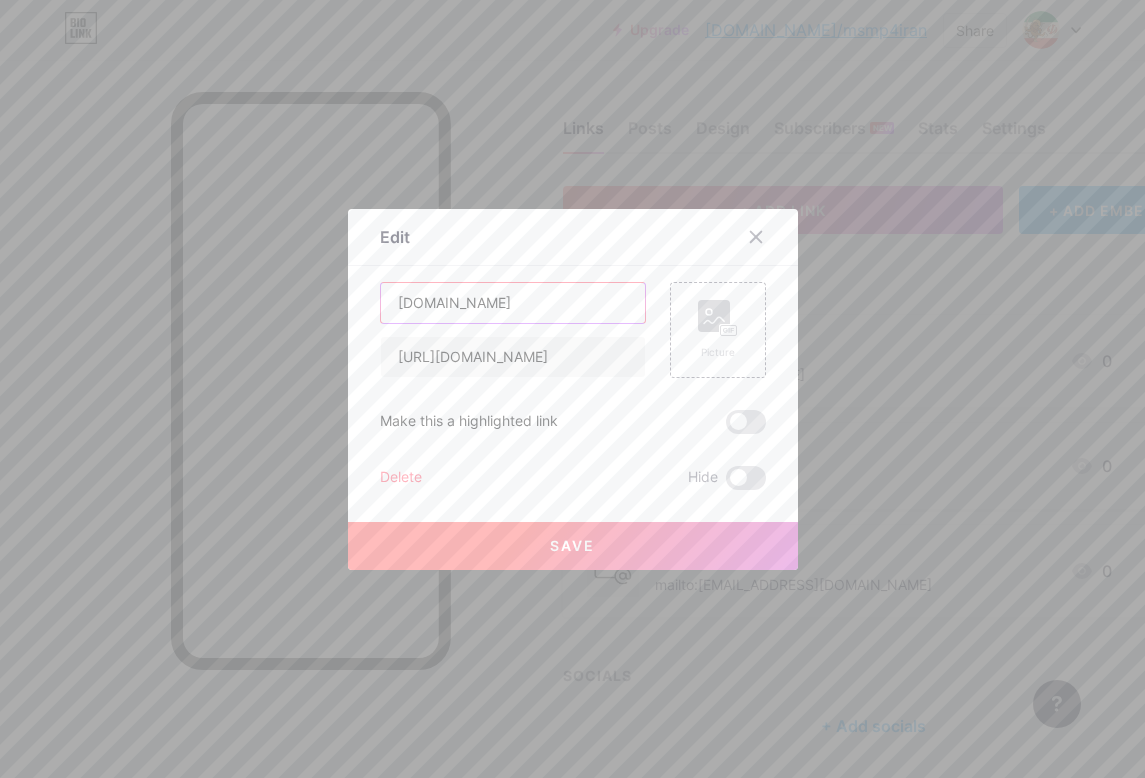 type on "[DOMAIN_NAME]" 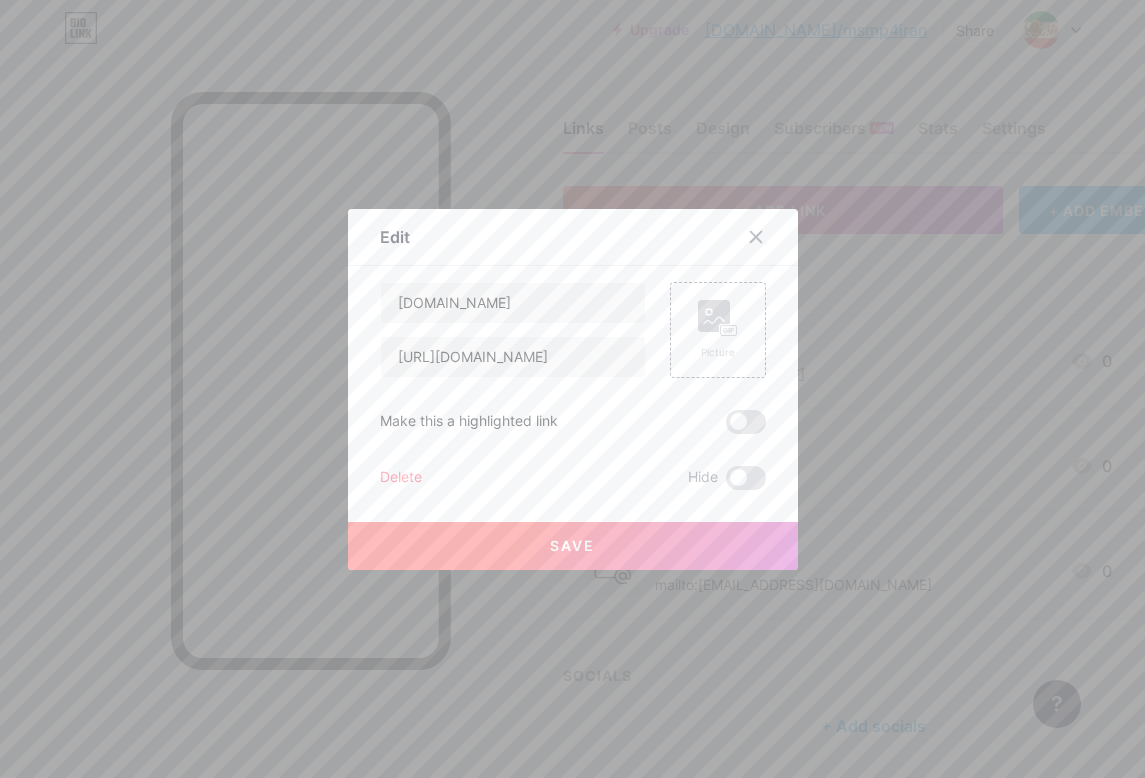 click on "Save" at bounding box center [573, 546] 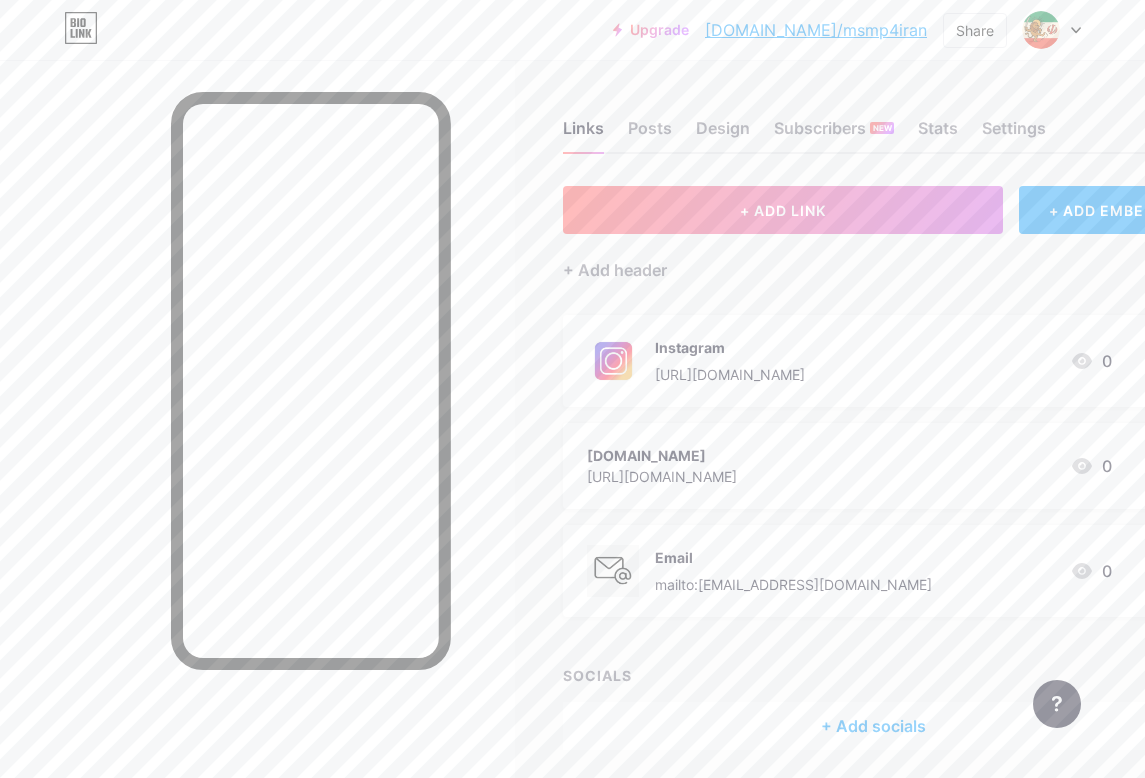 click on "[DOMAIN_NAME]
[URL][DOMAIN_NAME]
0" at bounding box center (849, 466) 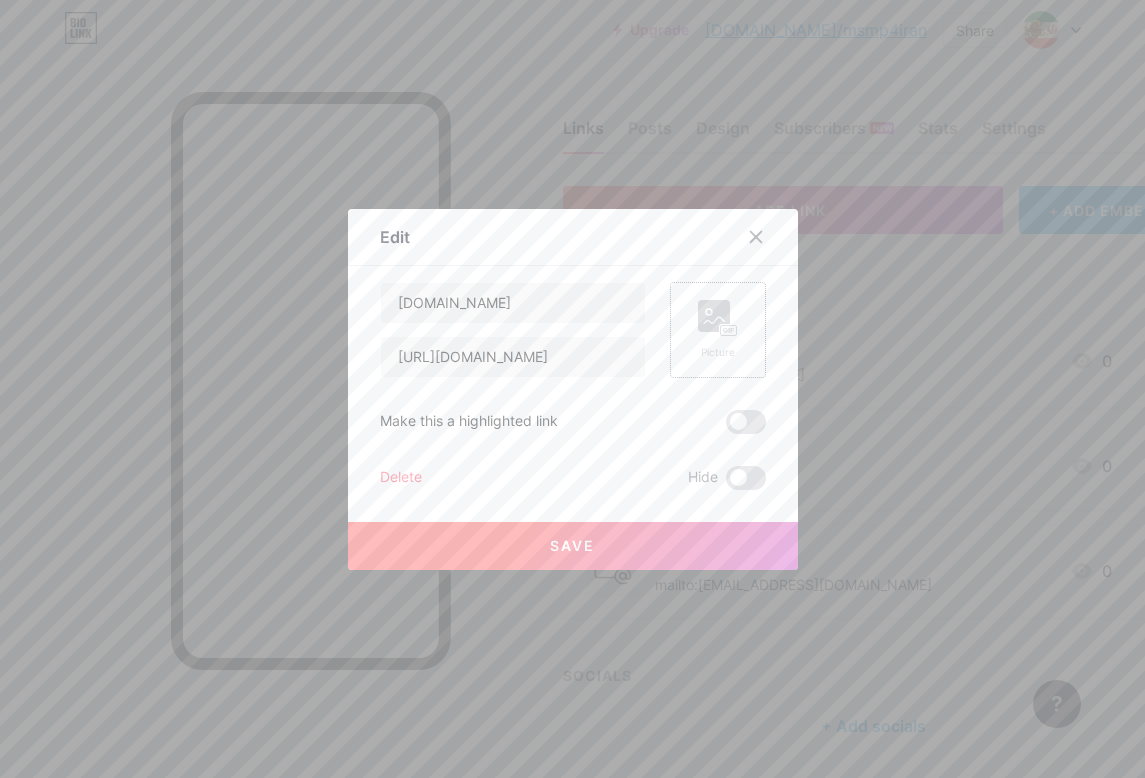 click 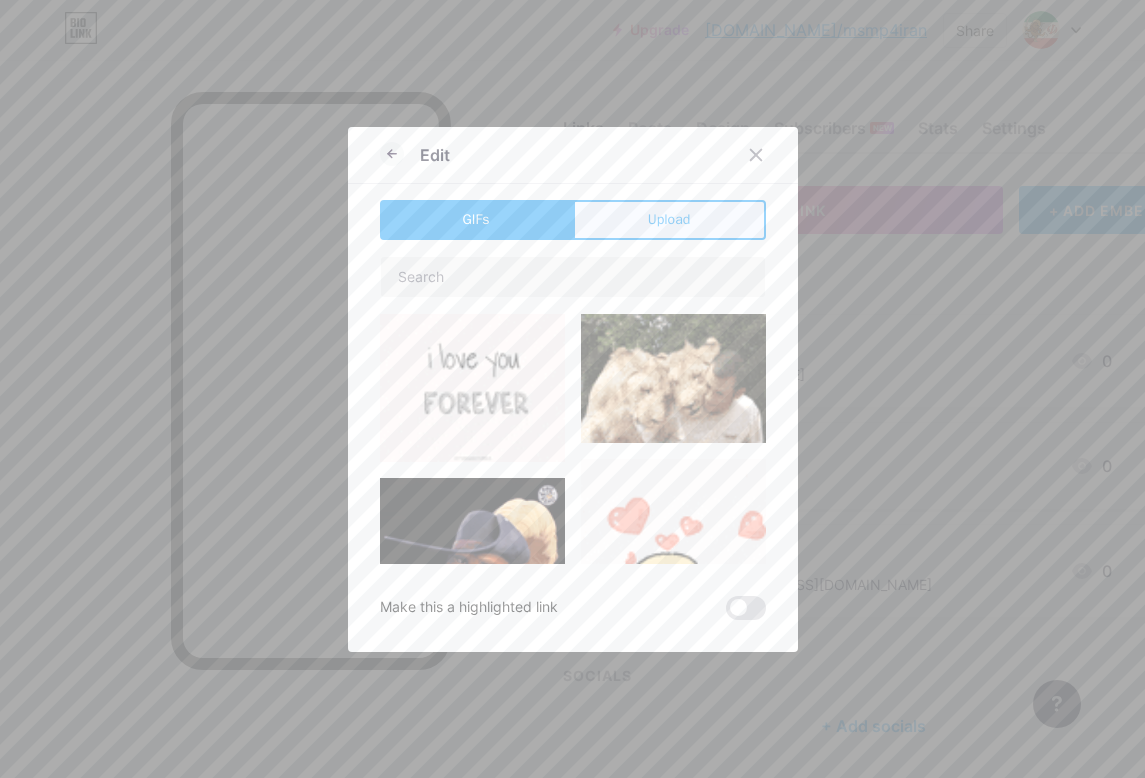 click on "Upload" at bounding box center (669, 219) 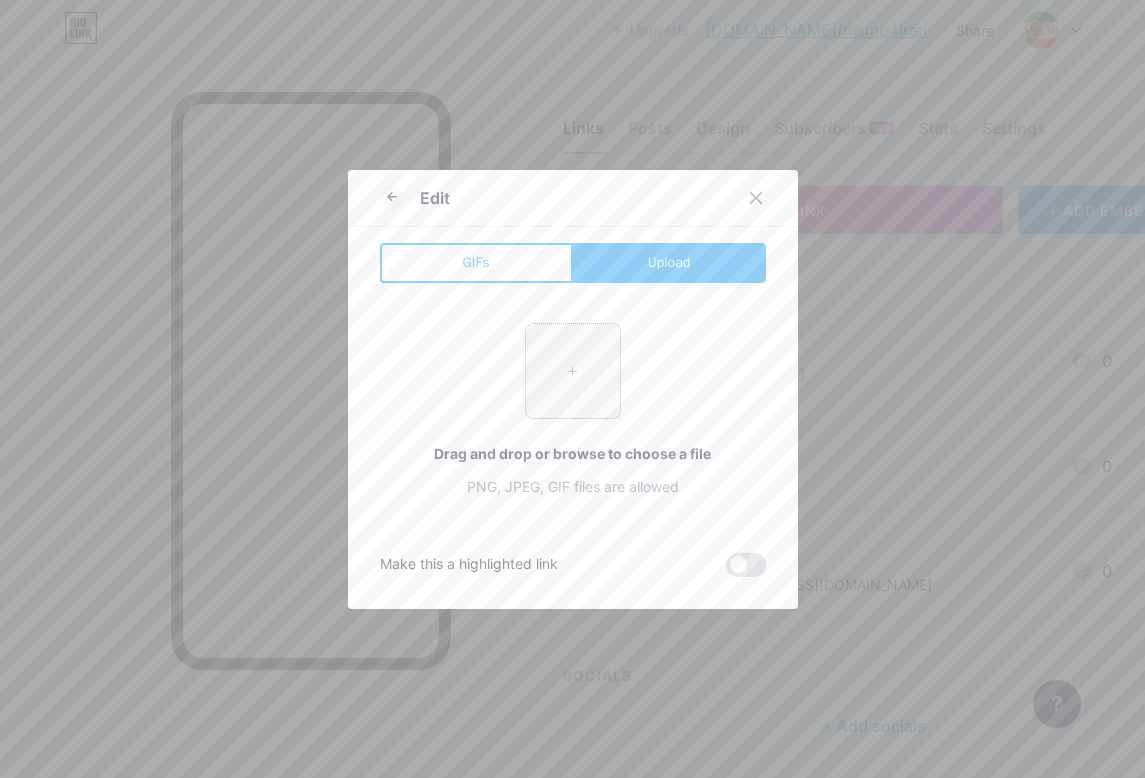 click at bounding box center (573, 371) 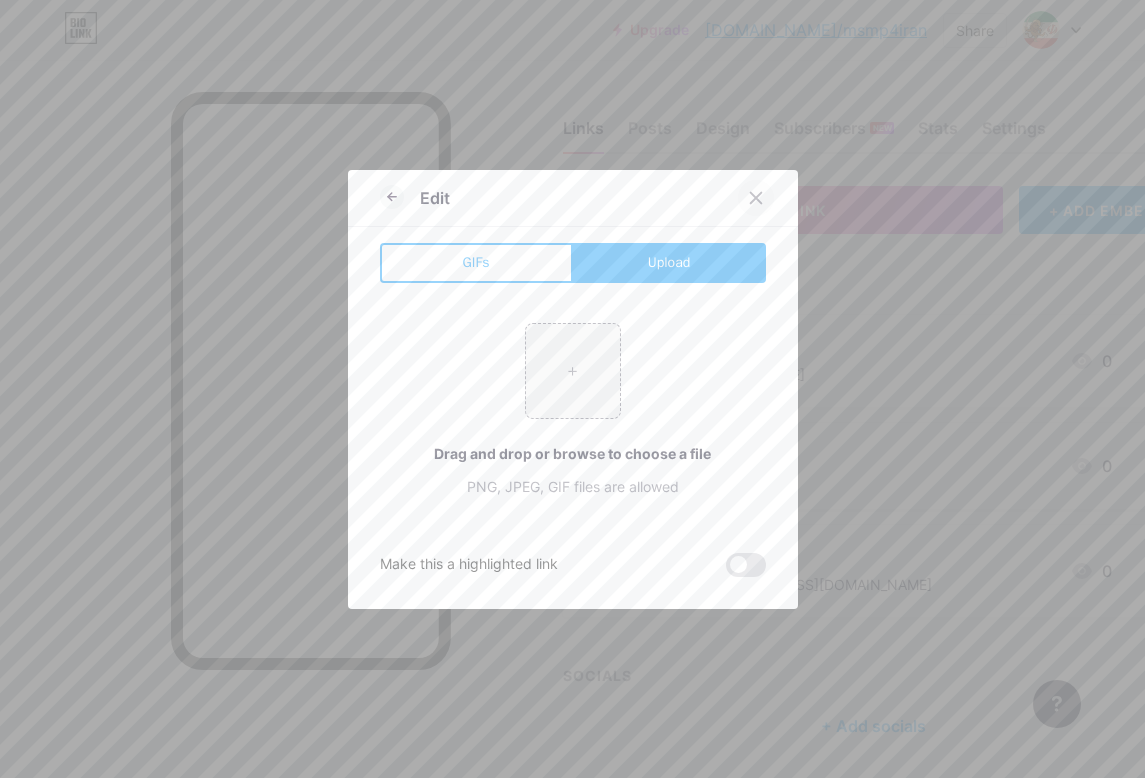 click 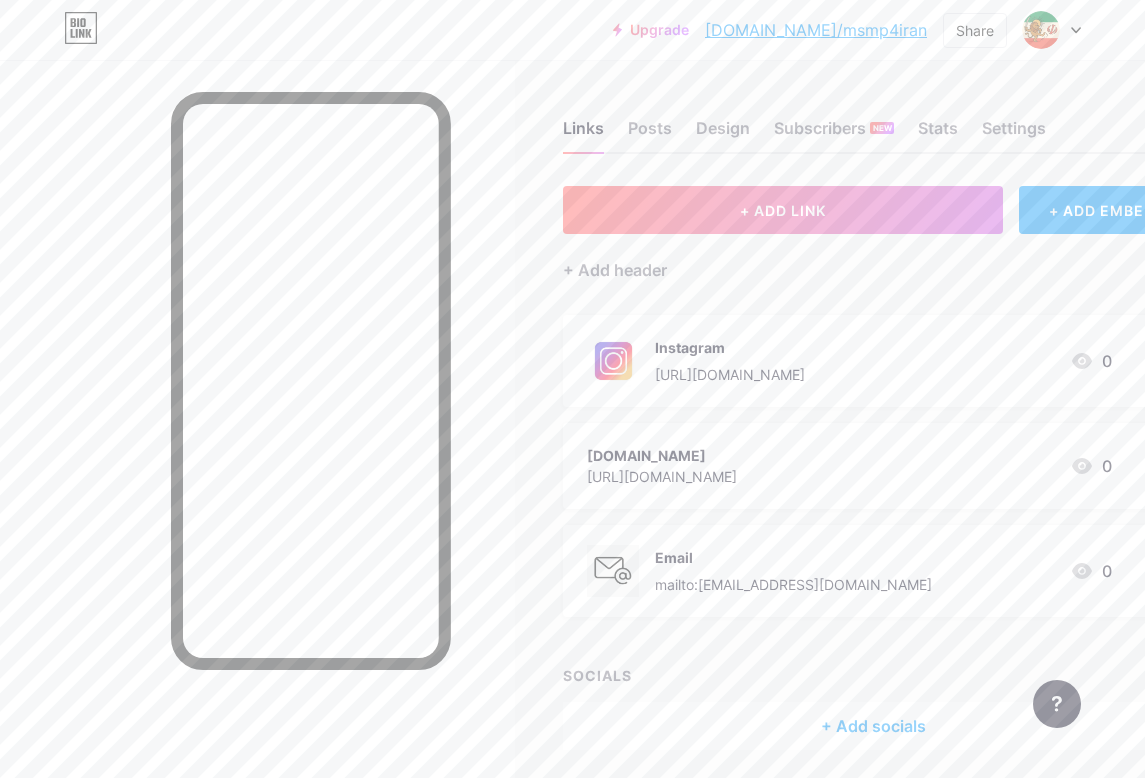 click on "[URL][DOMAIN_NAME]" at bounding box center (730, 374) 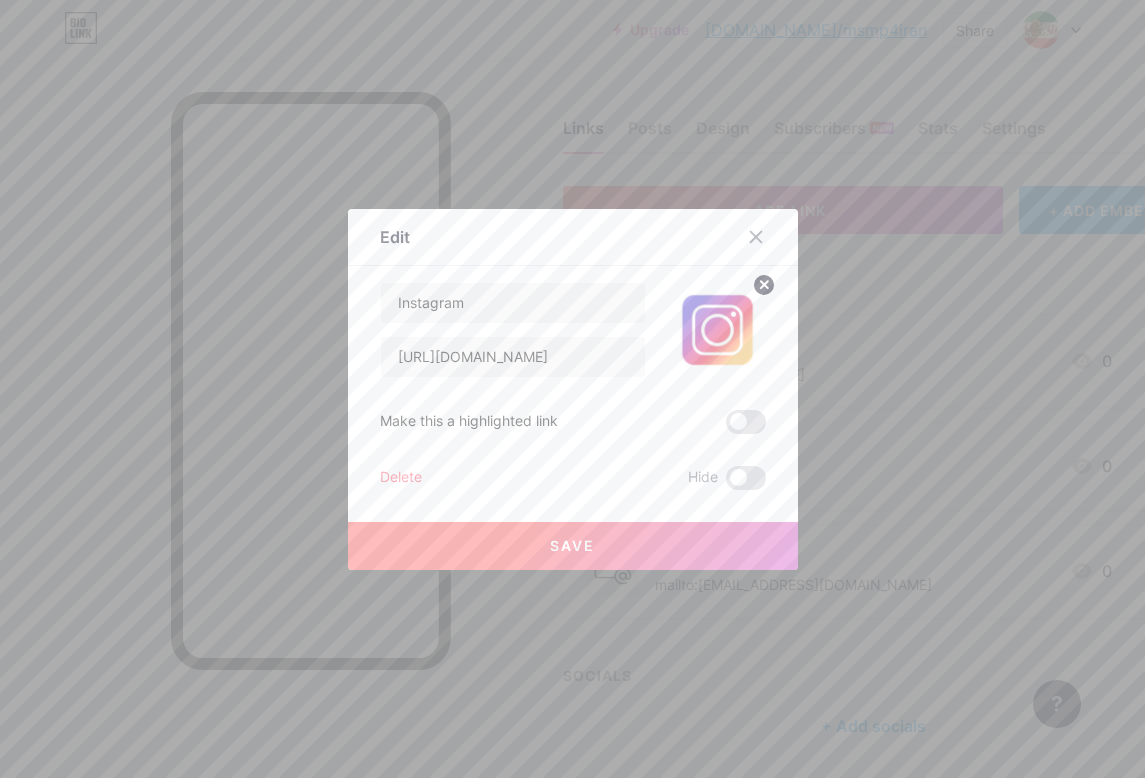 click 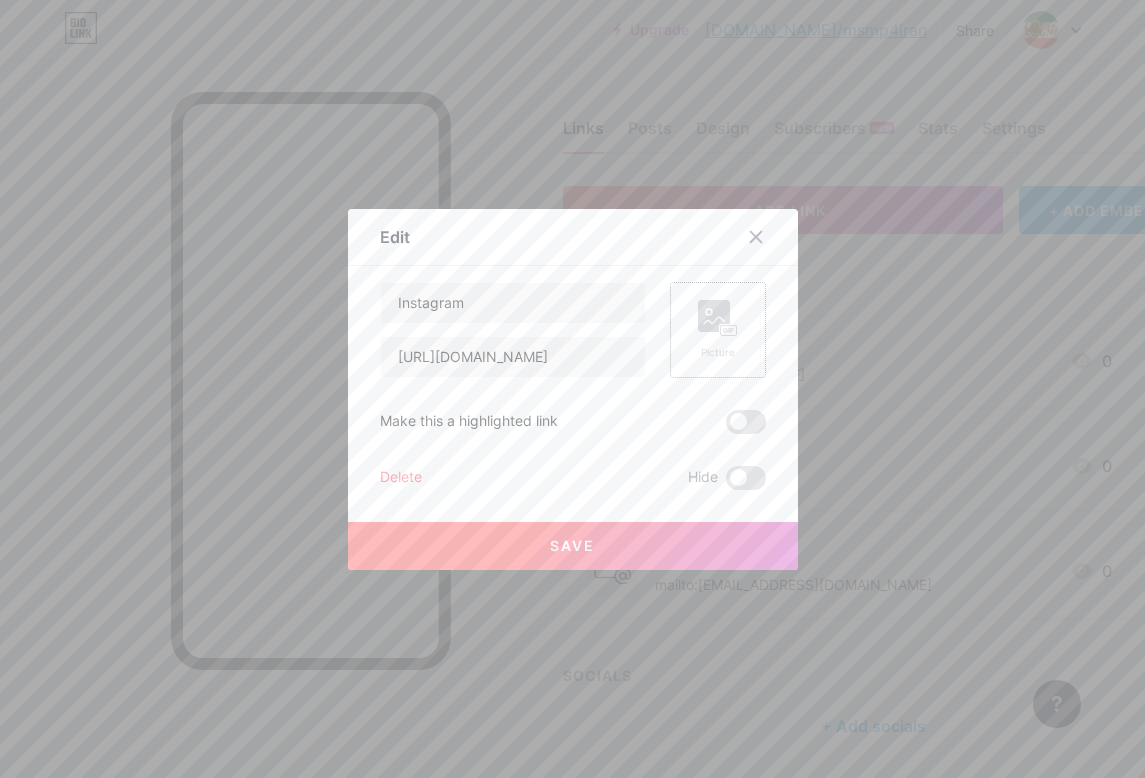 click on "Save" at bounding box center [573, 546] 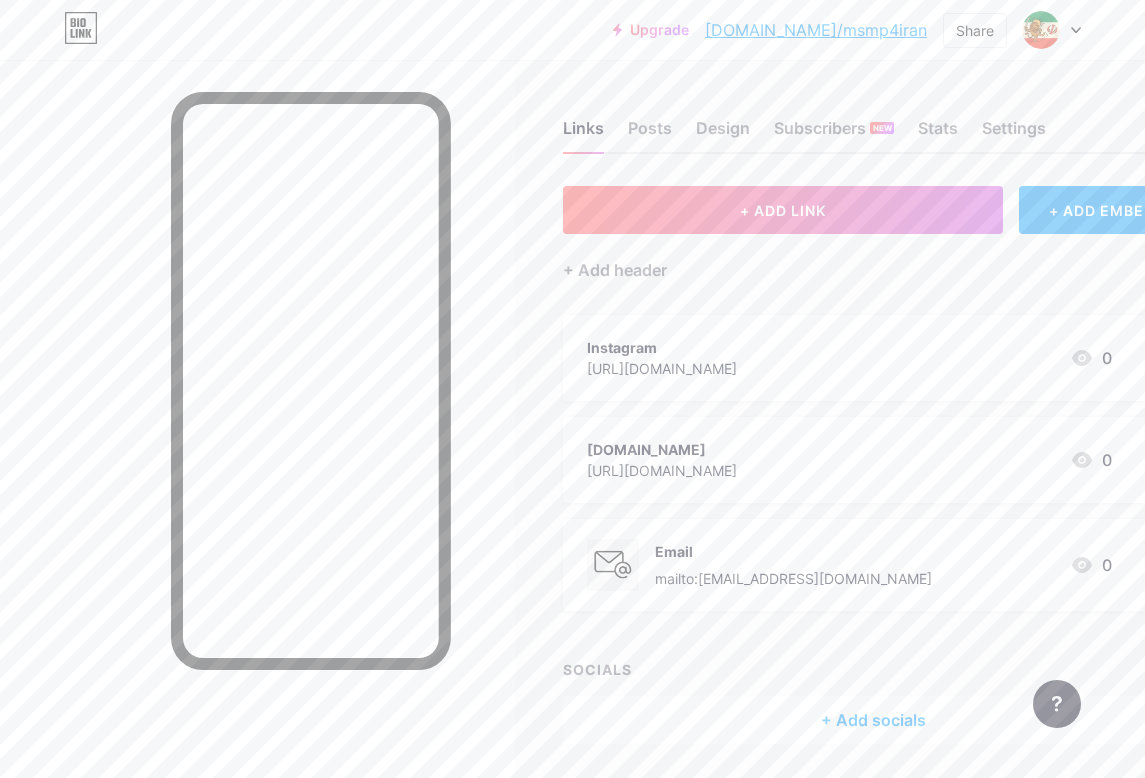 click on "Email" at bounding box center (793, 551) 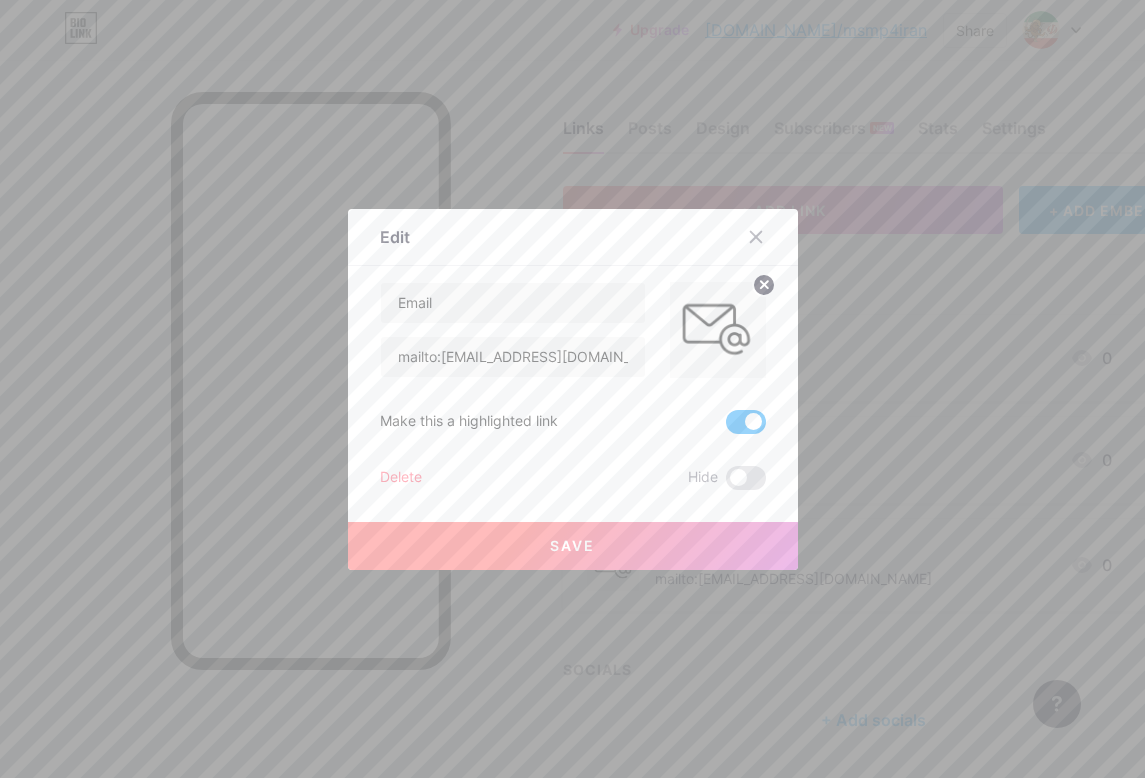 click 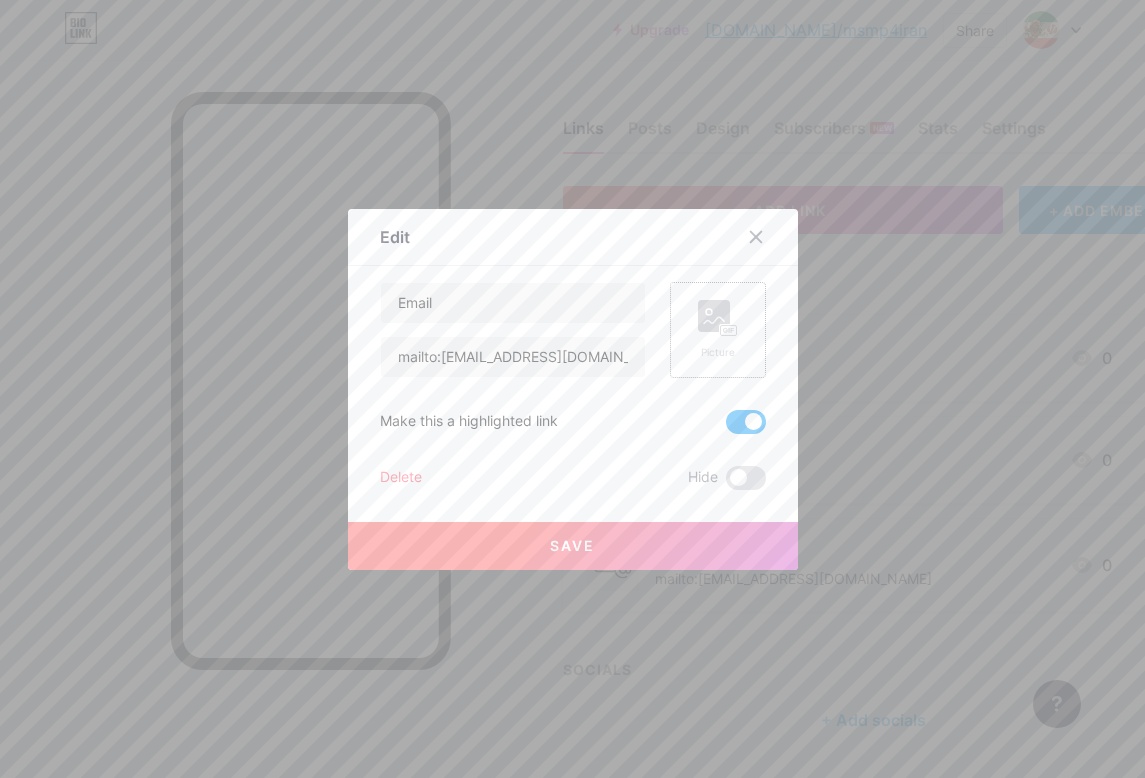 click on "Save" at bounding box center [573, 546] 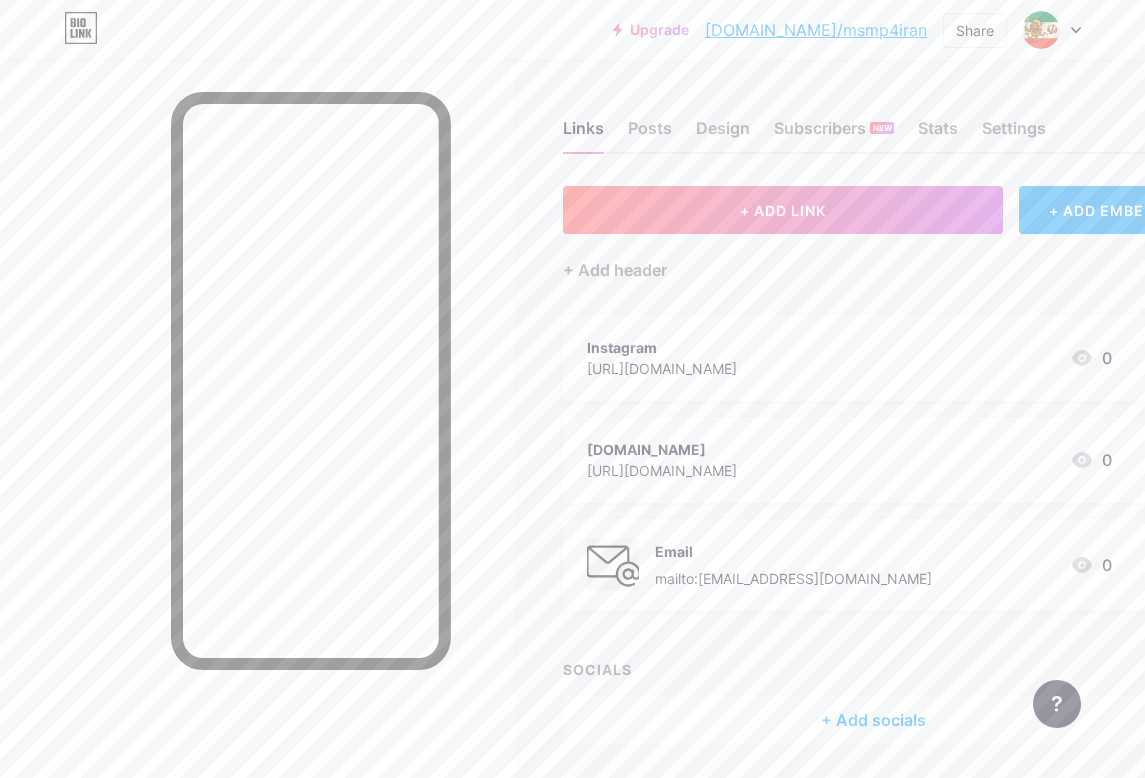 click on "Email" at bounding box center (793, 551) 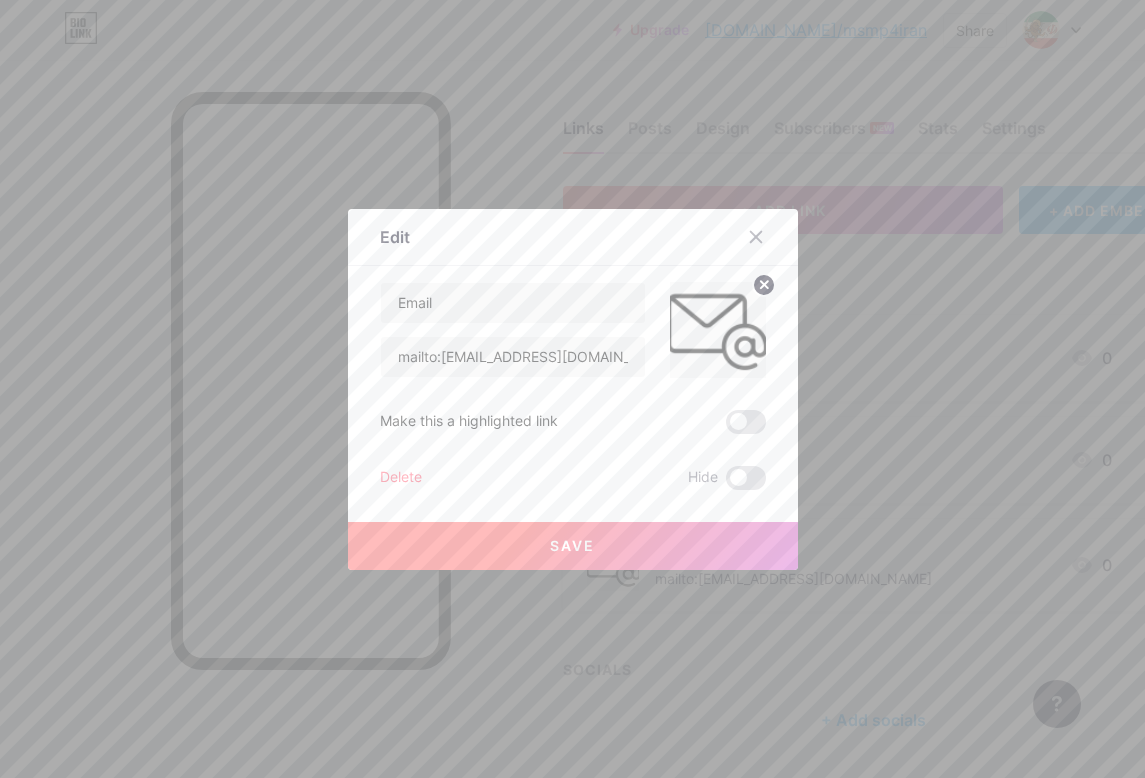 click 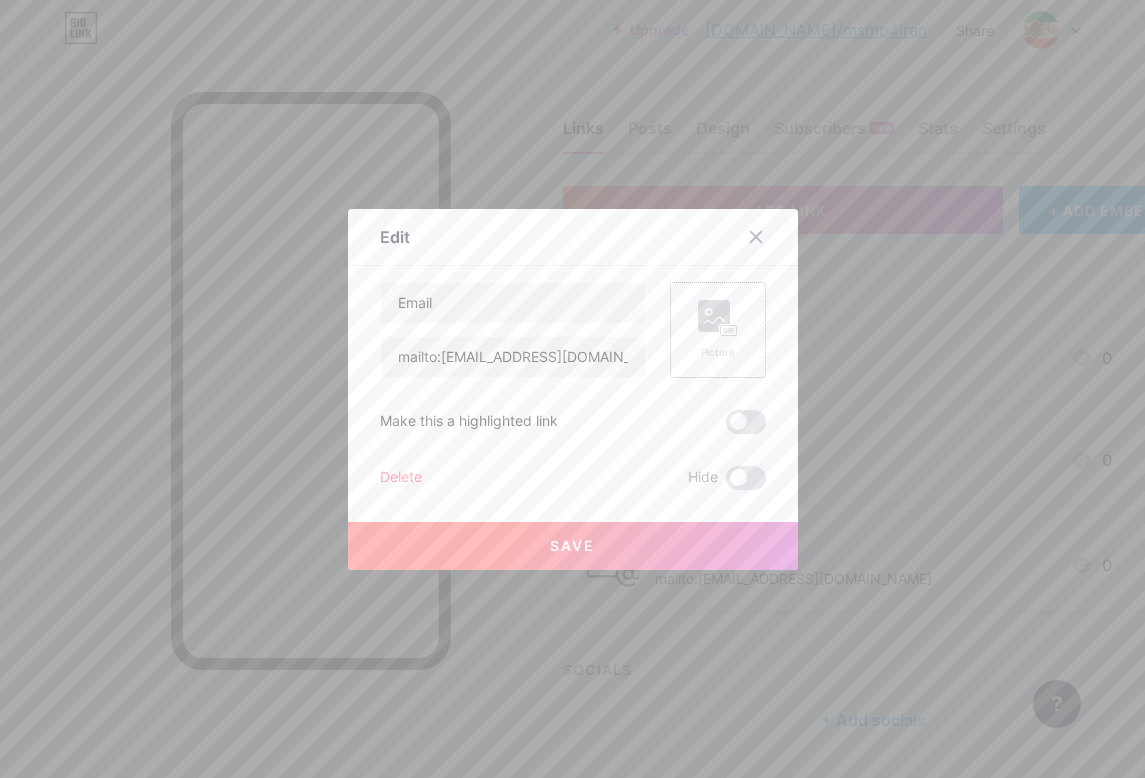 click on "Save" at bounding box center [573, 546] 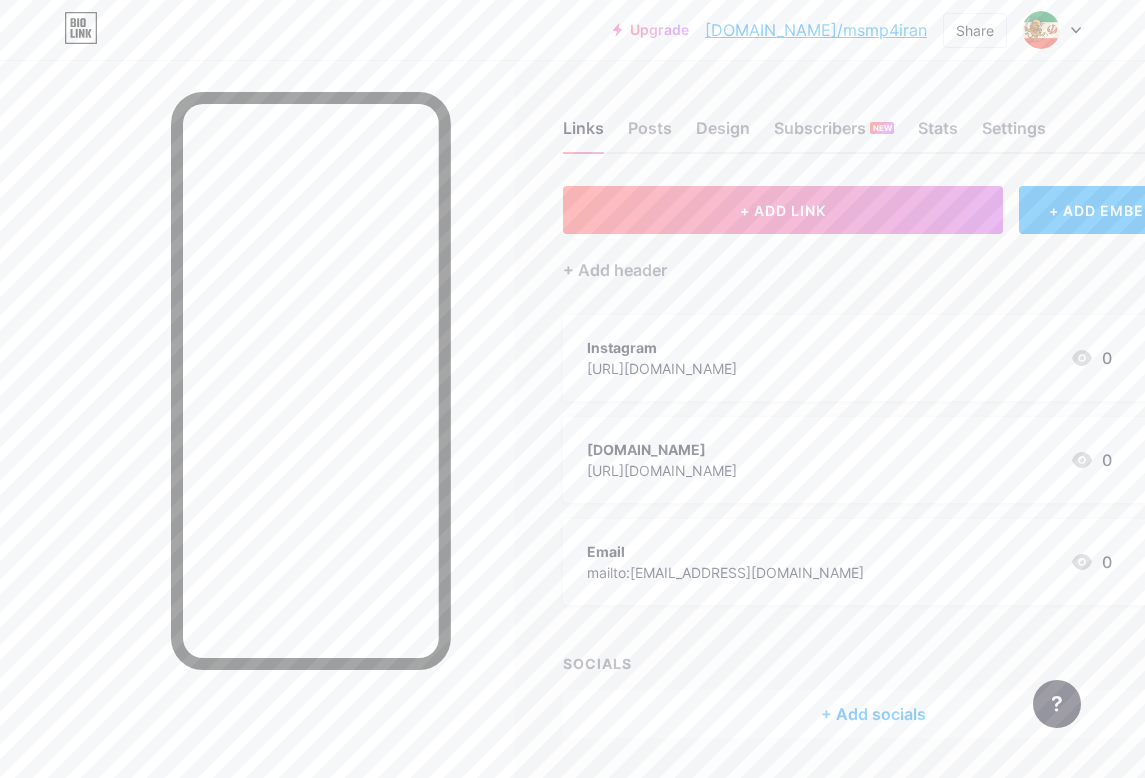 click on "Instagram
[URL][DOMAIN_NAME]
0" at bounding box center (849, 358) 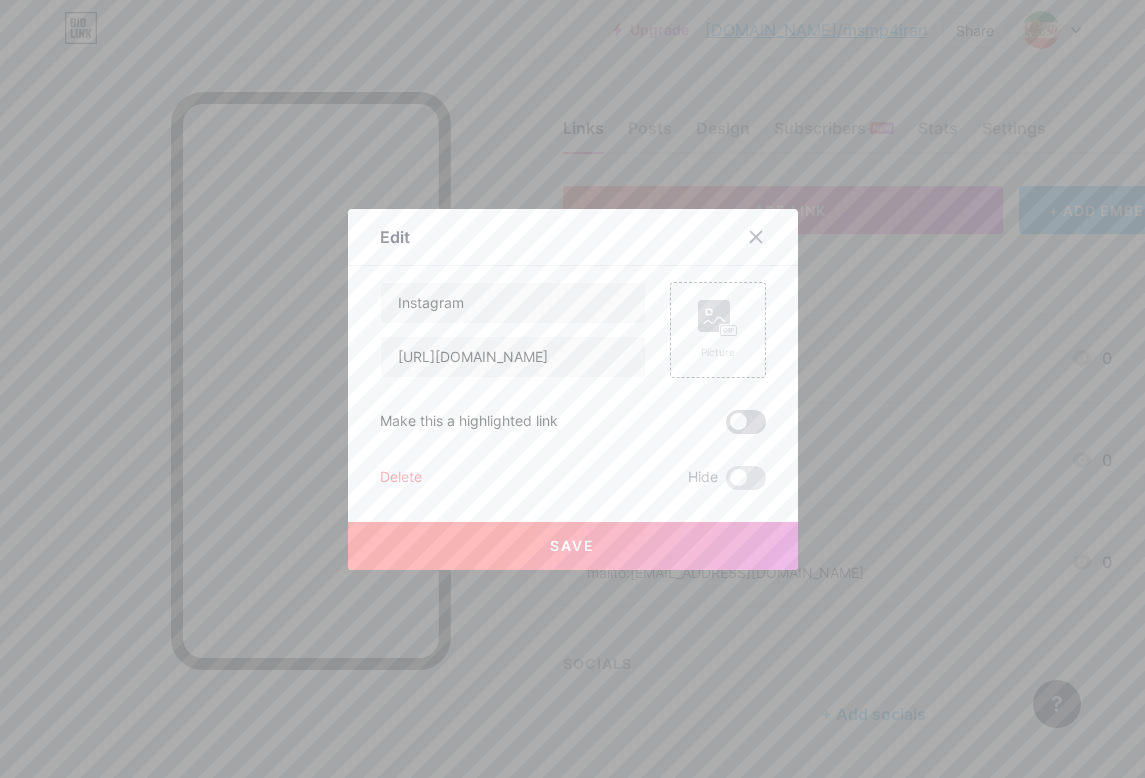click at bounding box center [746, 422] 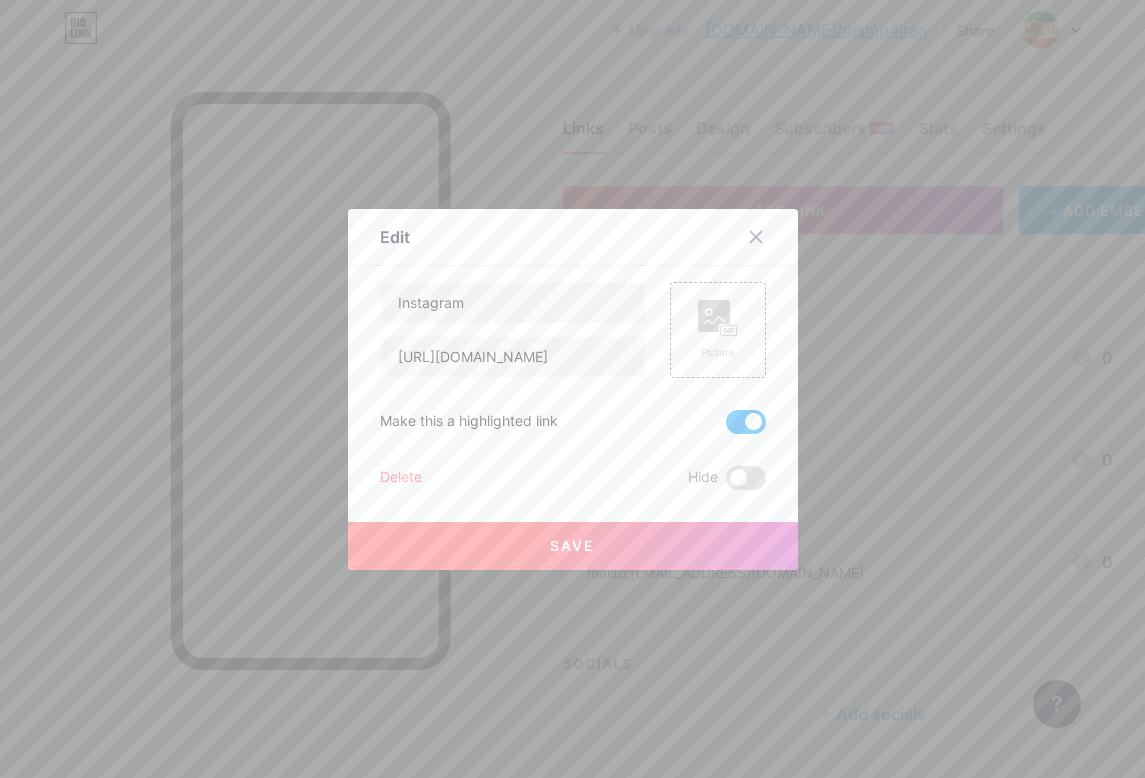 click on "Save" at bounding box center (573, 546) 